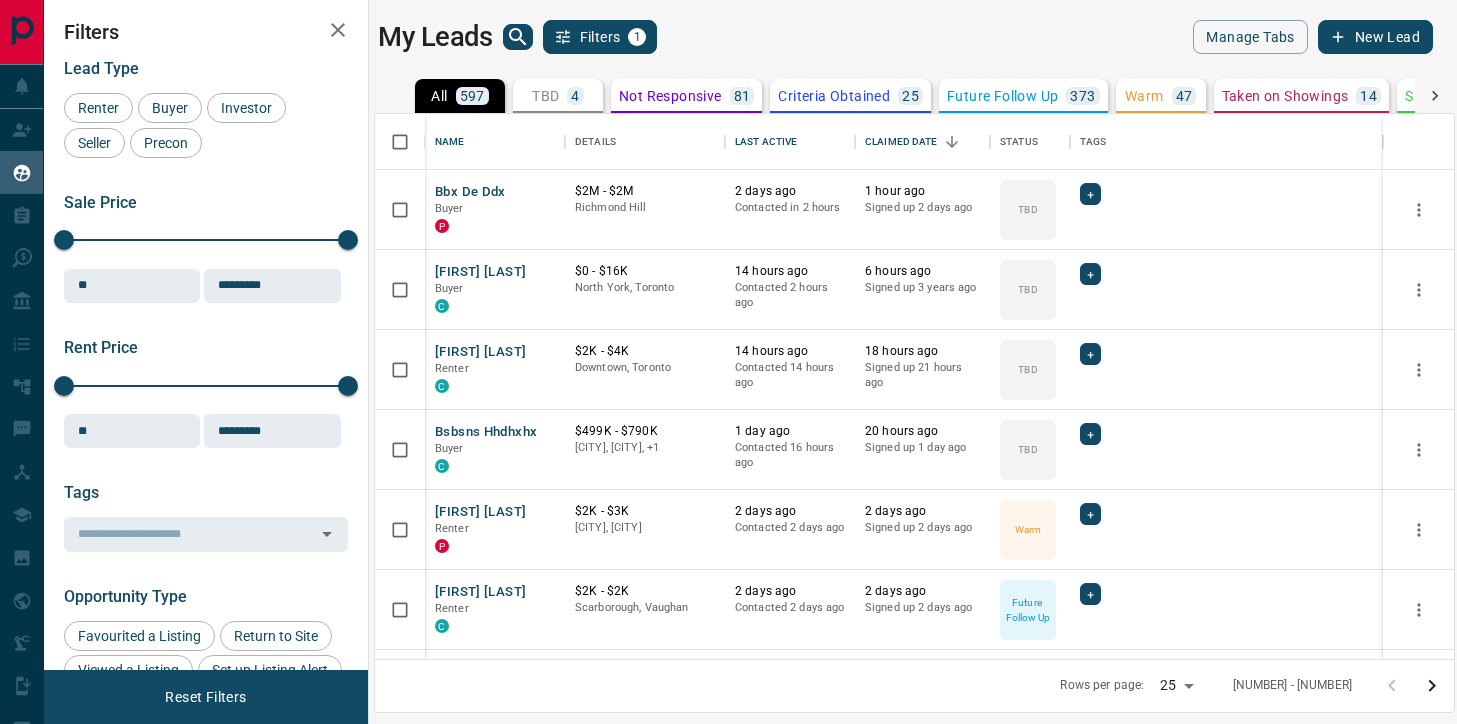 scroll, scrollTop: 0, scrollLeft: 0, axis: both 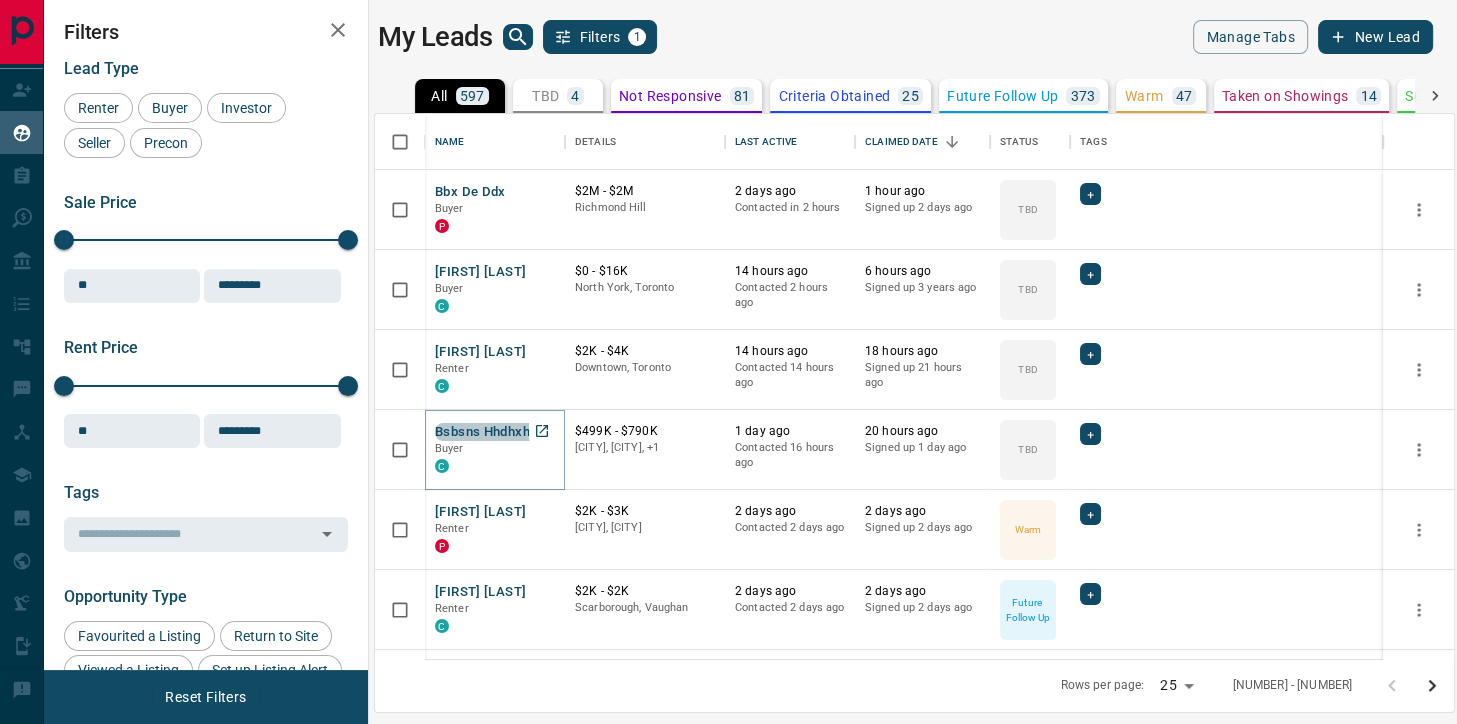 click on "Bsbsns Hhdhxhx" at bounding box center (486, 432) 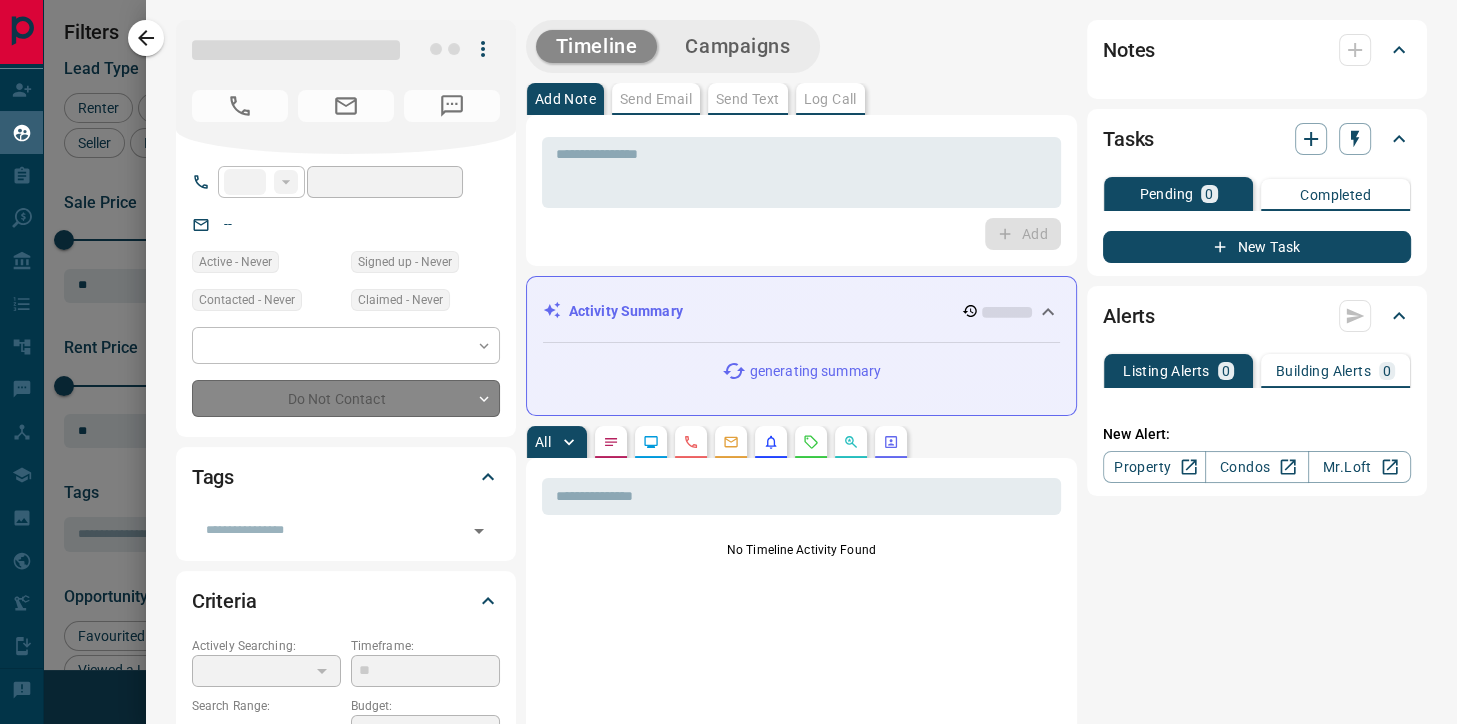 type on "**" 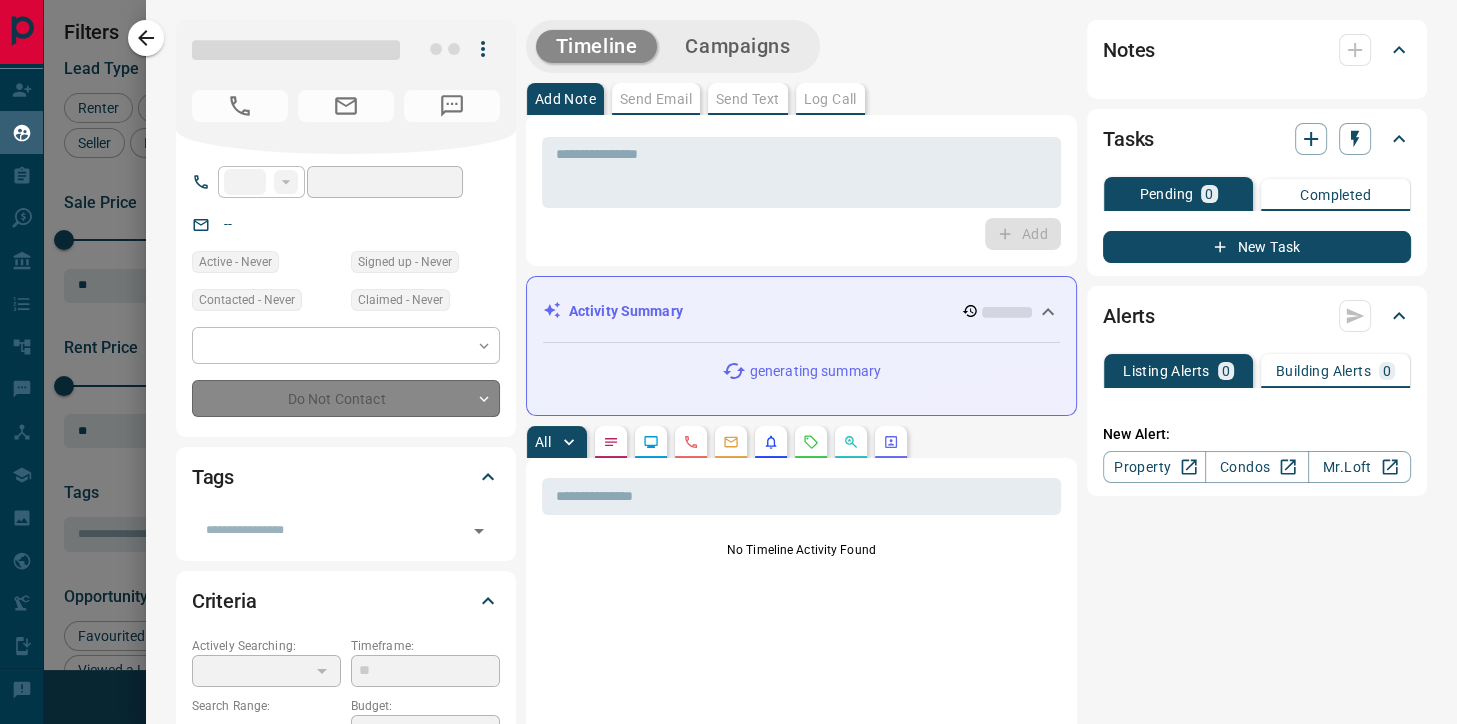 type on "**********" 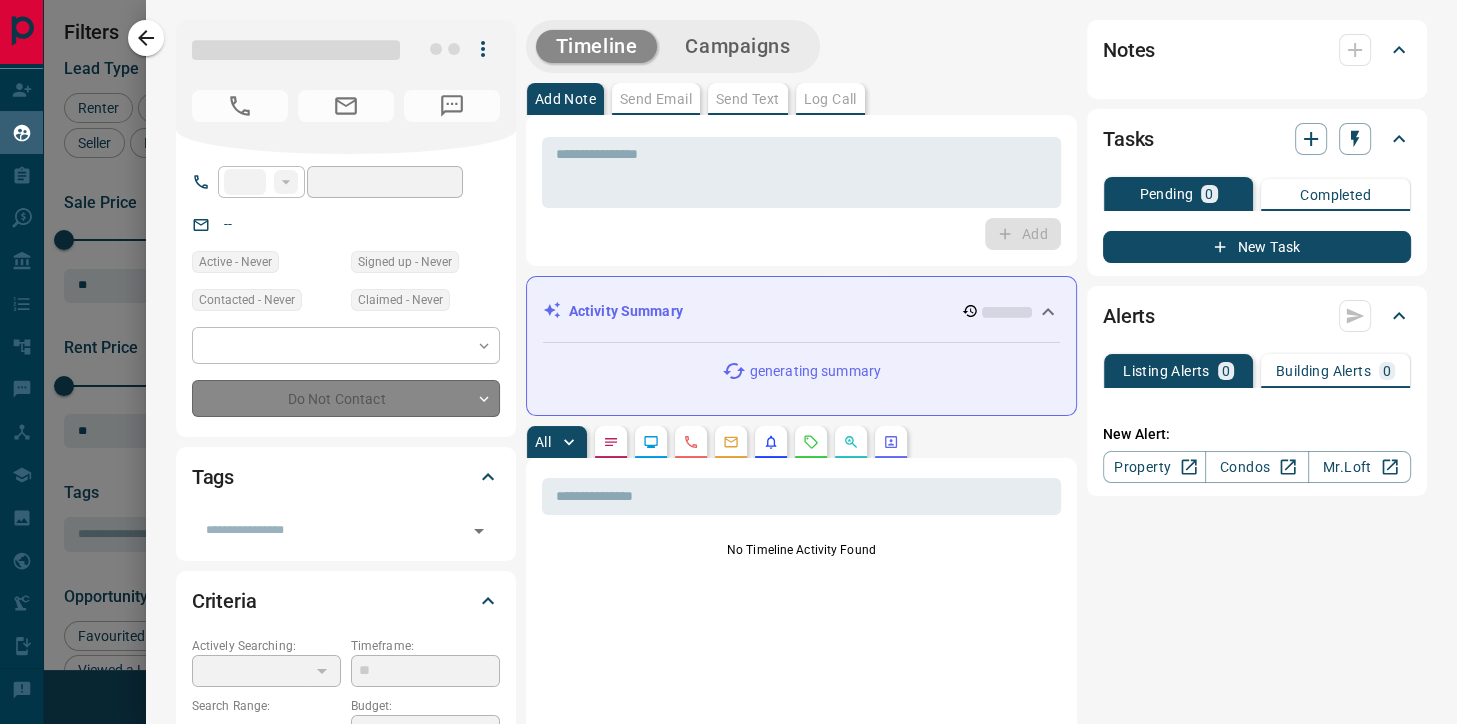 type on "**********" 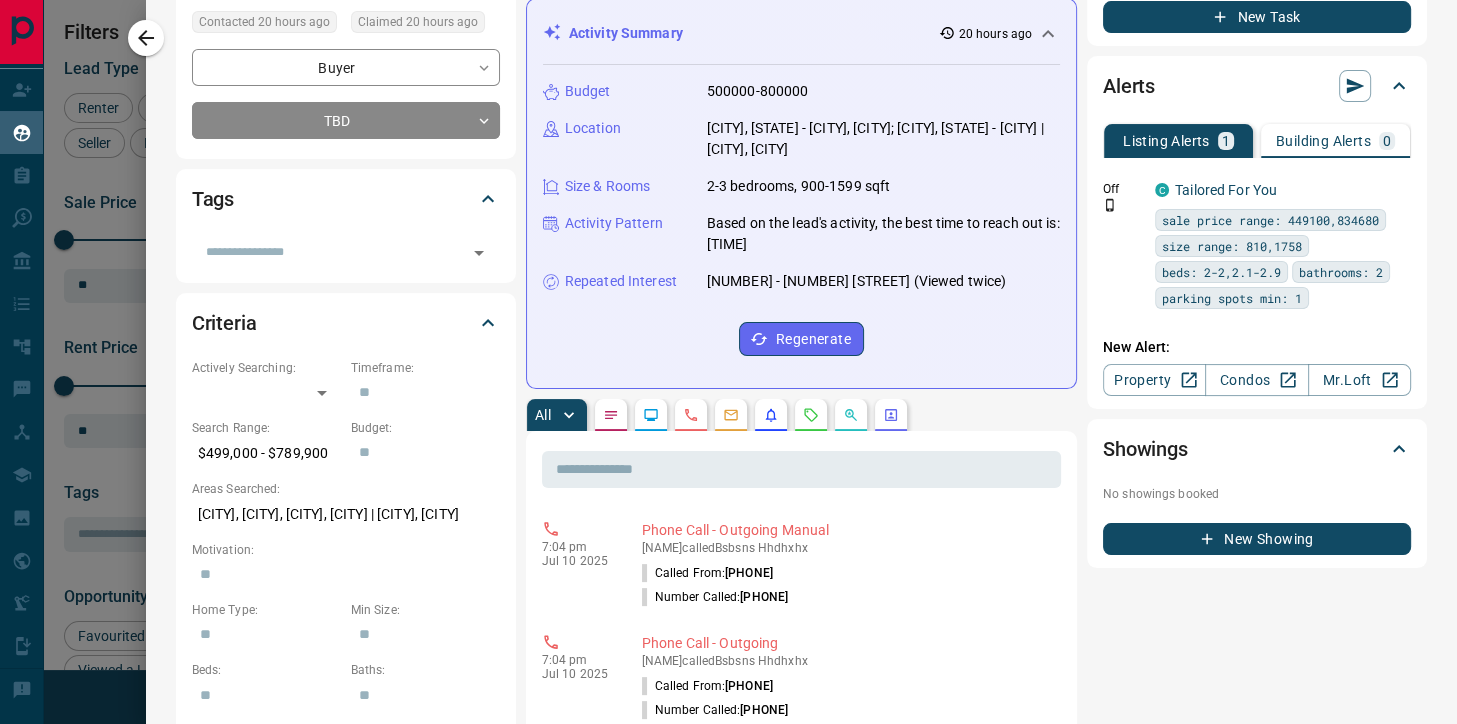 scroll, scrollTop: 288, scrollLeft: 0, axis: vertical 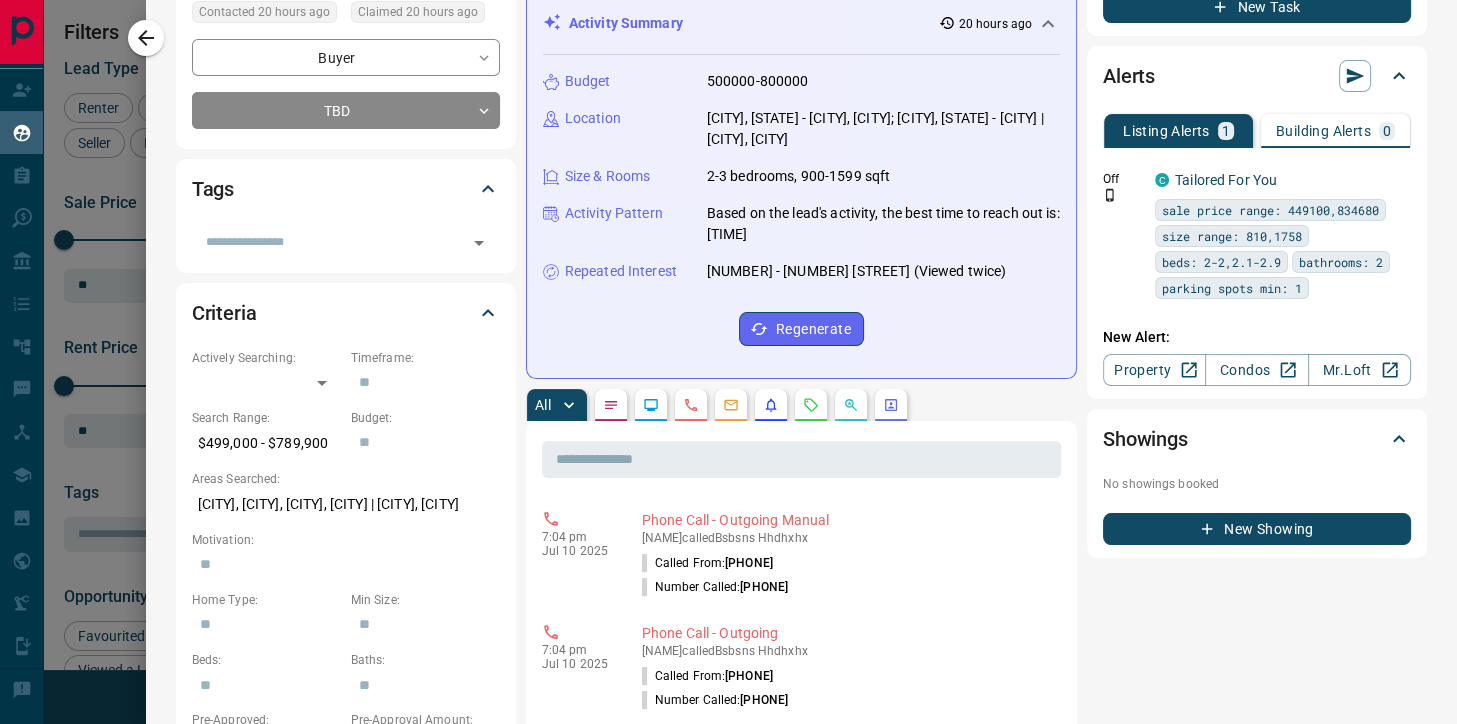 click at bounding box center [651, 405] 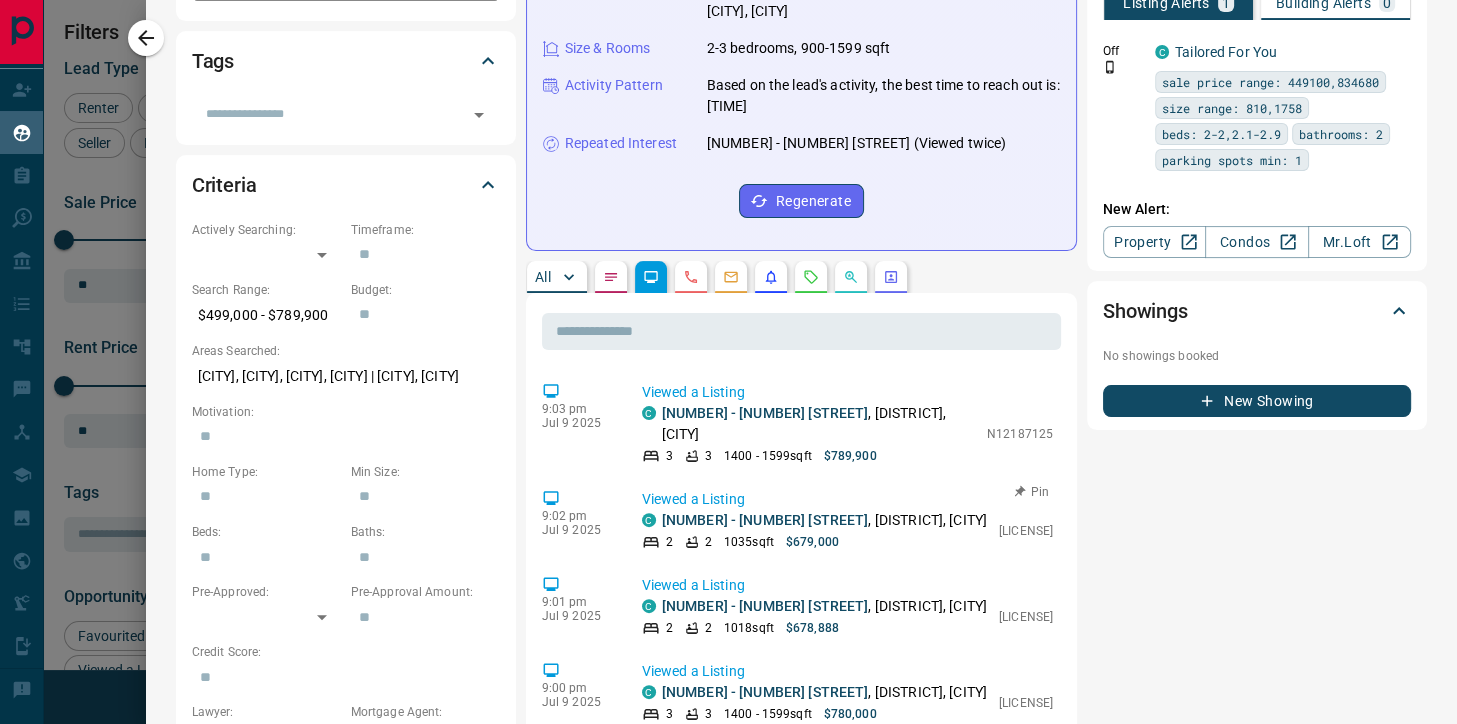 scroll, scrollTop: 448, scrollLeft: 0, axis: vertical 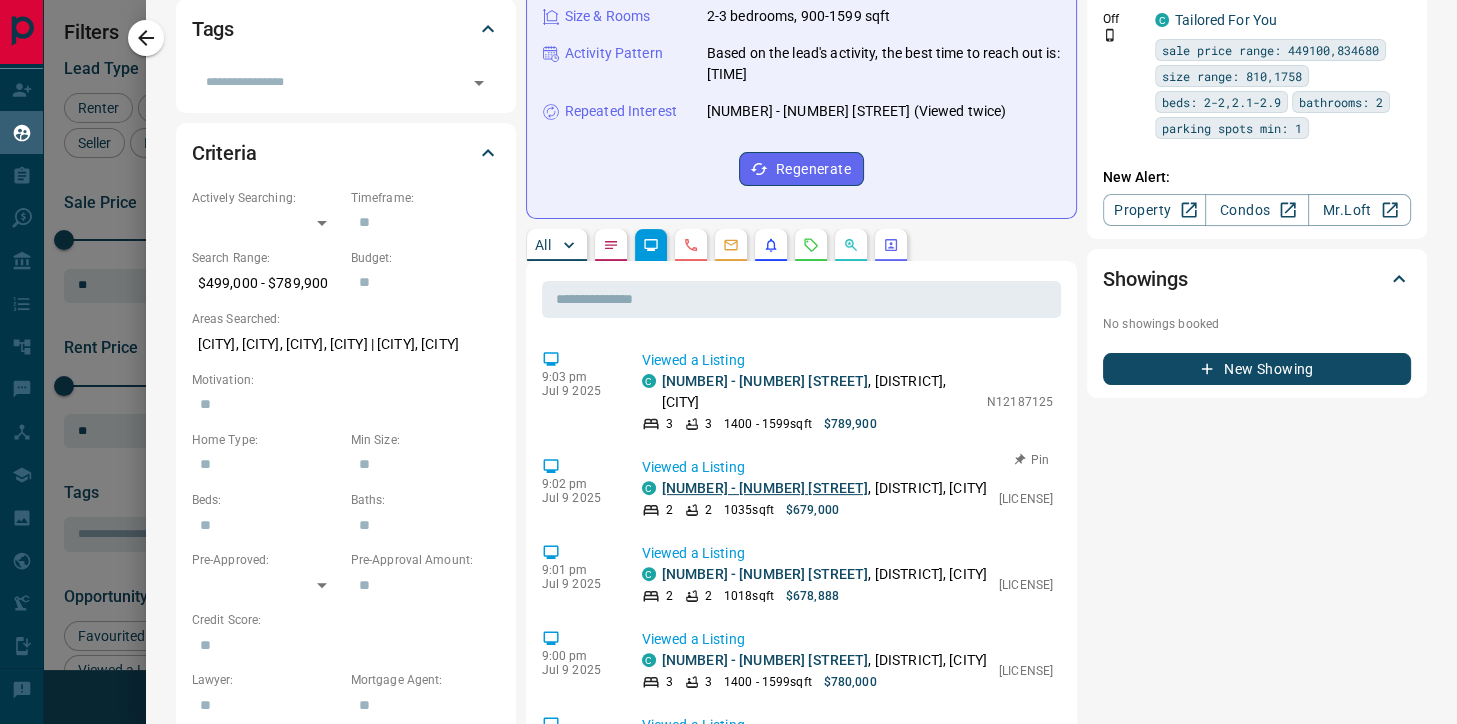 click on "[NUMBER] - [NUMBER] [STREET]" at bounding box center [765, 488] 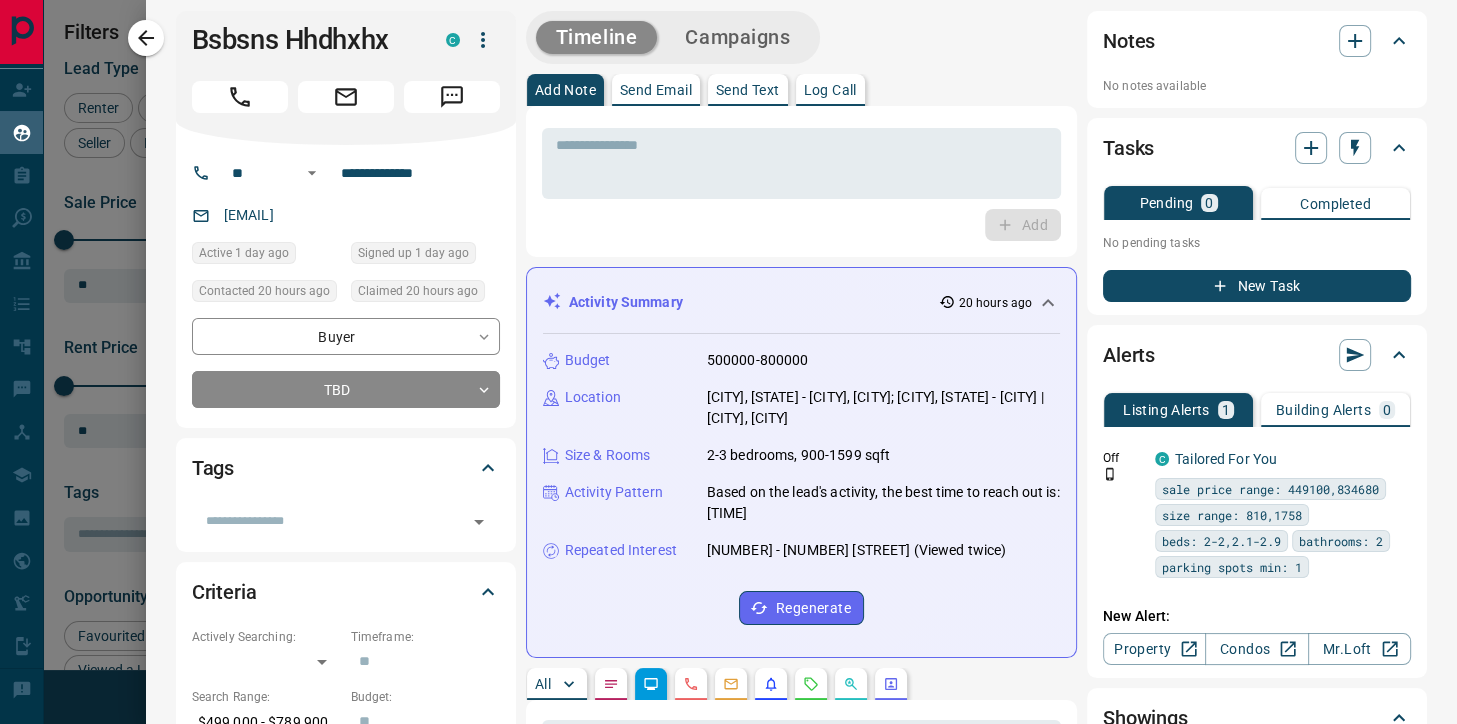 scroll, scrollTop: 0, scrollLeft: 0, axis: both 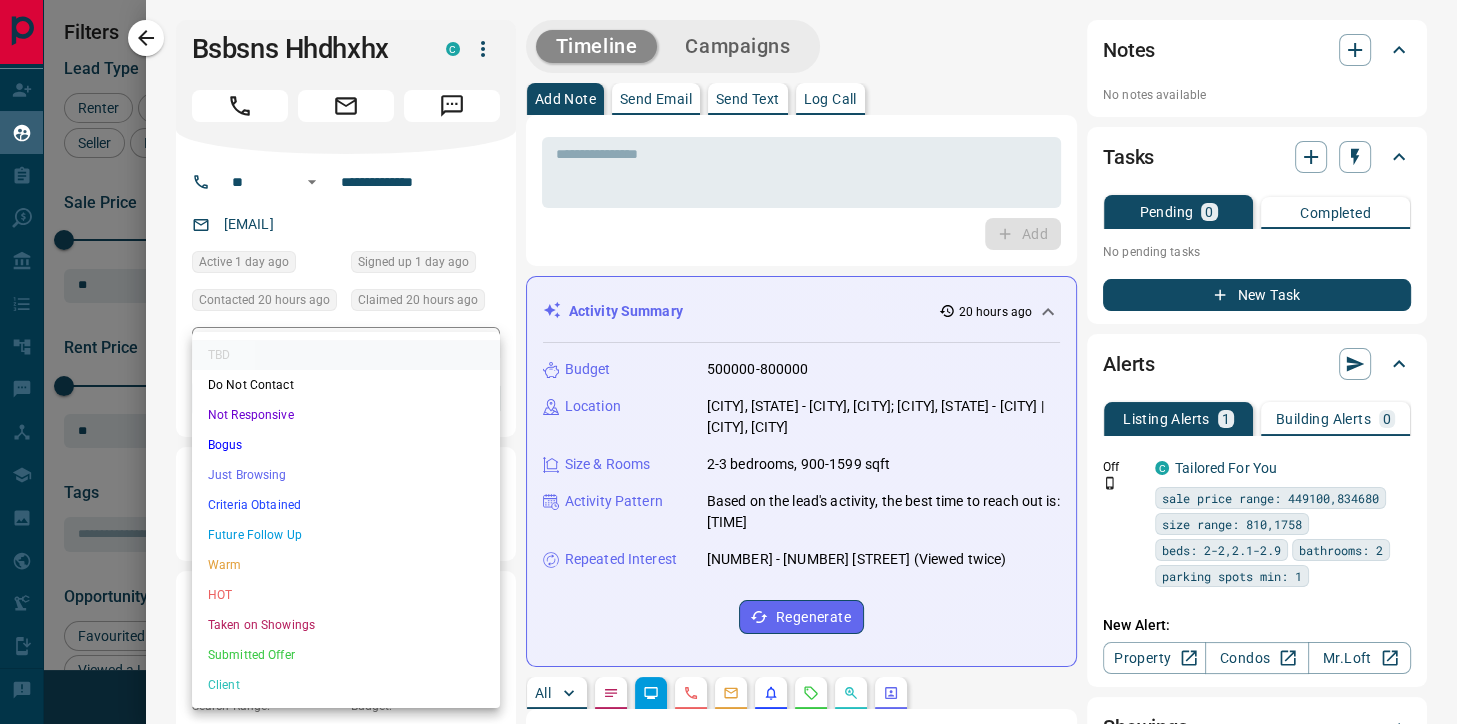 click on "Lead Transfers Claim Leads My Leads Tasks Opportunities Deals Campaigns Automations Messages Broker Bay Training Media Services Agent Resources Precon Worksheet Mobile Apps Disclosure Logout My Daily Quota Renter [NUMBER] / [NUMBER] Buyer [NUMBER] / [NUMBER] Precon [NUMBER] / [NUMBER] Filters Lead Transfers [NUMBER] Refresh Name Contact Search Search Range Location Requests AI Status Recent Opportunities ([NUMBER]d) Renter [NAME] C [EMAIL] +[PHONE] $[NUMBER] - $[NUMBER] [CITY], [CITY] High Interest Reactivated Back to Site Renter [NAME] C [EMAIL] +[PHONE] $[NUMBER] - $[NUMBER] [CITY], [CITY] Renter [NAME] C [EMAIL] +[PHONE] $[NUMBER] - $[NUMBER] [CITY] Renter [NAME] C [EMAIL] +[PHONE] $[NUMBER] - $[NUMBER] [CITY], [CITY], [CITY] Renter [NAME] C [EMAIL] +[PHONE] $[NUMBER] - $[NUMBER] [CITY], [CITY] Back to Site Favourite Renter [NAME] C P [EMAIL] +[PHONE] $[NUMBER] - $[NUMBER] [CITY], [CITY] Back to Site High Interest Favourite Contact an Agent Request Requested a Viewing Renter [NAME] C [EMAIL]" at bounding box center [728, 349] 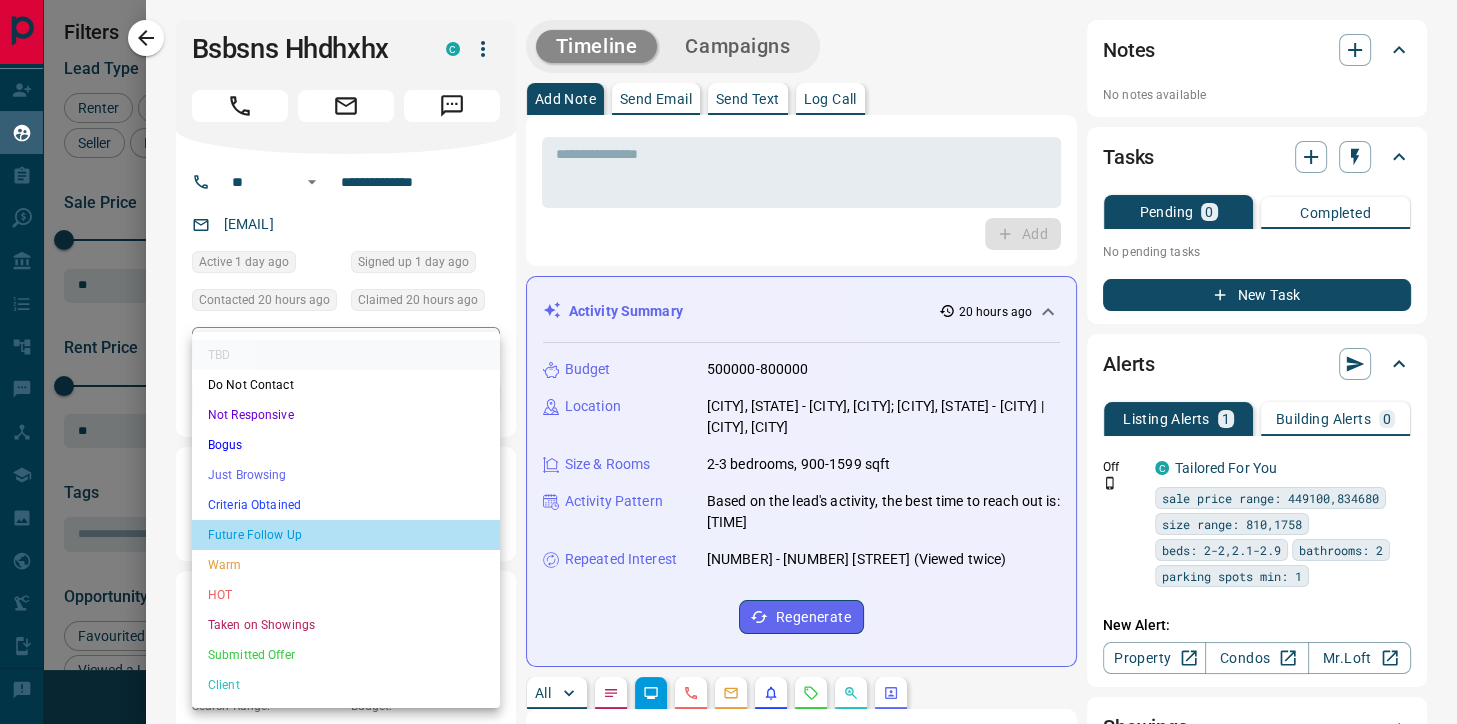click on "Future Follow Up" at bounding box center [346, 535] 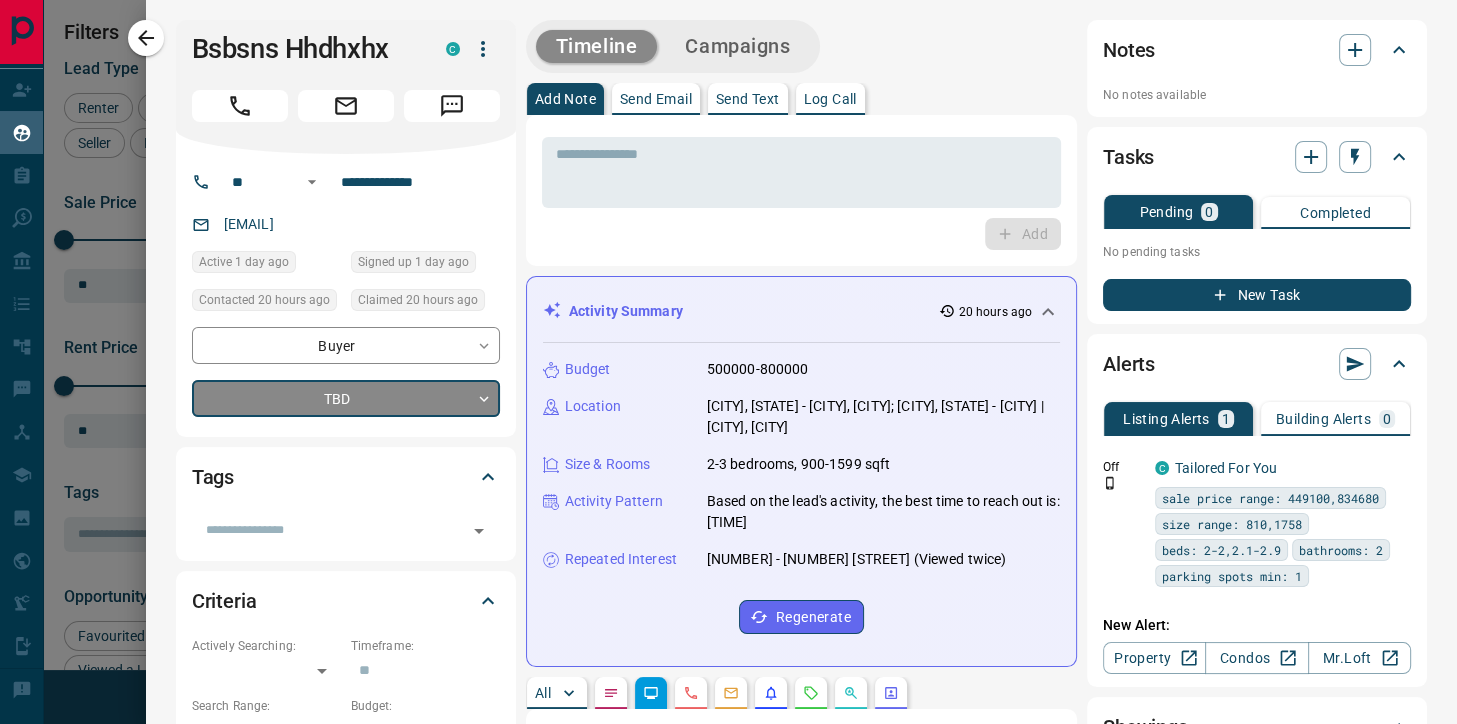type on "*" 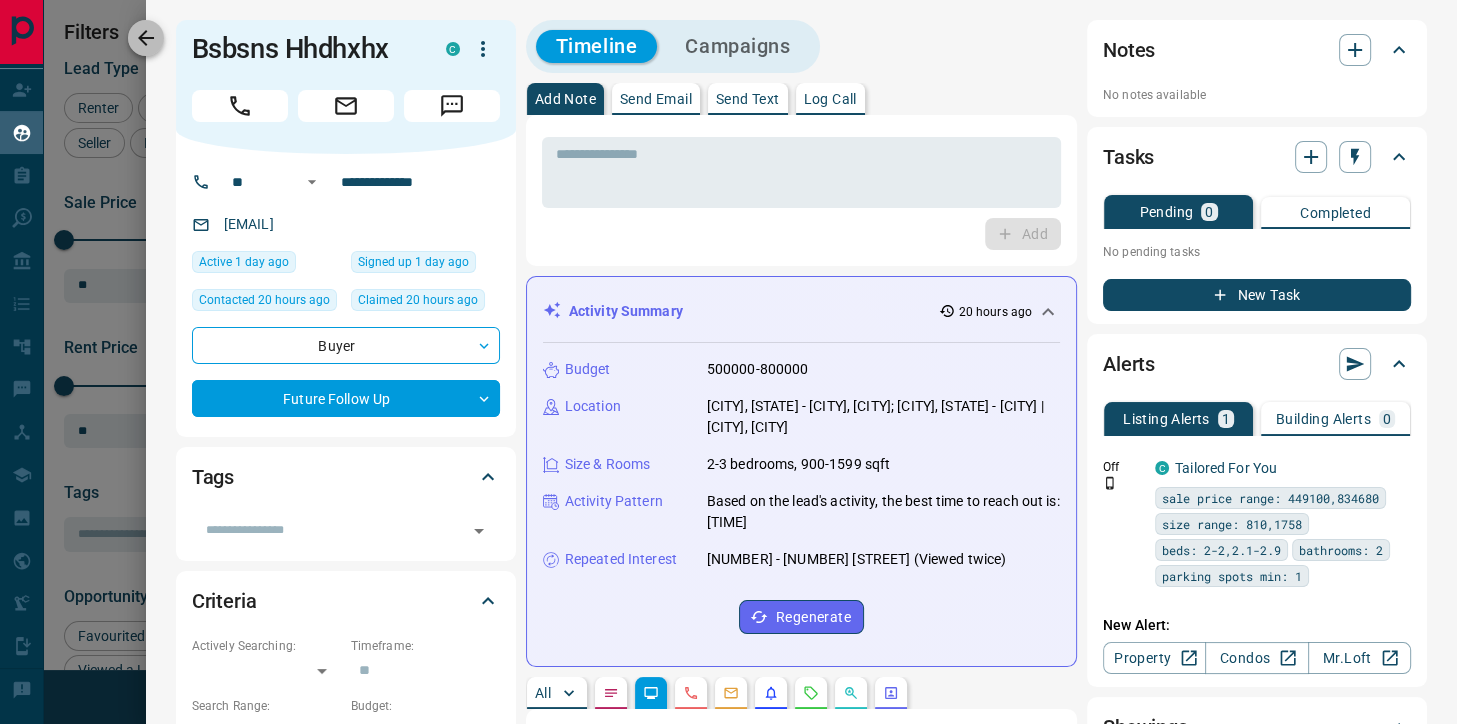 click 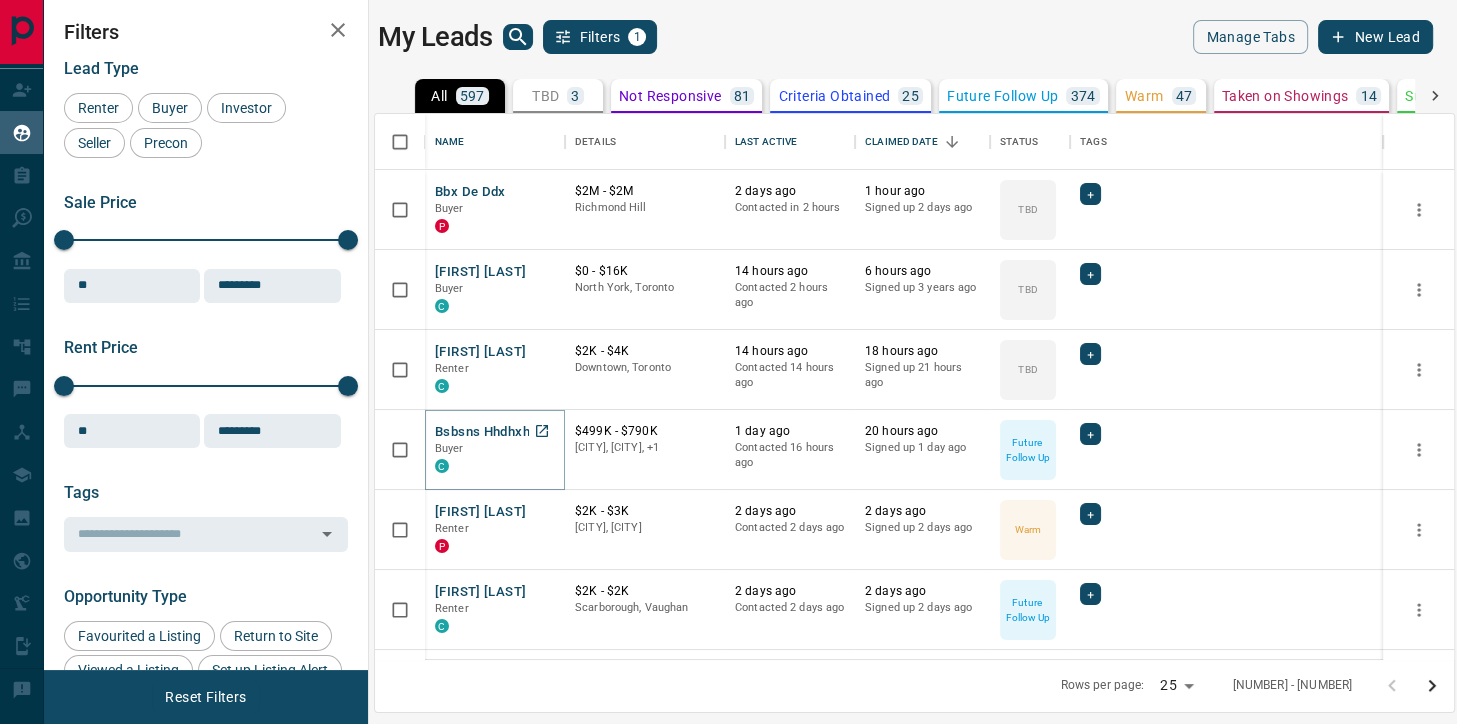 click on "Bsbsns Hhdhxhx" at bounding box center [486, 432] 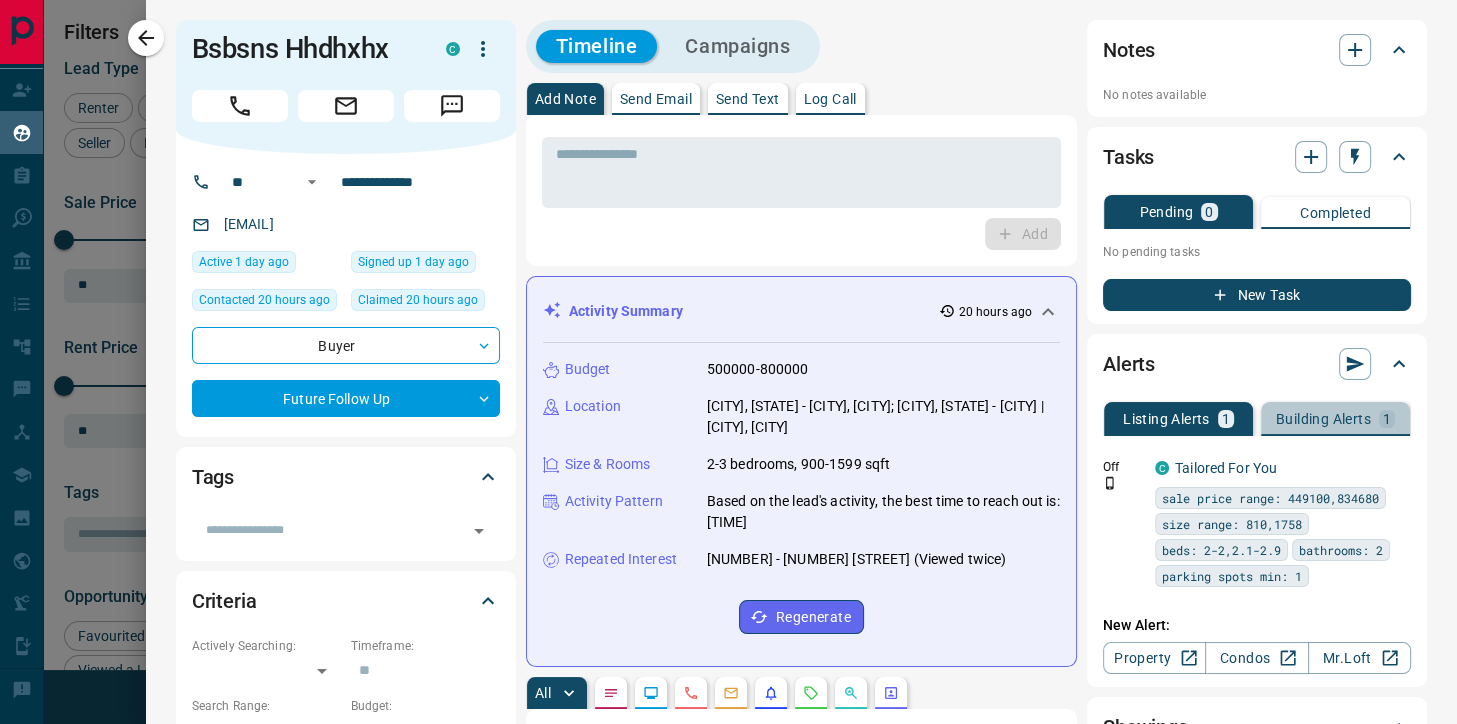 click on "Building Alerts" at bounding box center (1323, 419) 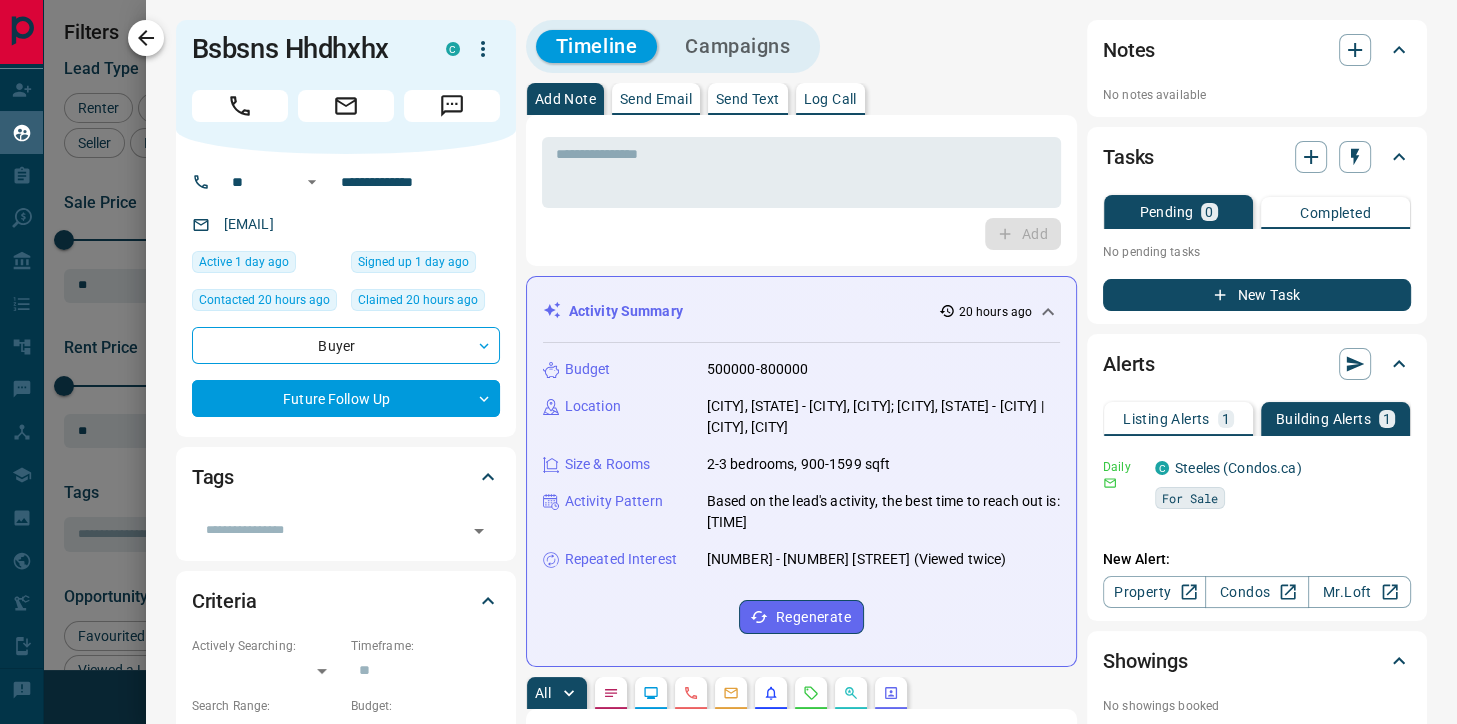 click 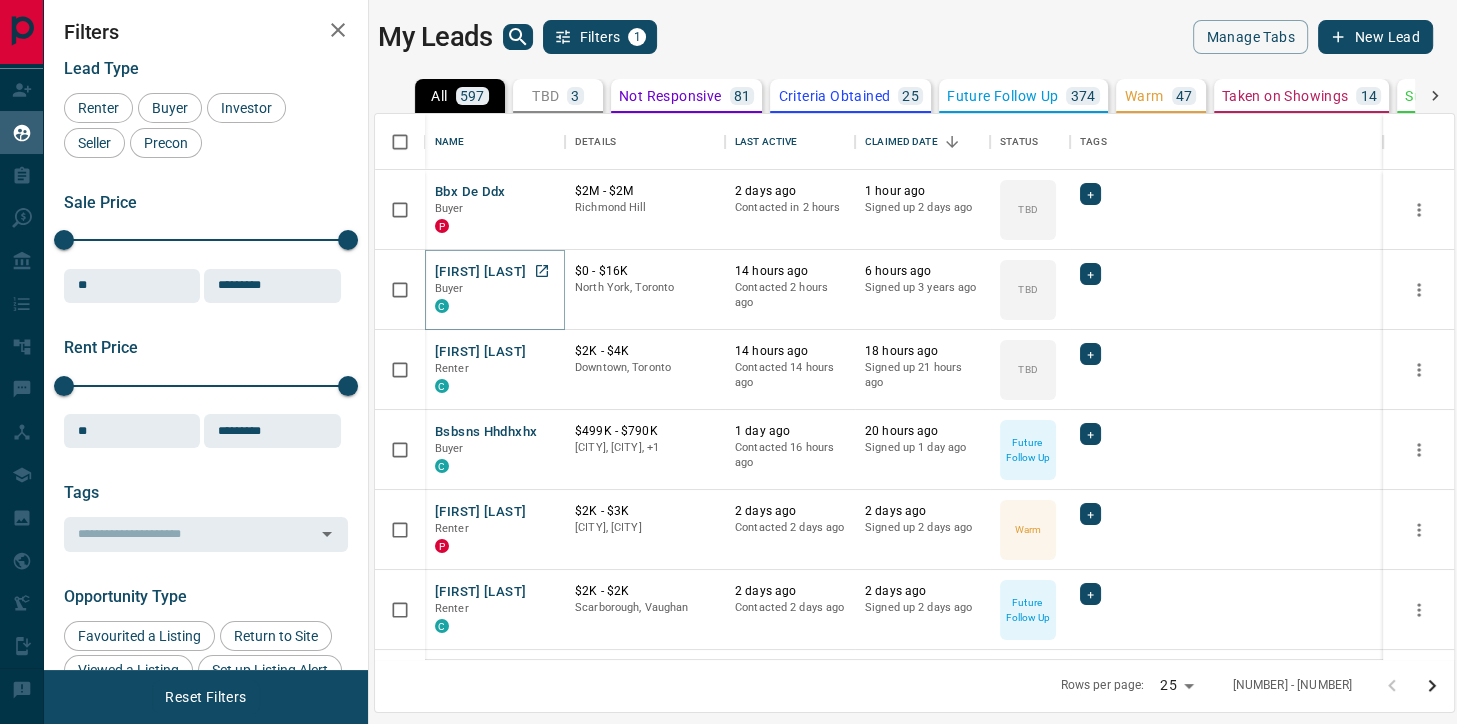 click on "[FIRST] [LAST]" at bounding box center [480, 272] 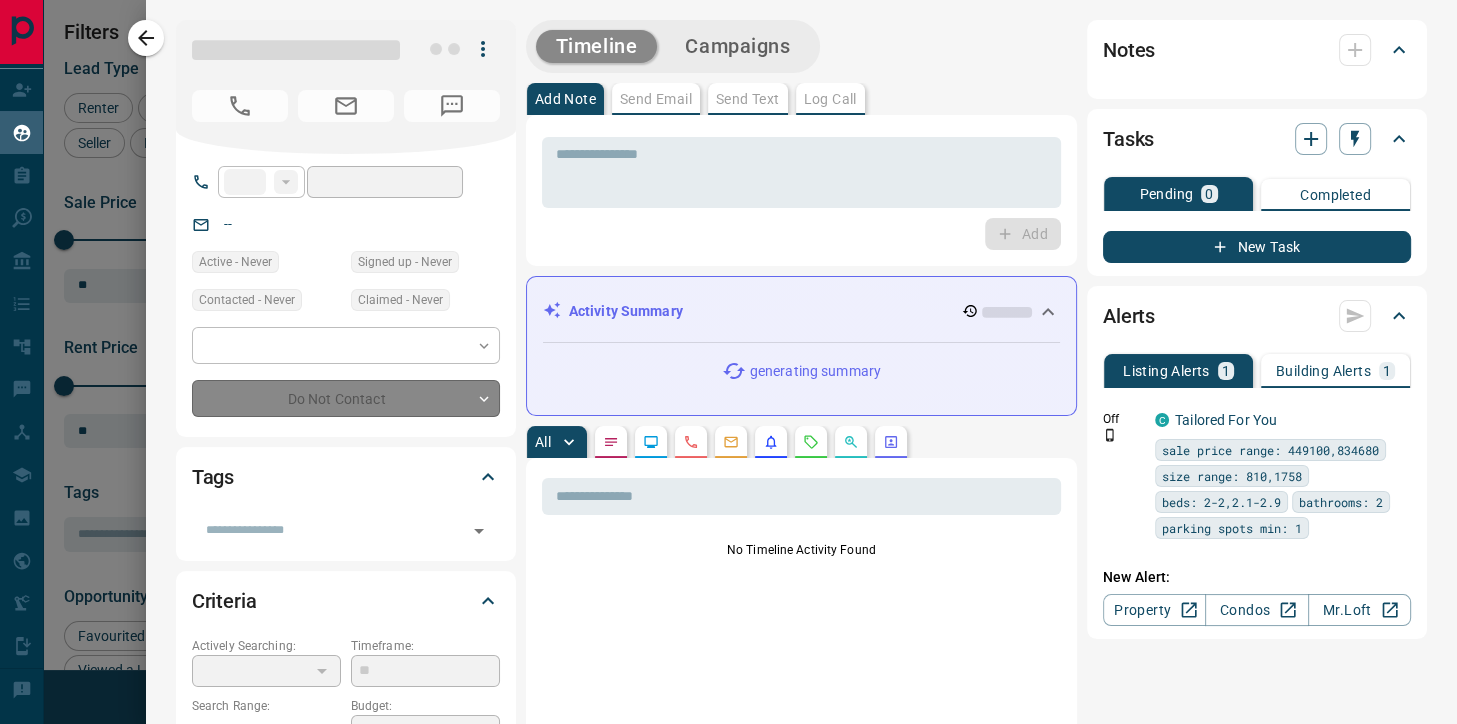type on "**" 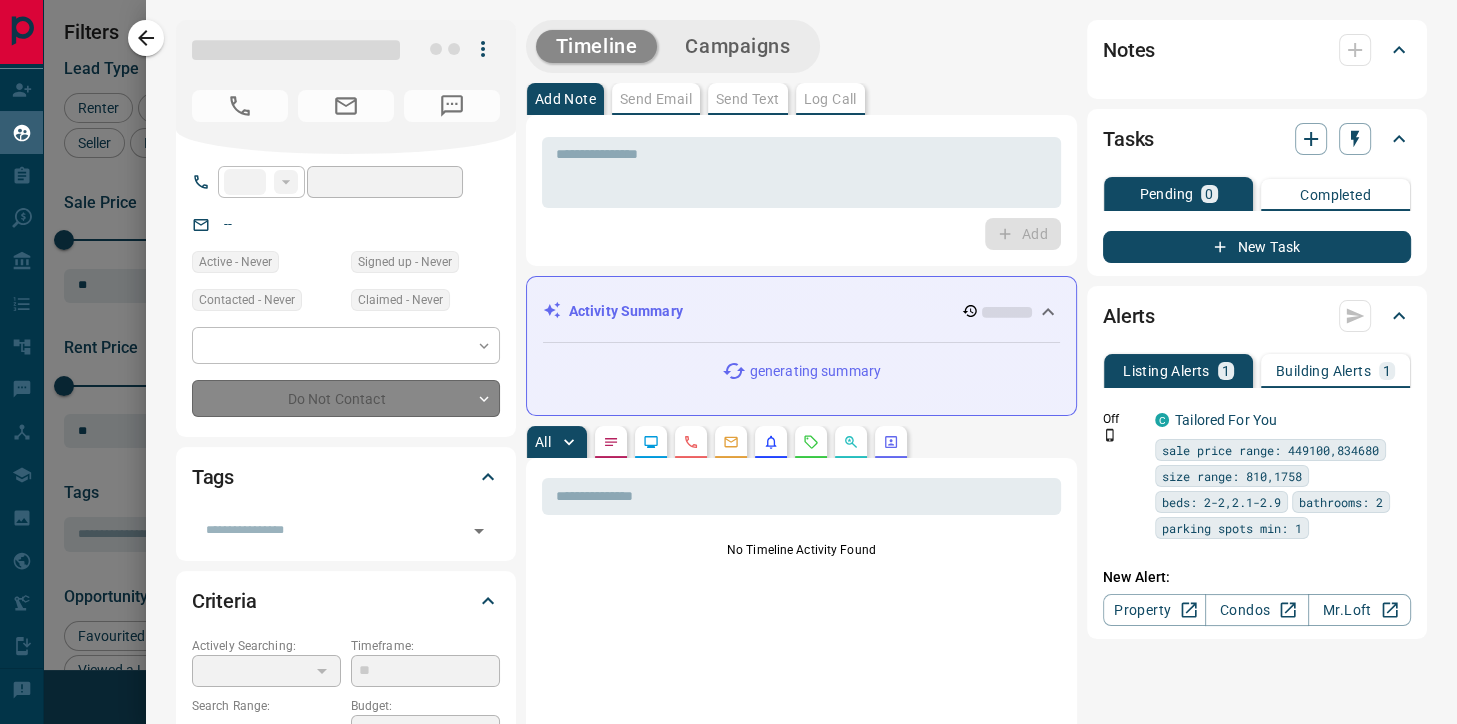 type on "**********" 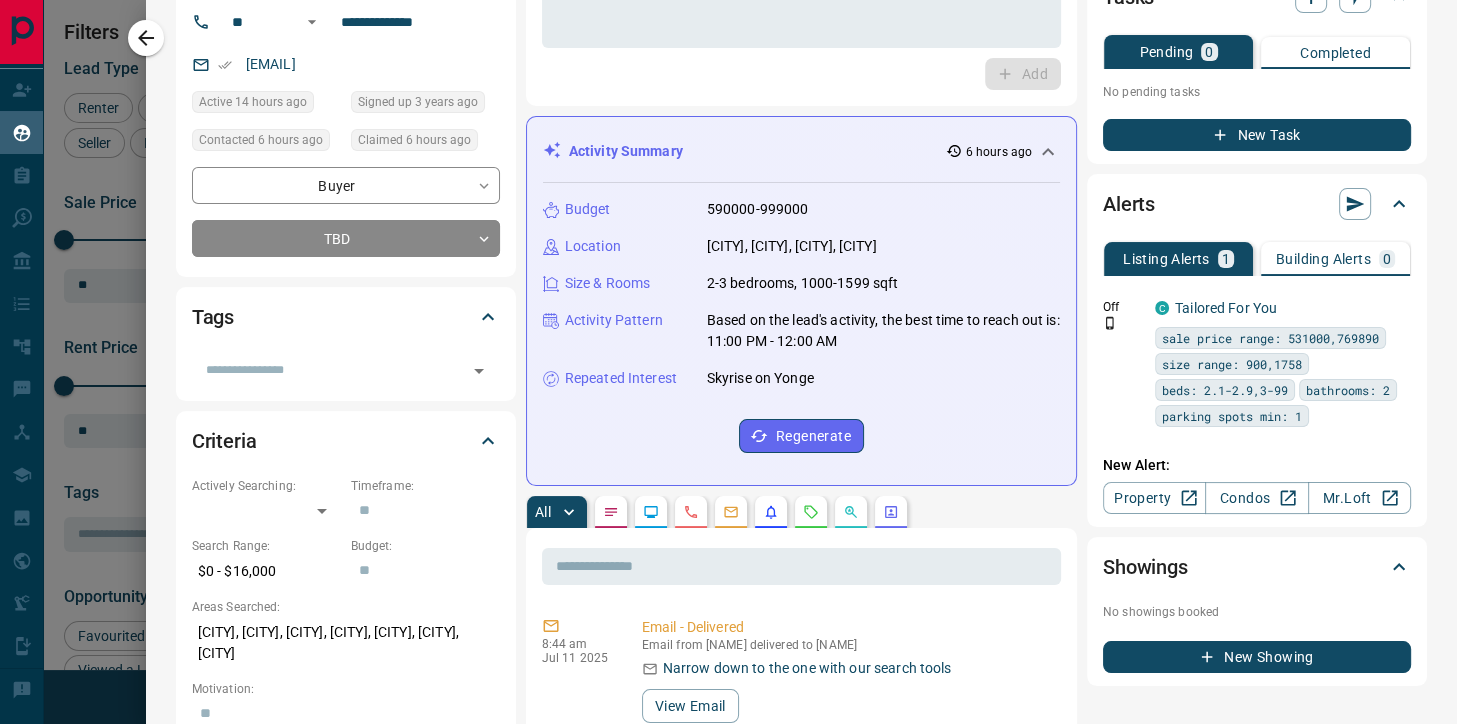 scroll, scrollTop: 288, scrollLeft: 0, axis: vertical 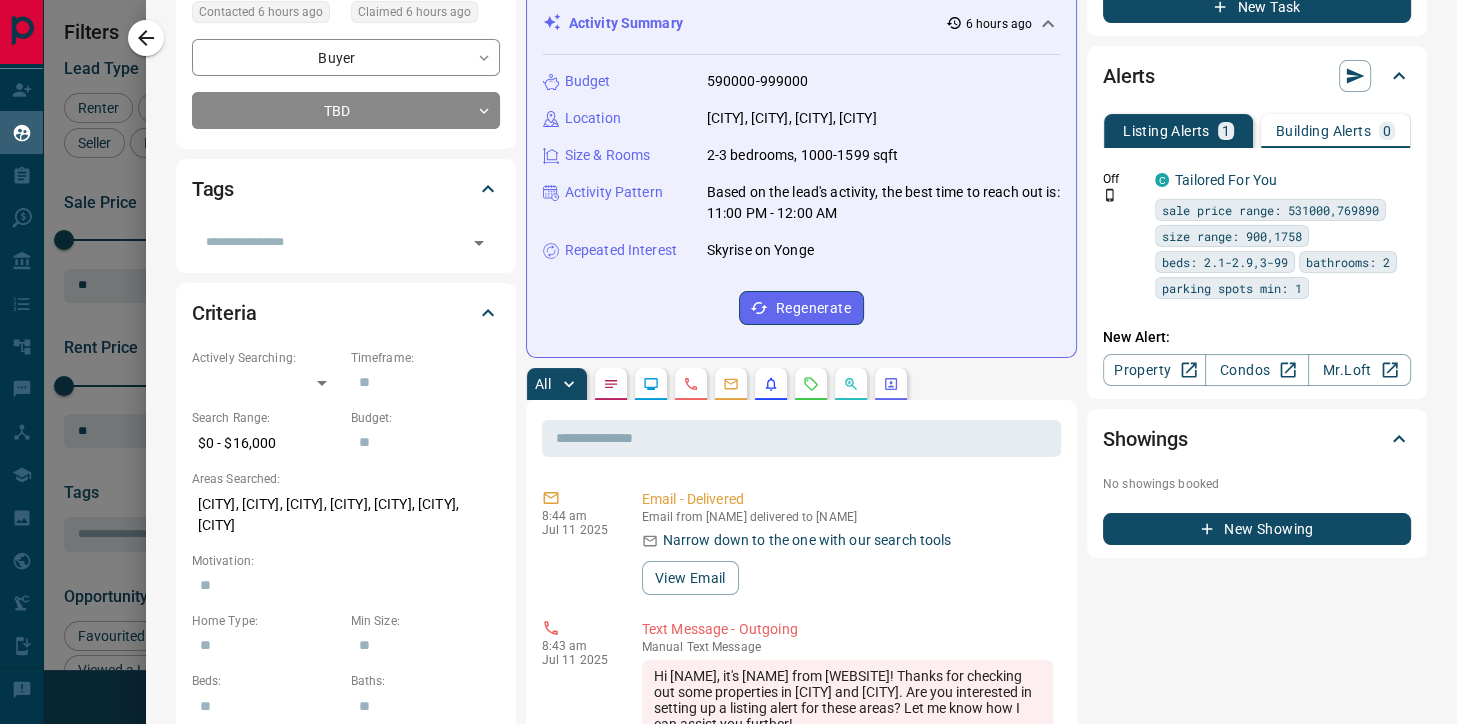 click 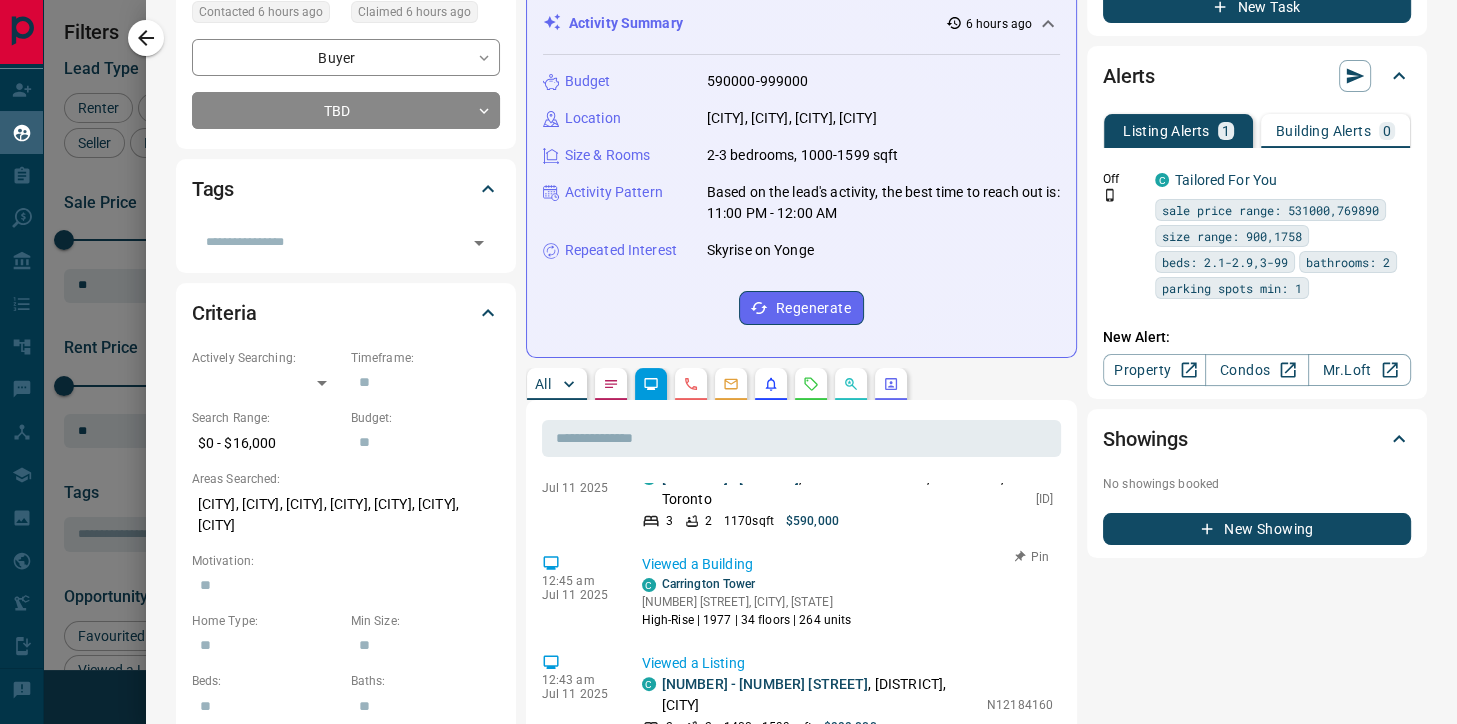 scroll, scrollTop: 96, scrollLeft: 0, axis: vertical 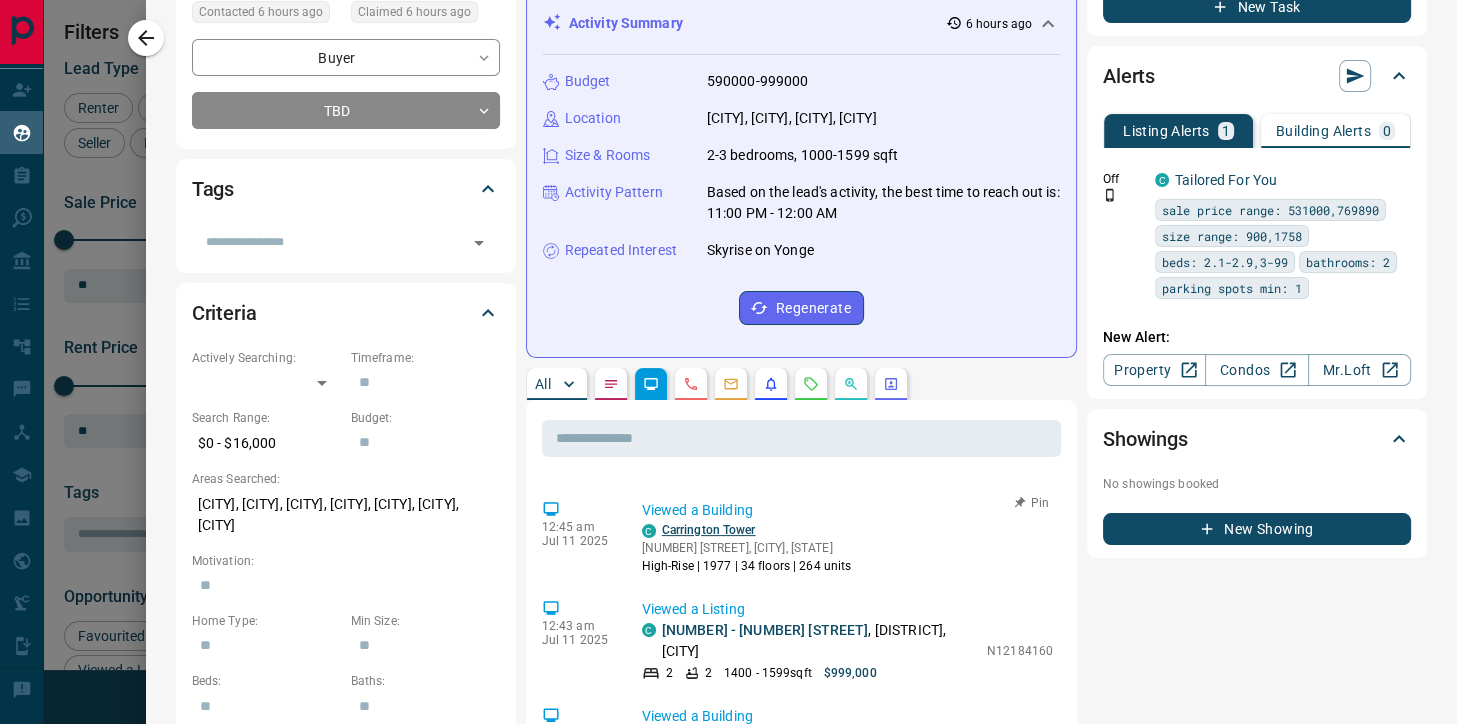 click on "Carrington Tower" at bounding box center [709, 530] 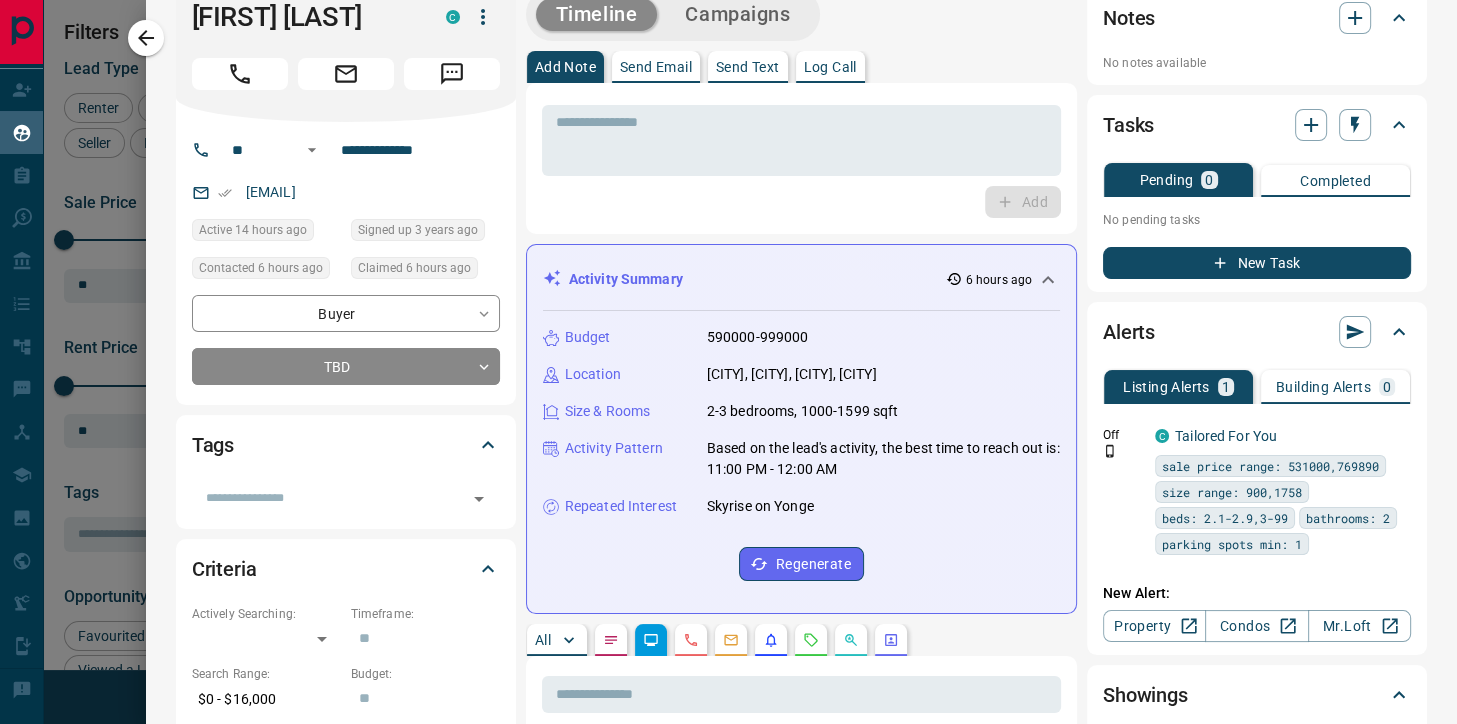 scroll, scrollTop: 0, scrollLeft: 0, axis: both 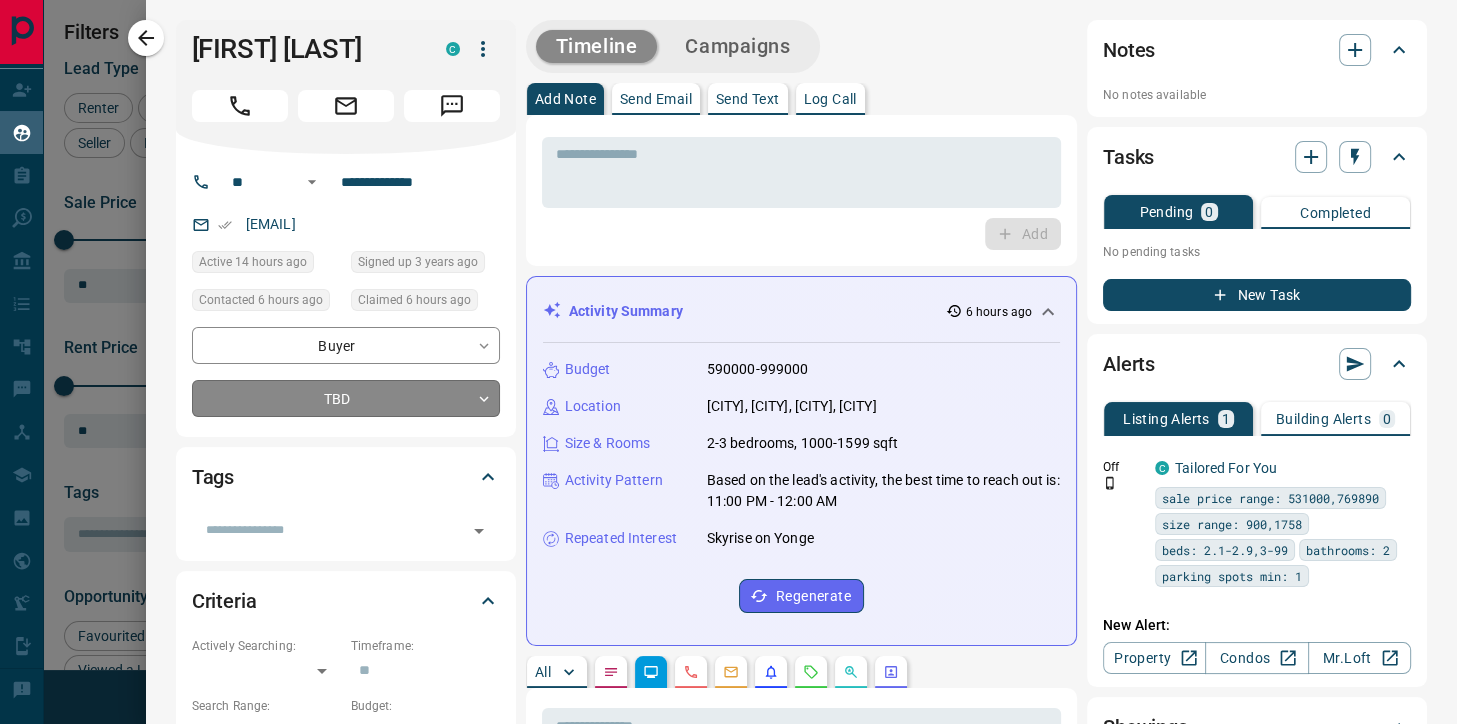 click on "Lead Transfers Claim Leads My Leads Tasks Opportunities Deals Campaigns Automations Messages Broker Bay Training Media Services Agent Resources Precon Worksheet Mobile Apps Disclosure Logout My Leads Filters 1 Manage Tabs New Lead All 597 TBD 1 Do Not Contact - Not Responsive 81 Bogus 14 Just Browsing 34 Criteria Obtained 25 Future Follow Up 376 Warm 47 HOT - Taken on Showings 14 Submitted Offer - Client 5 Name Details Last Active Claimed Date Status Tags [NAME] Ddx Buyer P $2M - $2M [CITY] 2 days ago Contacted in 2 hours 1 hour ago Signed up 2 days ago Future Follow Up + [NAME] [NAME] Buyer C $0 - $16K [CITY], [CITY] 14 hours ago Contacted 2 hours ago 6 hours ago Signed up 3 years ago Future Follow Up + [NAME] [NAME] Renter C $2K - $4K [CITY], [CITY] 14 hours ago Contacted 14 hours ago 18 hours ago Signed up 21 hours ago TBD + [NAME] [NAME] Hhdhxhx Buyer C $499K - $790K [CITY], [CITY], +1 1 day ago Contacted 16 hours ago 20 hours ago Signed up 1 day ago Future Follow Up + [NAME] [NAME] P" at bounding box center [728, 349] 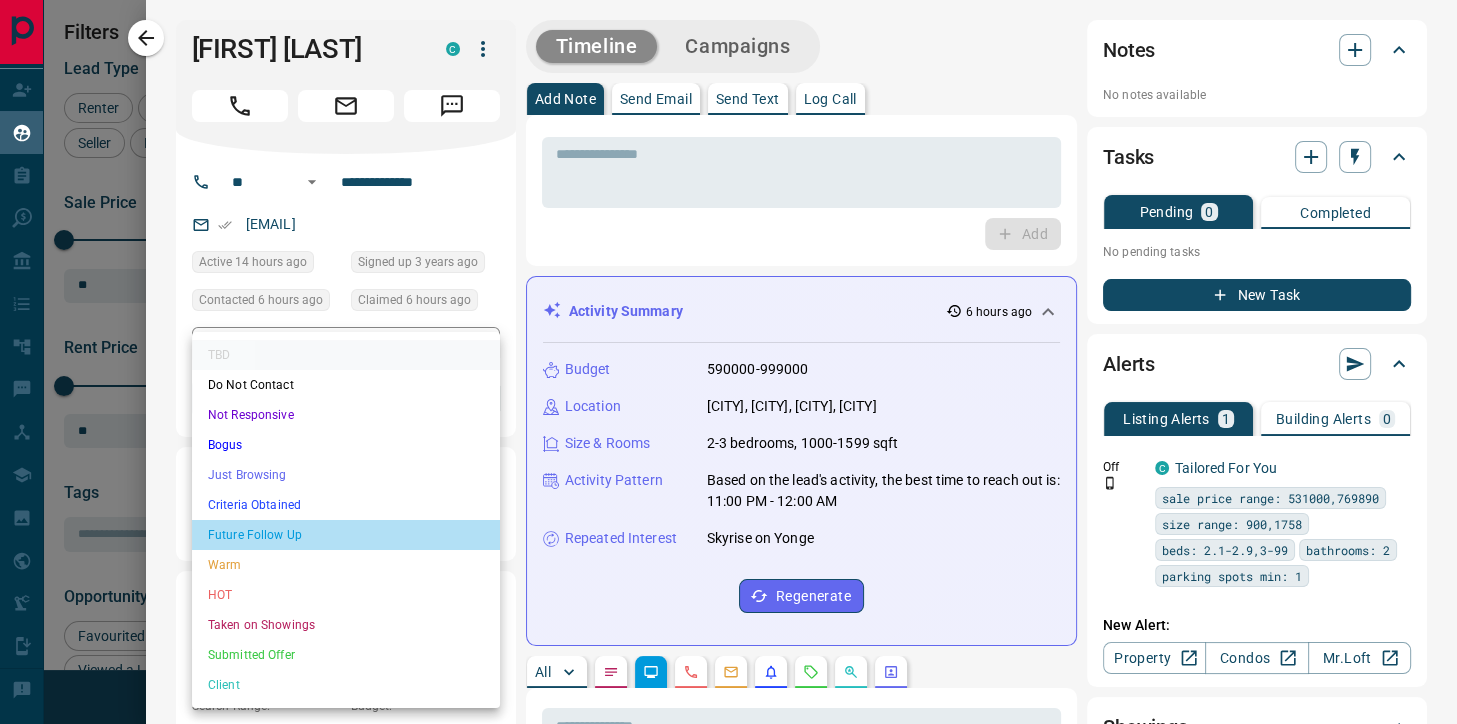 click on "Future Follow Up" at bounding box center [346, 535] 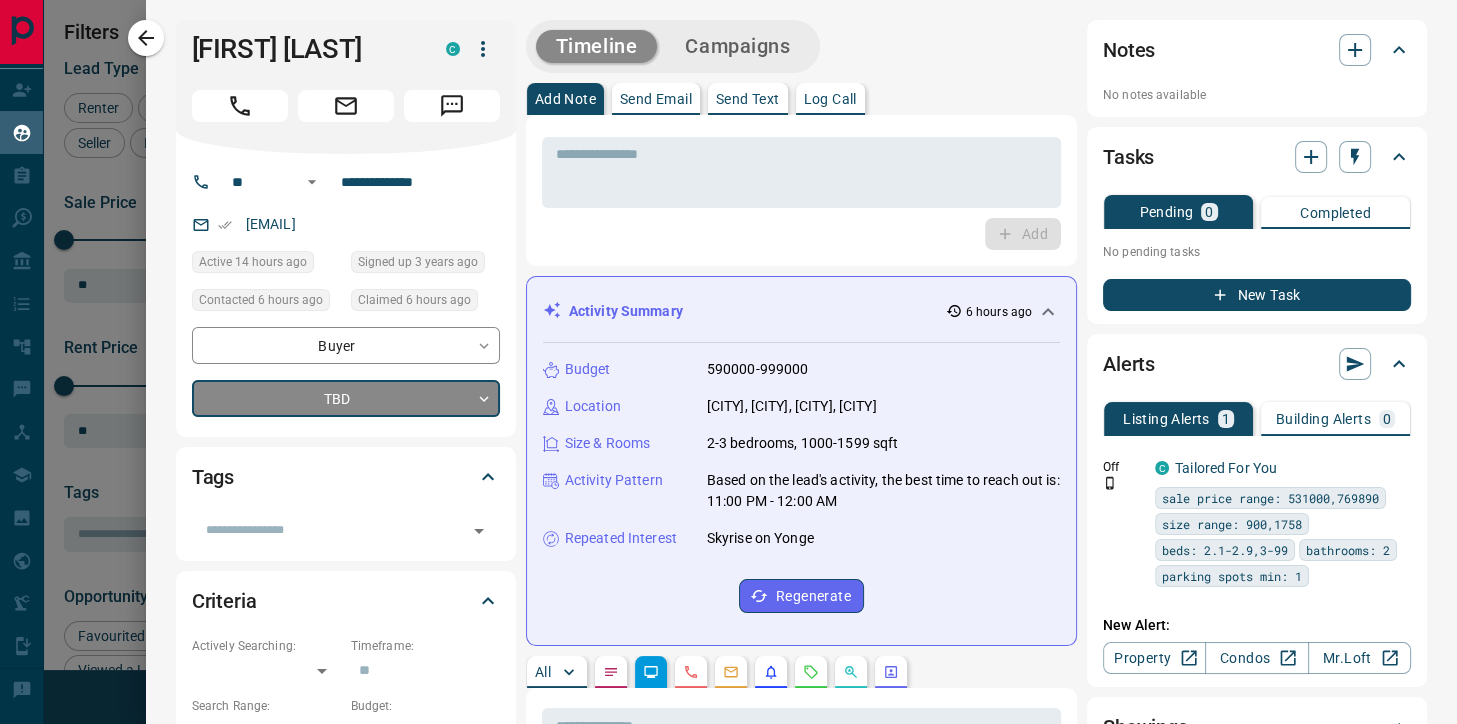 type on "*" 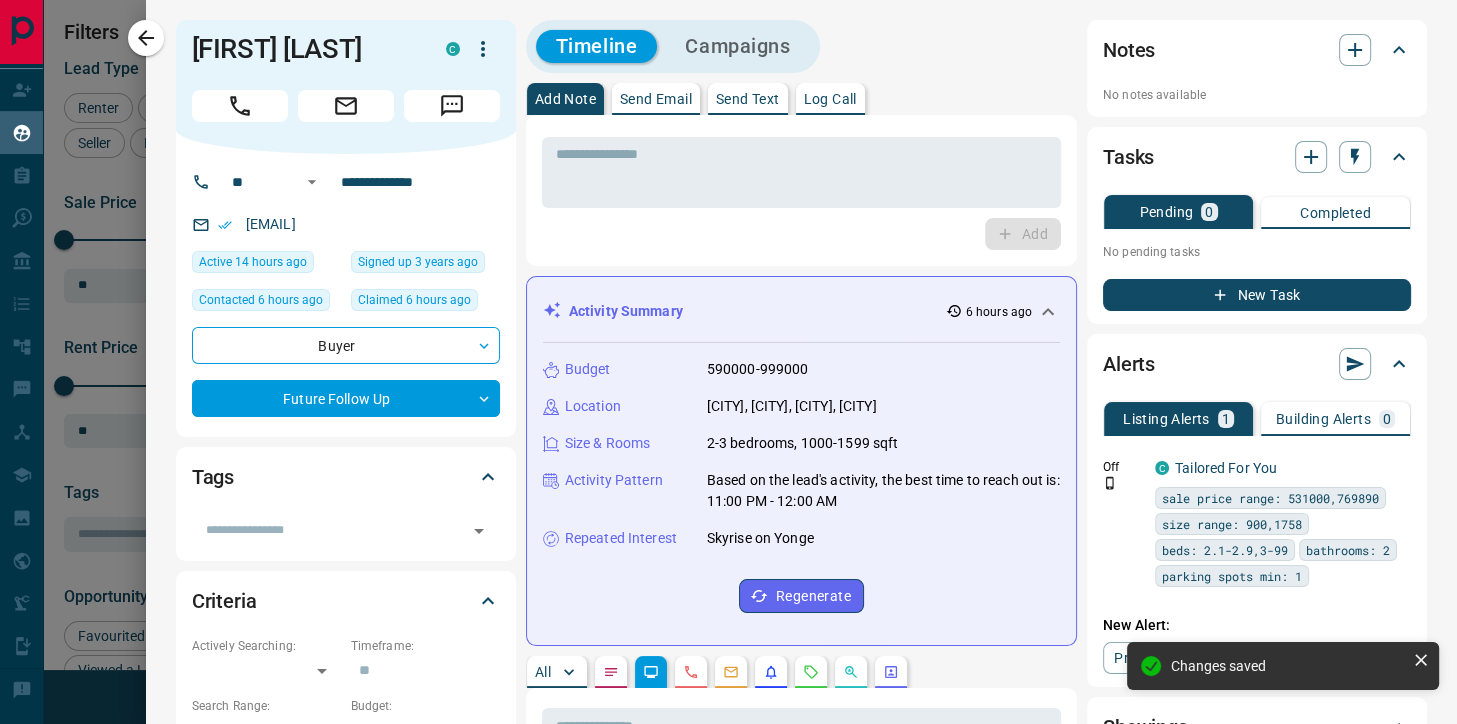 scroll, scrollTop: 96, scrollLeft: 0, axis: vertical 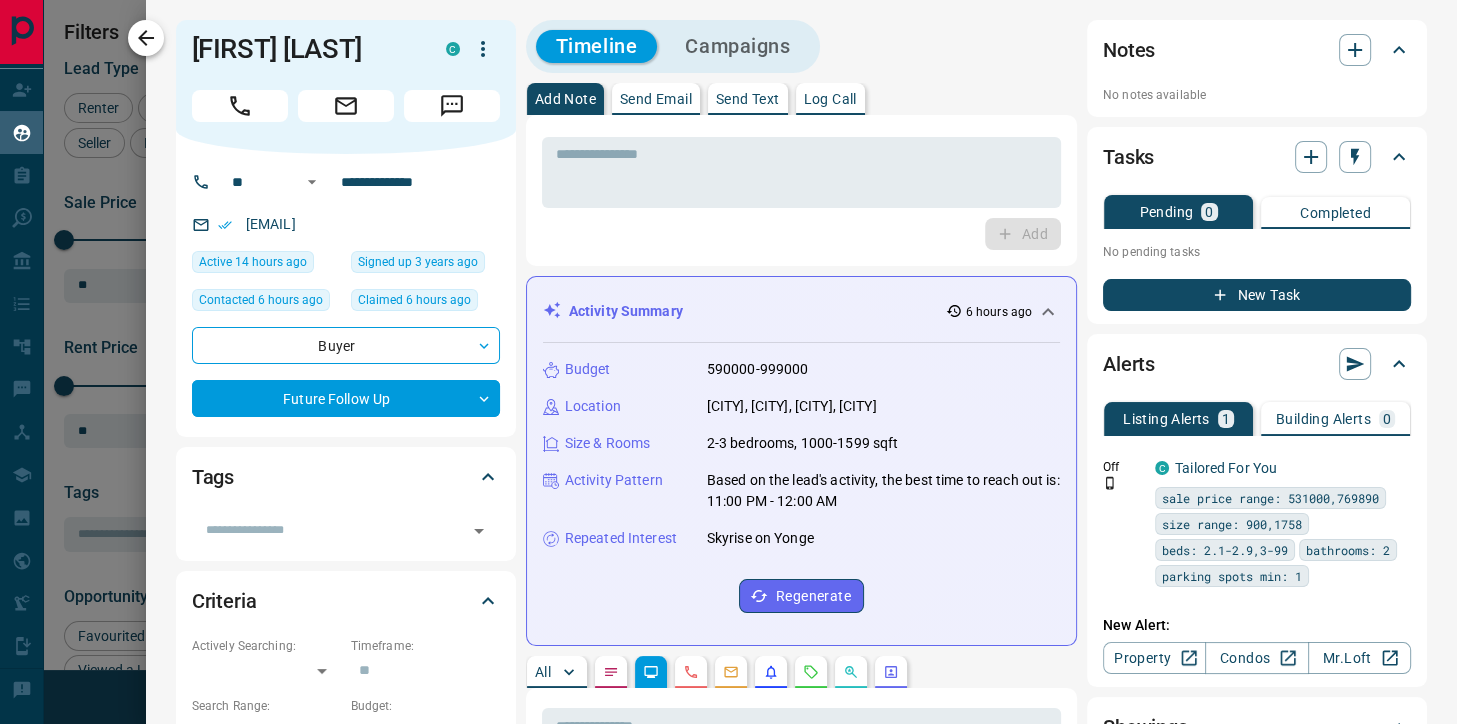 click 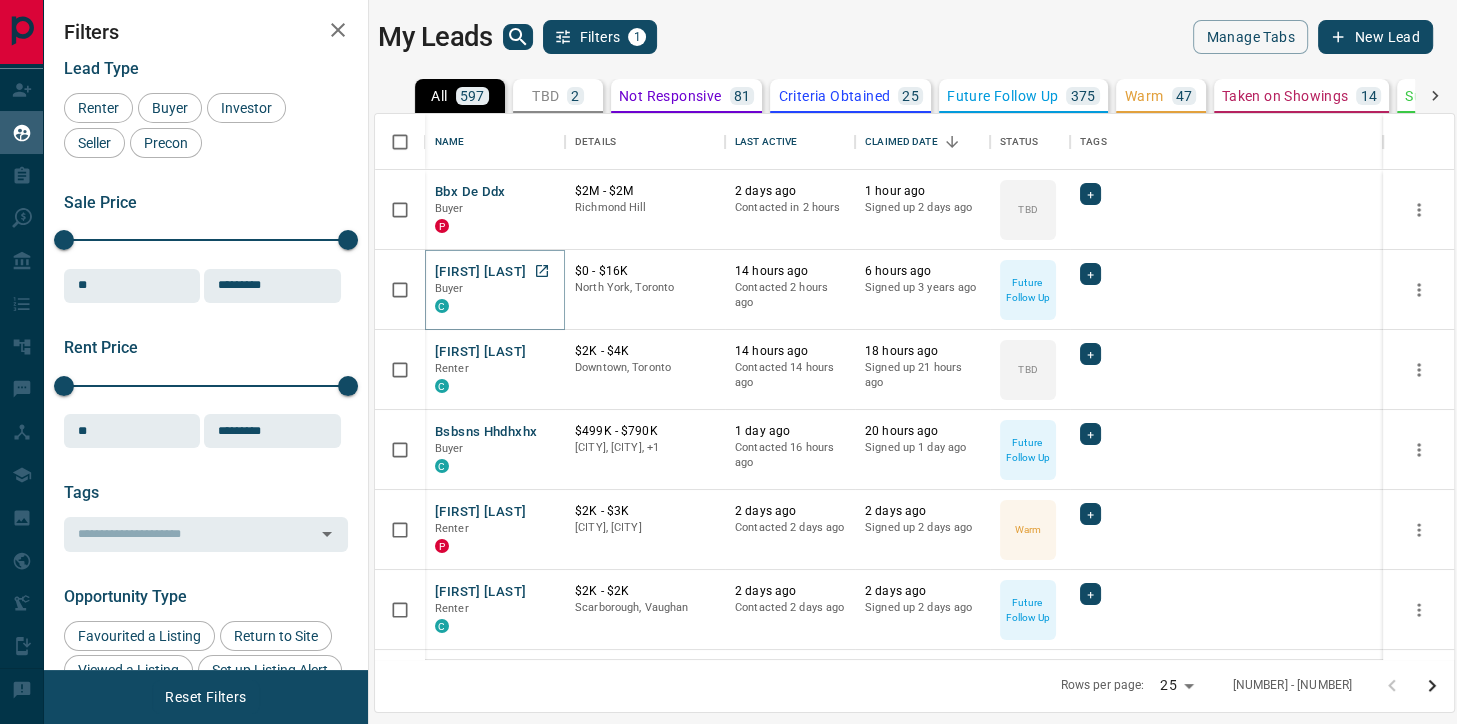 click on "[FIRST] [LAST]" at bounding box center [480, 272] 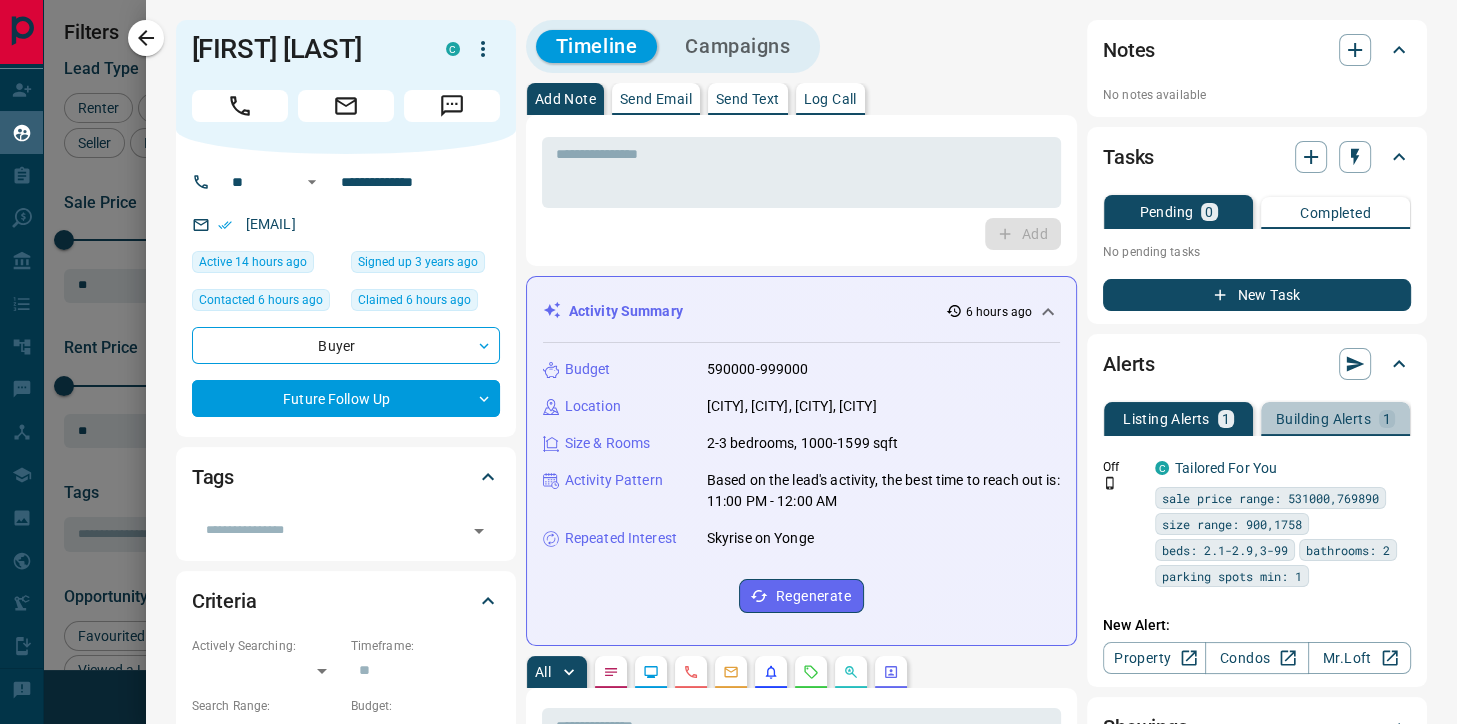 click on "Building Alerts" at bounding box center [1323, 419] 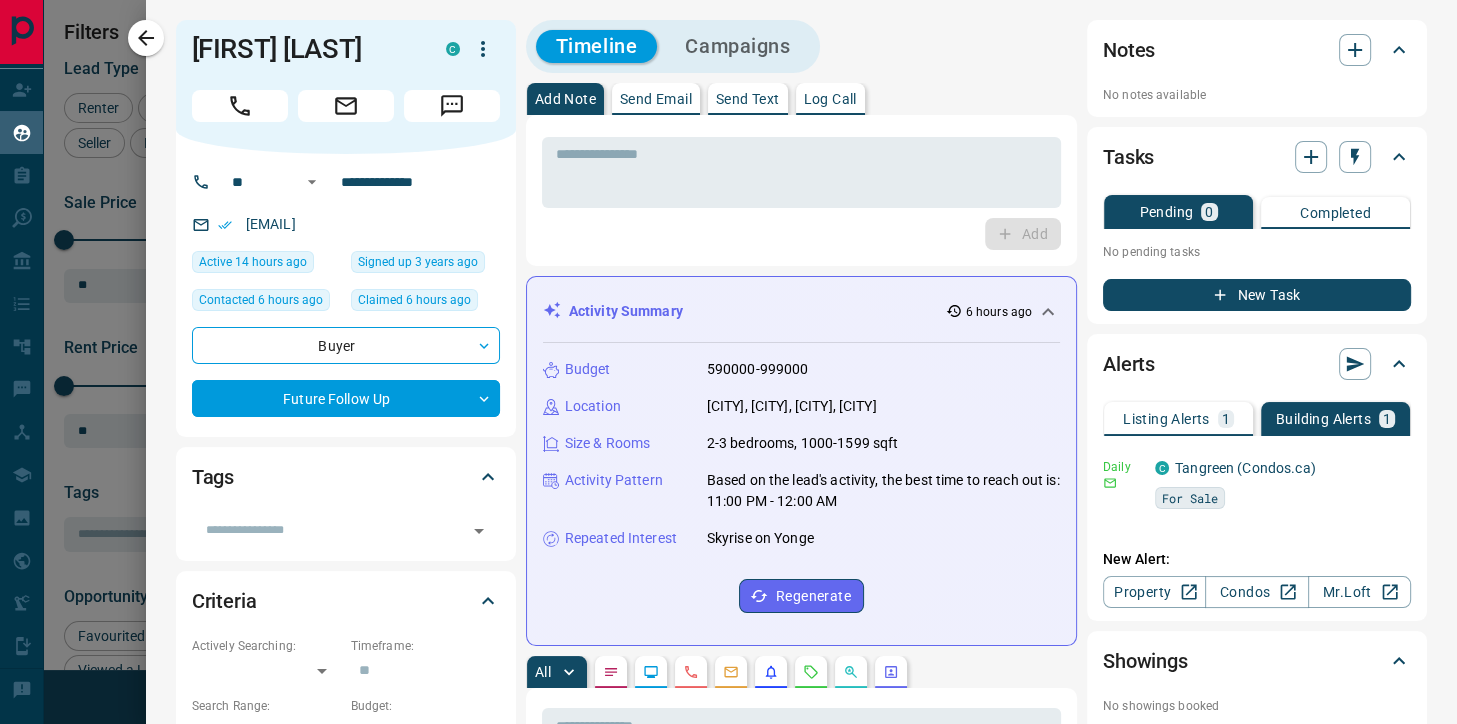 click 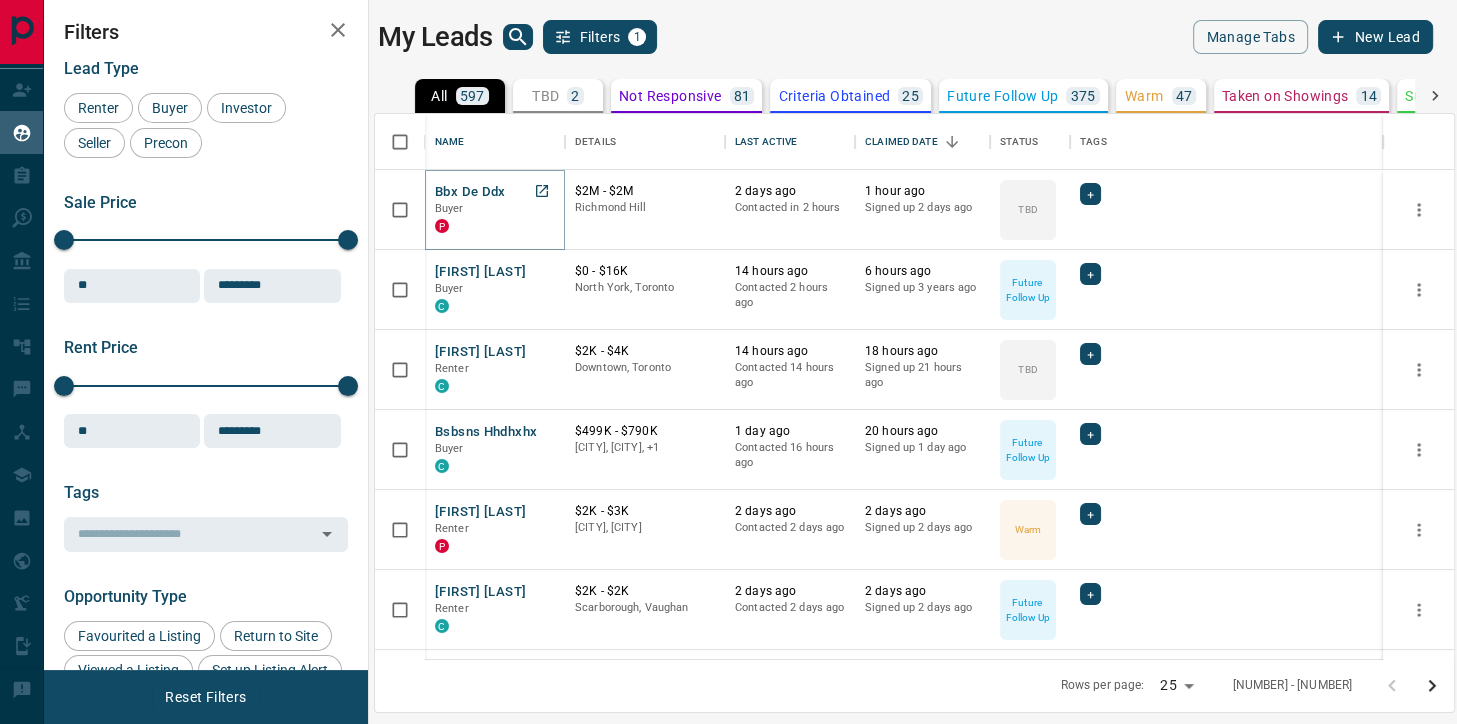 click on "Bbx de Ddx" at bounding box center (470, 192) 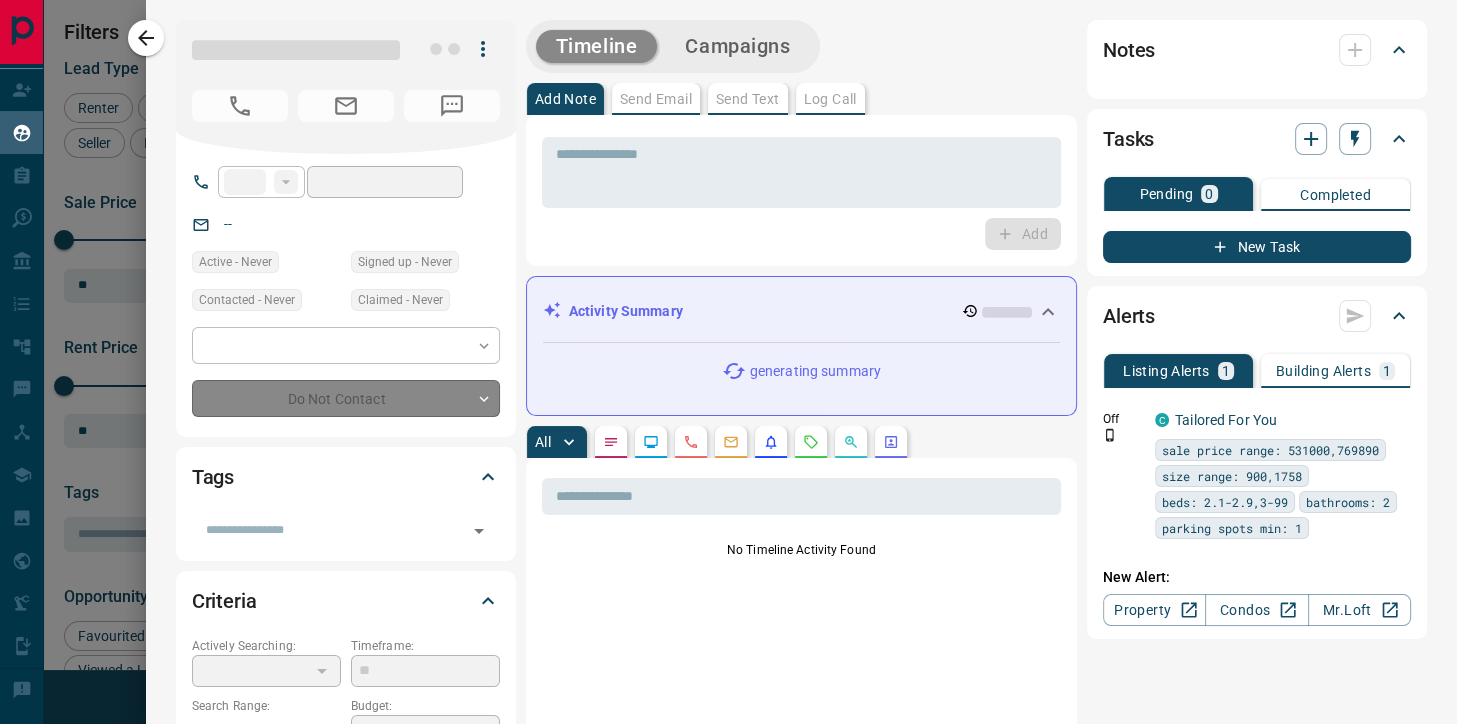 type on "**" 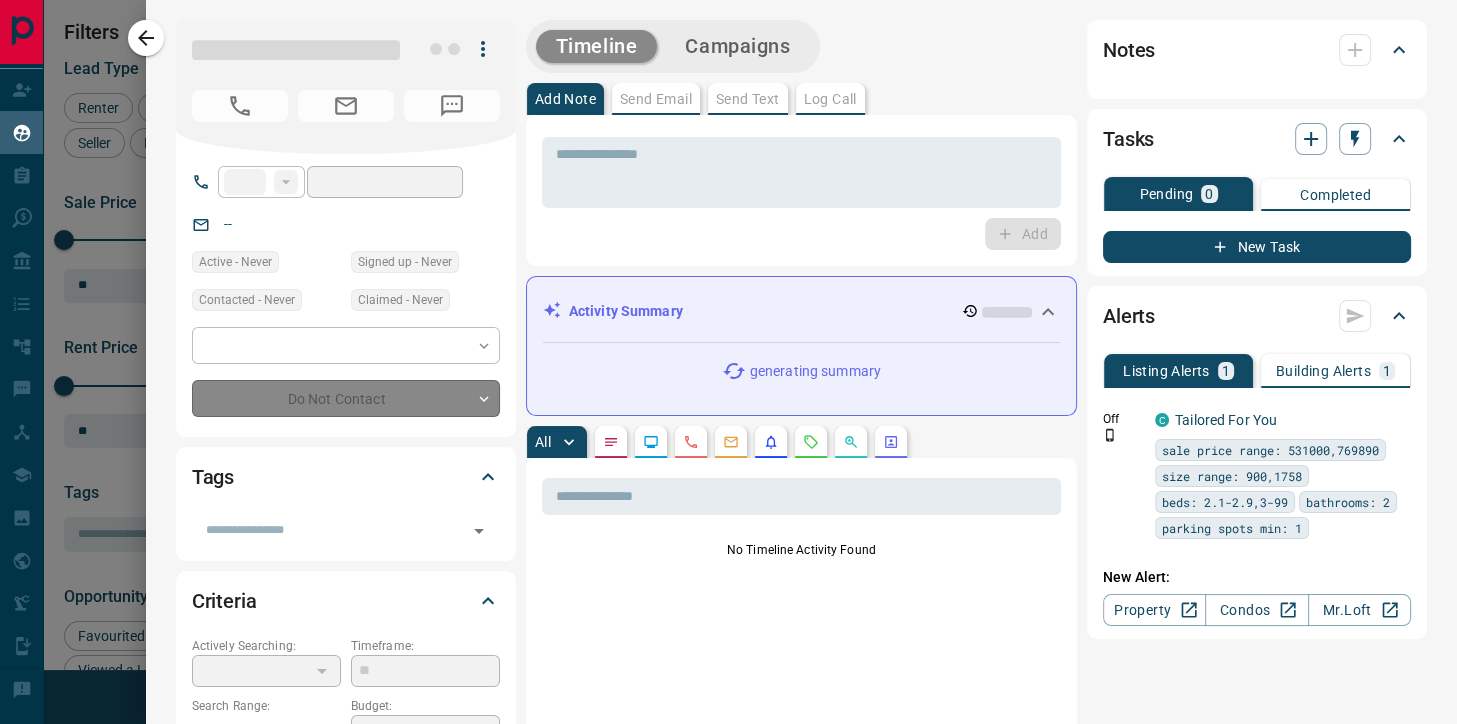 type on "**********" 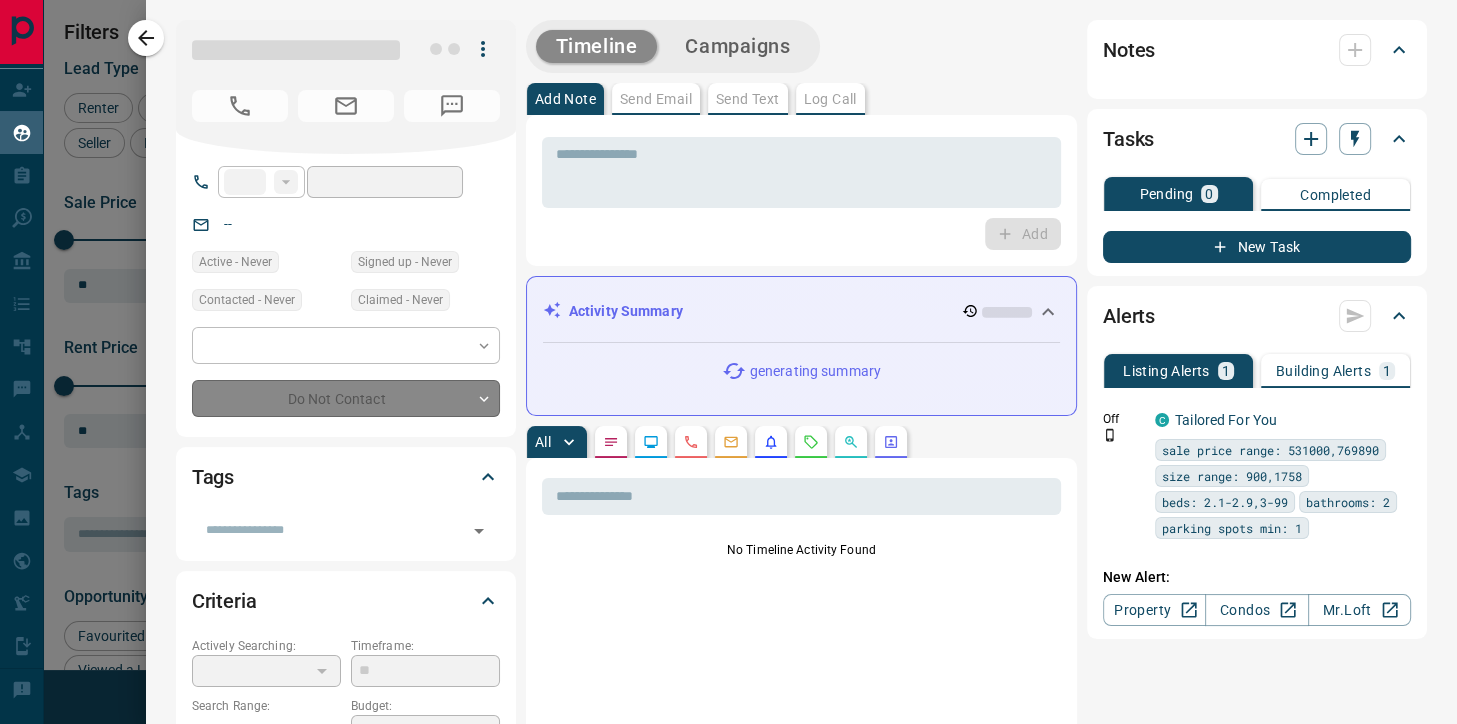 type on "**********" 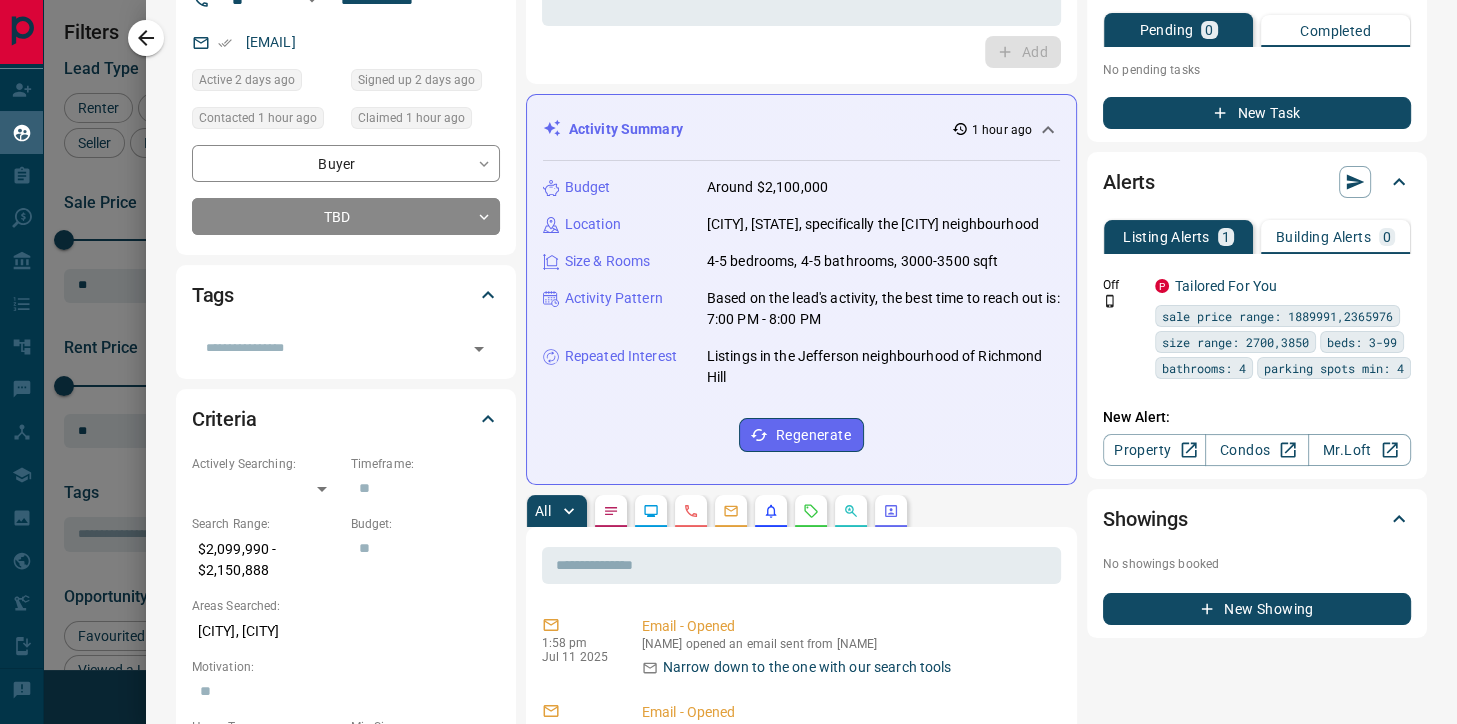 scroll, scrollTop: 224, scrollLeft: 0, axis: vertical 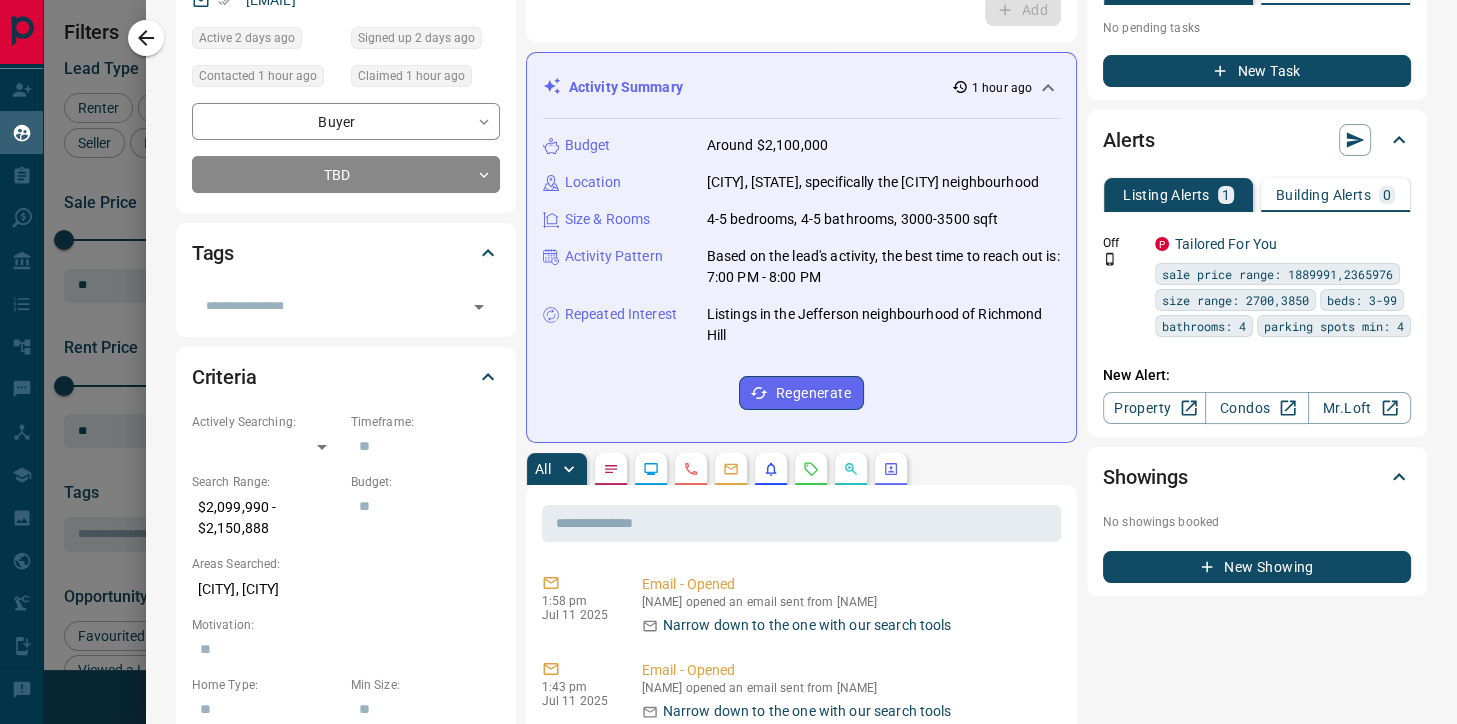 click 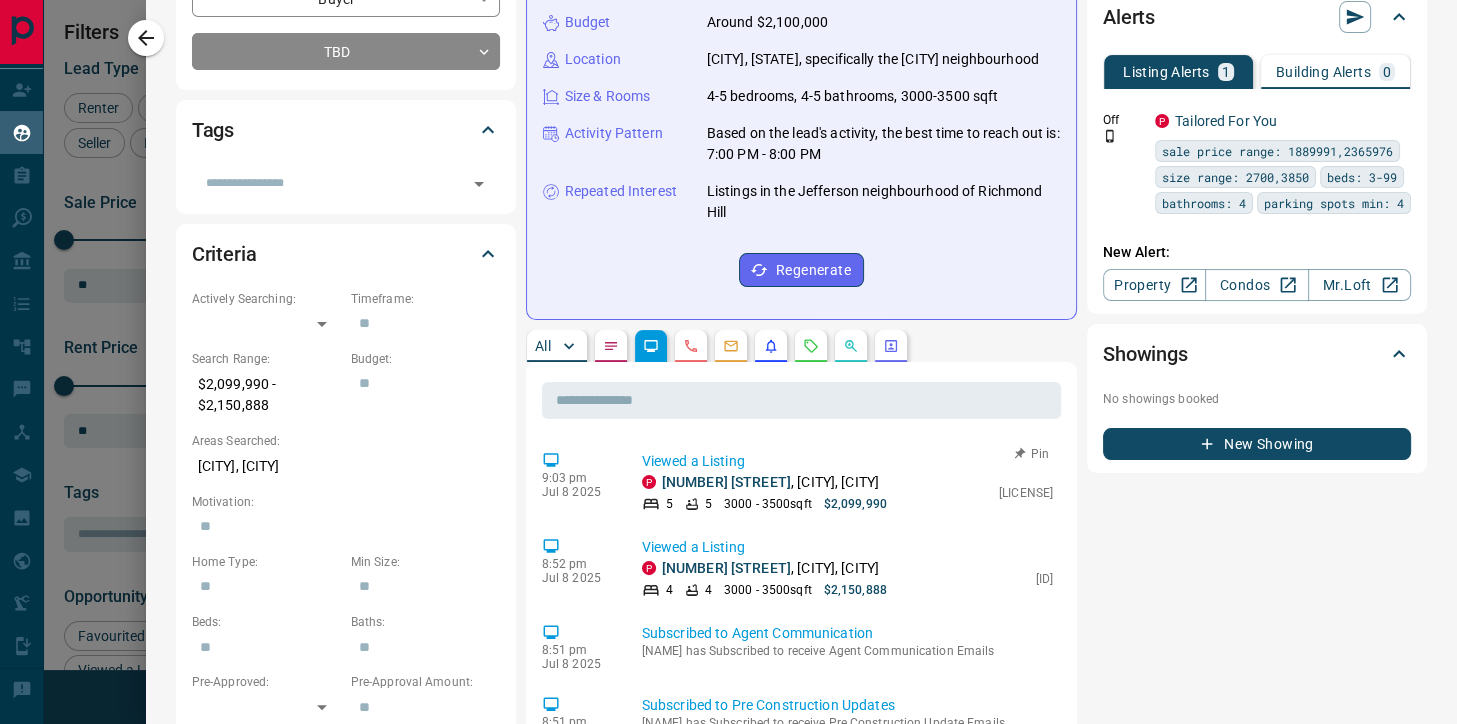 scroll, scrollTop: 352, scrollLeft: 0, axis: vertical 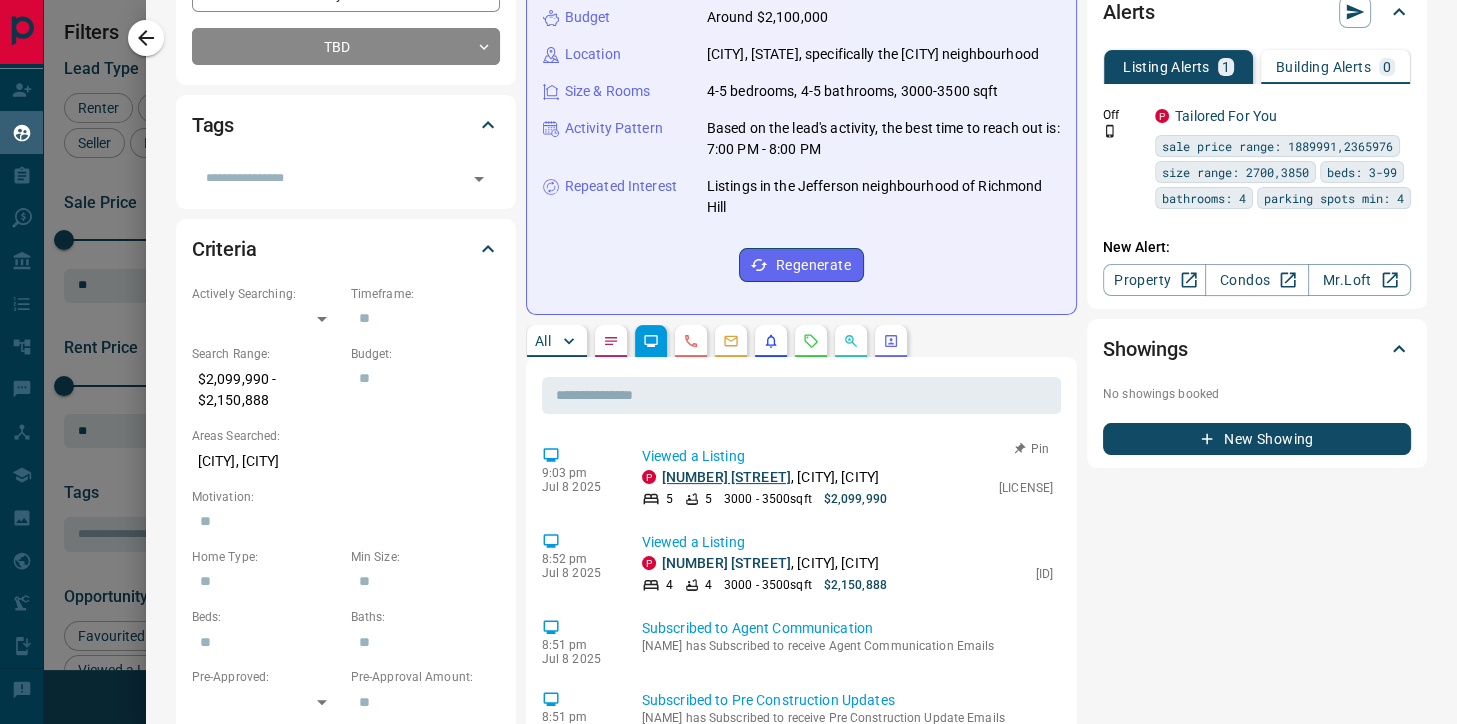 click on "[NUMBER] [STREET]" at bounding box center [726, 477] 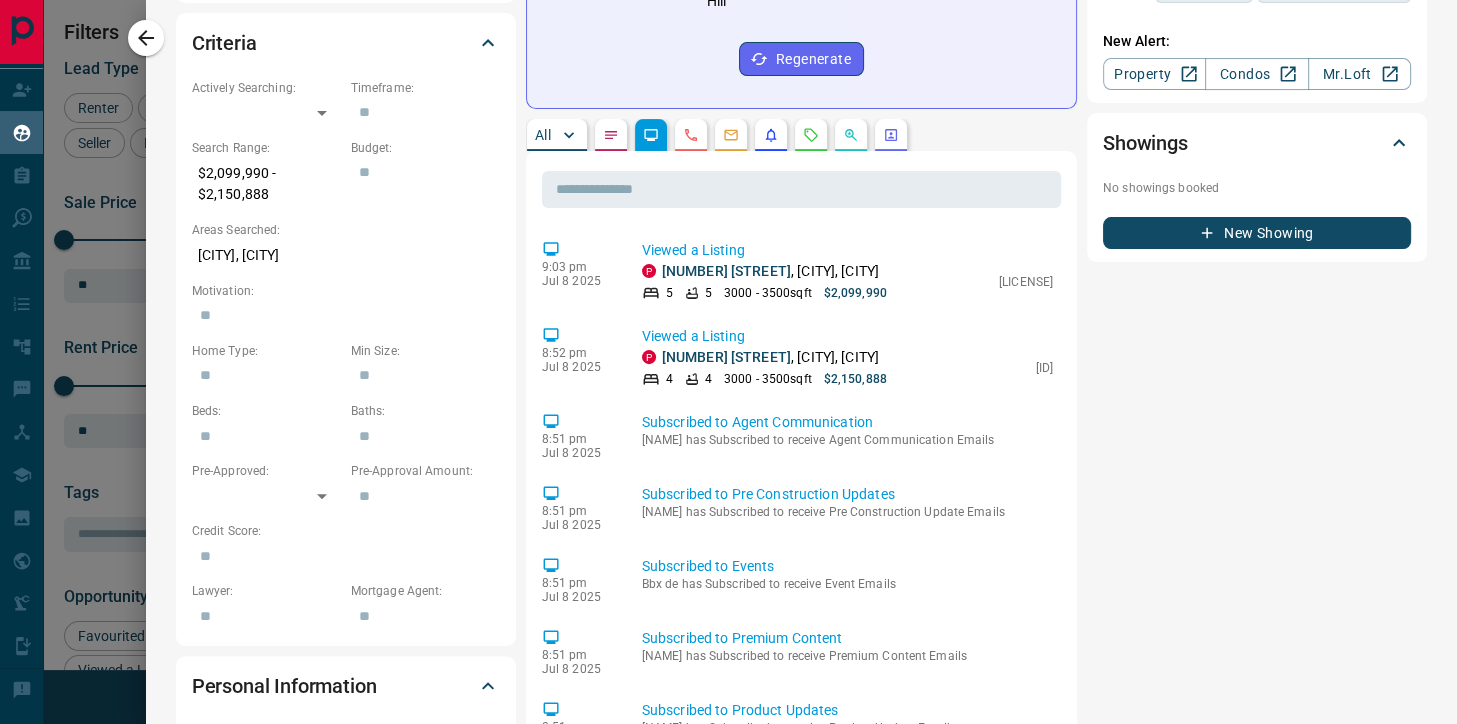 scroll, scrollTop: 544, scrollLeft: 0, axis: vertical 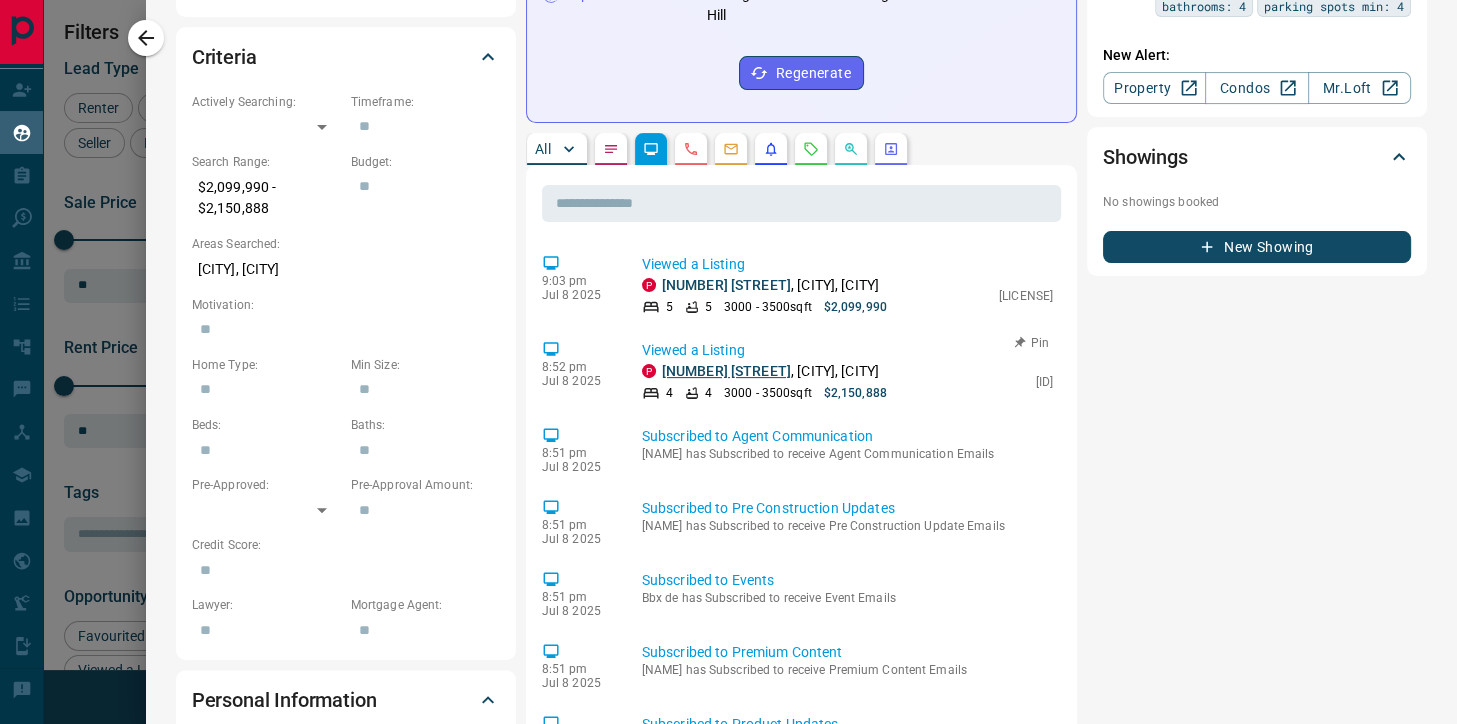 click on "[NUMBER] [STREET]" at bounding box center [726, 371] 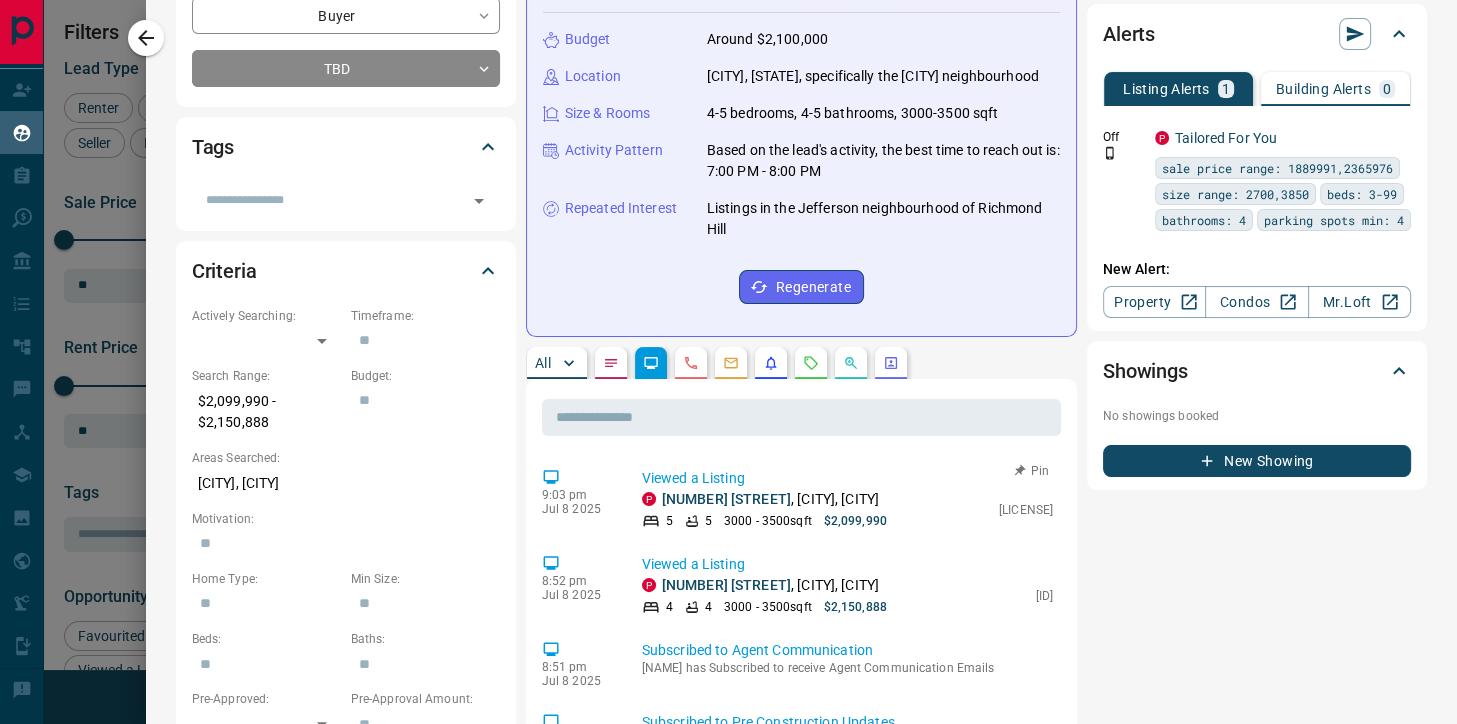 scroll, scrollTop: 384, scrollLeft: 0, axis: vertical 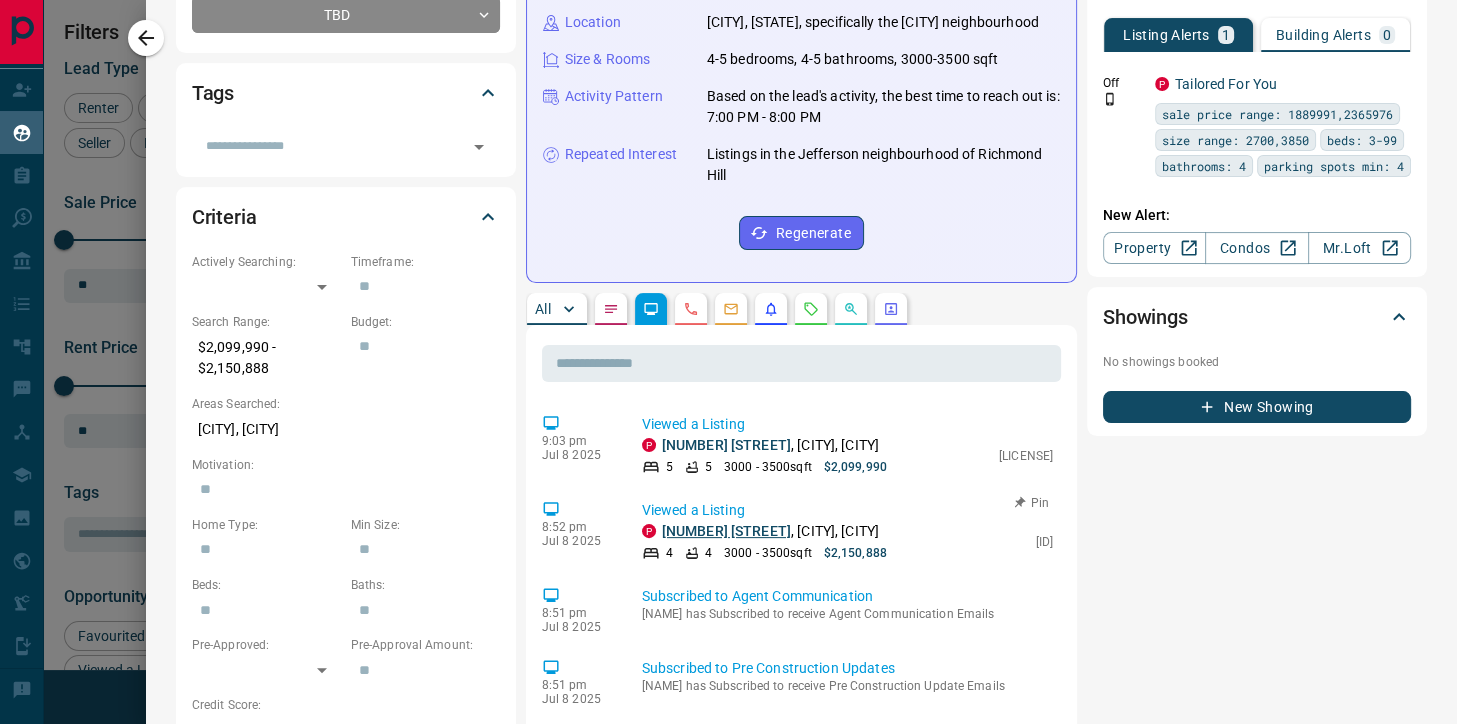 click on "[NUMBER] [STREET]" at bounding box center (726, 531) 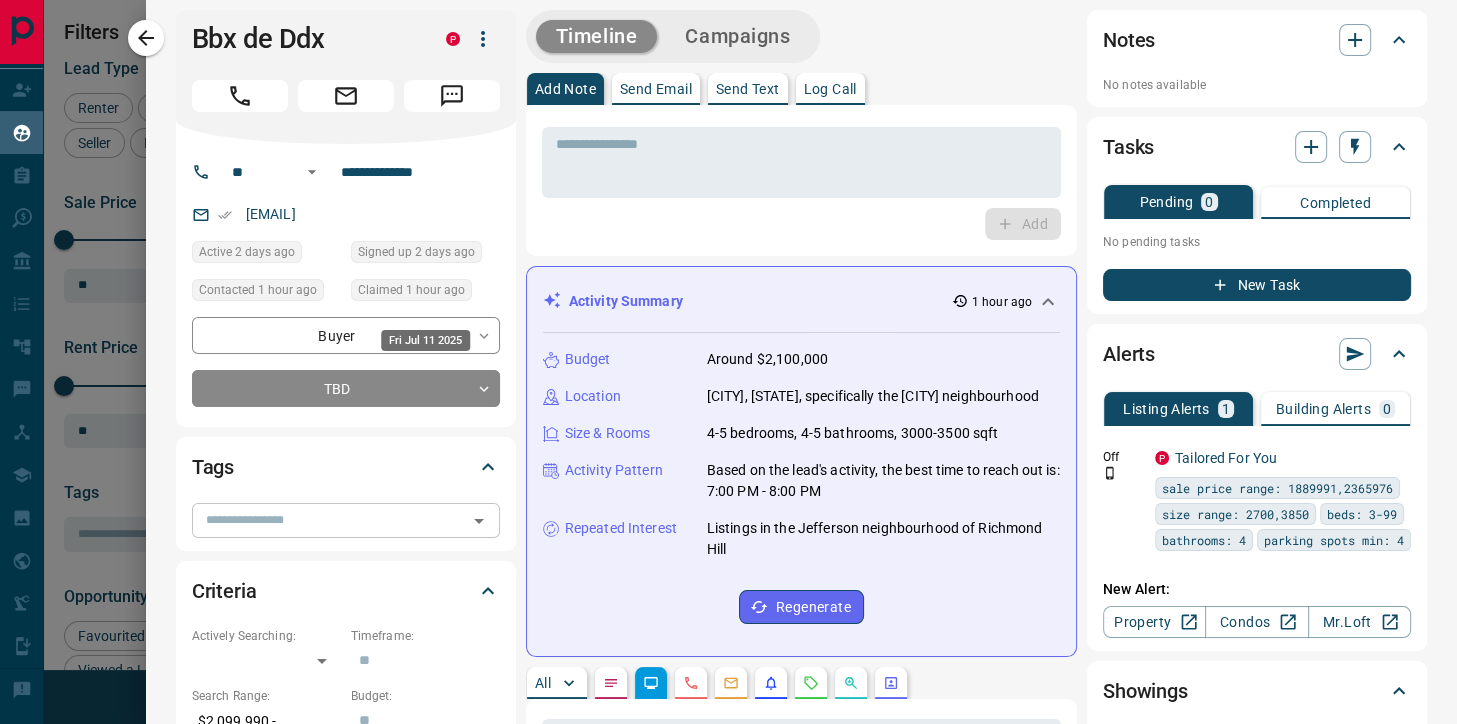 scroll, scrollTop: 0, scrollLeft: 0, axis: both 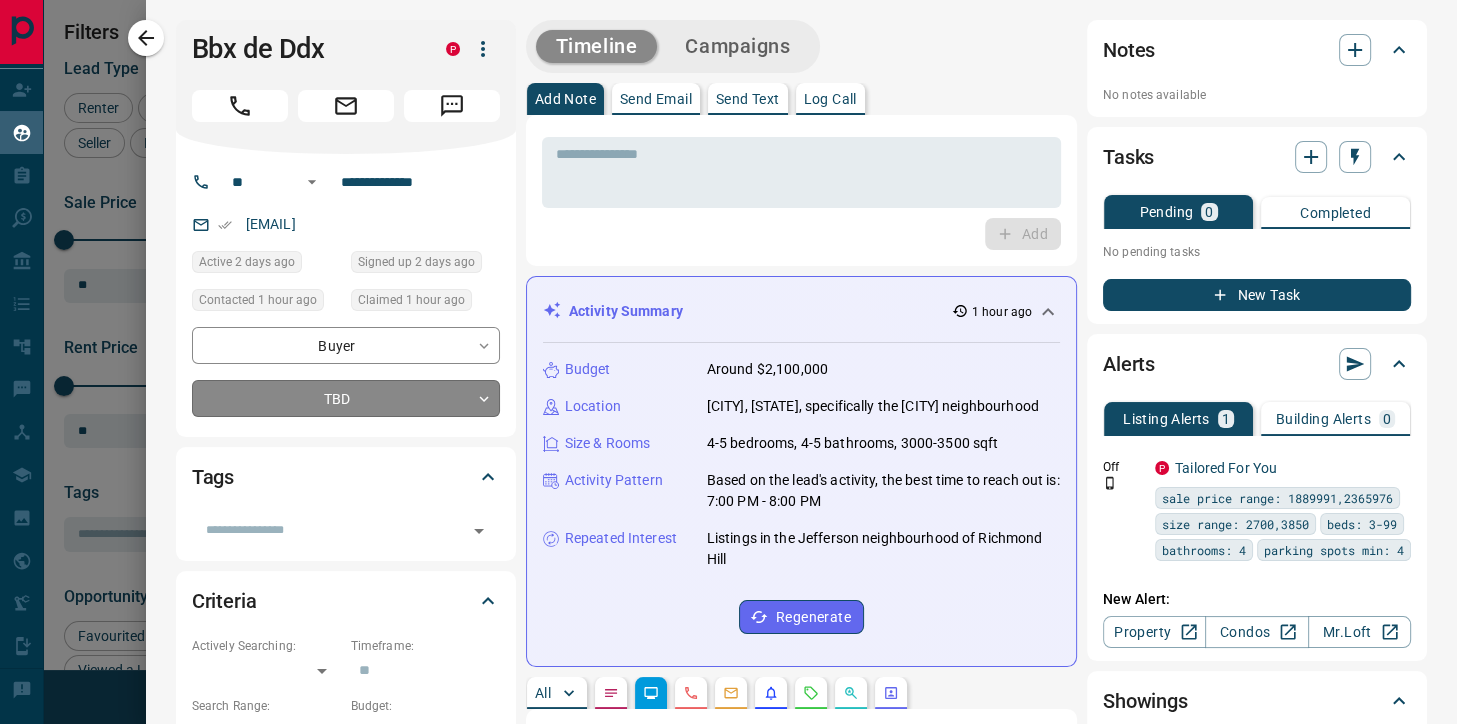 click on "Lead Transfers Claim Leads My Leads Tasks Opportunities Deals Campaigns Automations Messages Broker Bay Training Media Services Agent Resources Precon Worksheet Mobile Apps Disclosure Logout My Leads Filters [NUMBER] Manage Tabs New Lead All [NUMBER] TBD [NUMBER] Do Not Contact - Not Responsive [NUMBER] Bogus [NUMBER] Just Browsing [NUMBER] Criteria Obtained [NUMBER] Future Follow Up [NUMBER] Warm [NUMBER] HOT - Taken on Showings [NUMBER] Submitted Offer - Client [NUMBER] Name Details Last Active Claimed Date Status Tags [NAME] [NAME] Buyer P $[NUMBER] - $[NUMBER] [CITY] [NUMBER] days ago Contacted in [NUMBER] hours [NUMBER] hour ago Signed up [NUMBER] days ago TBD + [NAME] Buyer C $[NUMBER] - $[NUMBER] [CITY], [CITY] [NUMBER] hours ago Contacted [NUMBER] hours ago [NUMBER] hours ago Signed up [NUMBER] years ago TBD + [NAME] Renter C $[NUMBER] - $[NUMBER] [CITY], [CITY] [NUMBER] hours ago Contacted [NUMBER] hours ago [NUMBER] hours ago Signed up [NUMBER] hours ago TBD + [NAME] Hhdhxhx Buyer C $[NUMBER] - $[NUMBER] [CITY], [CITY], +[NUMBER] [NUMBER] day ago Contacted [NUMBER] hours ago [NUMBER] hours ago Signed up [NUMBER] day ago TBD + [NAME] Renter P Warm + C" at bounding box center (728, 349) 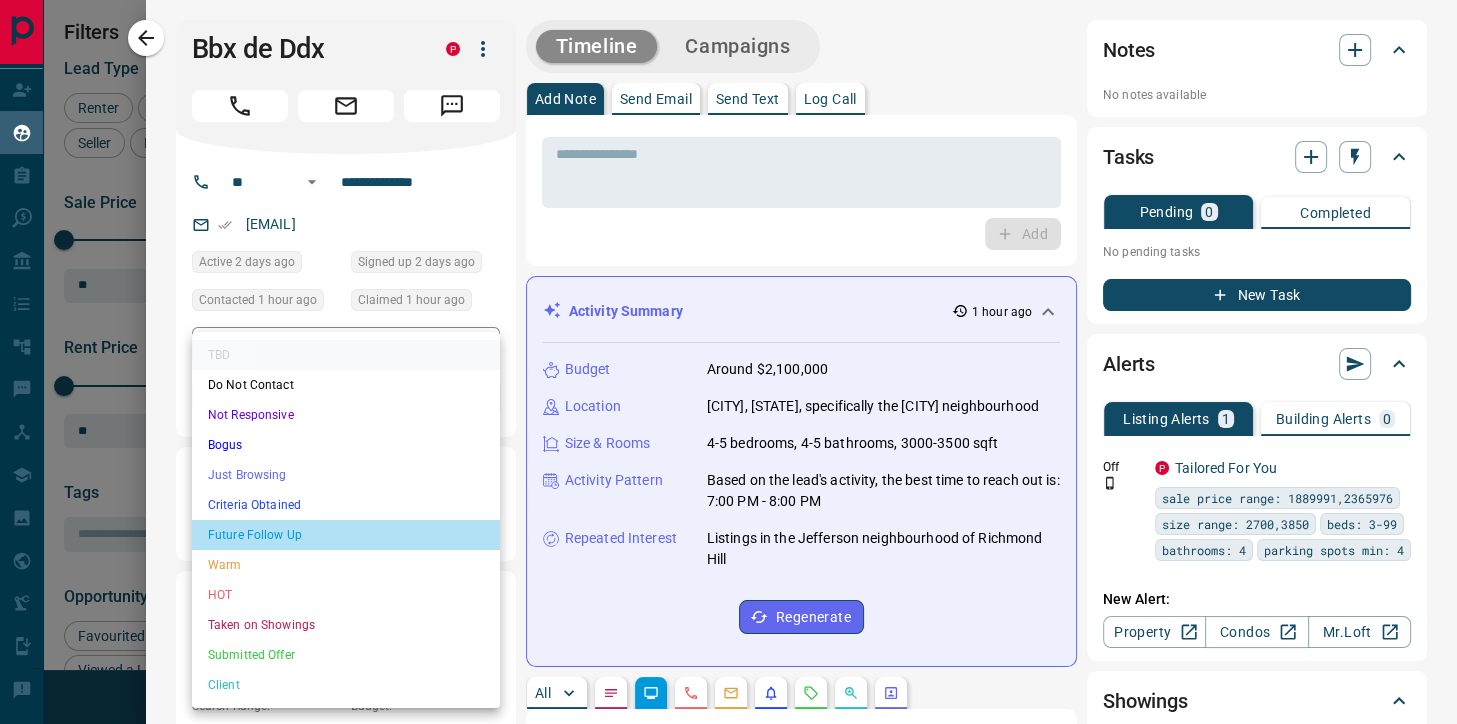 click on "Future Follow Up" at bounding box center [346, 535] 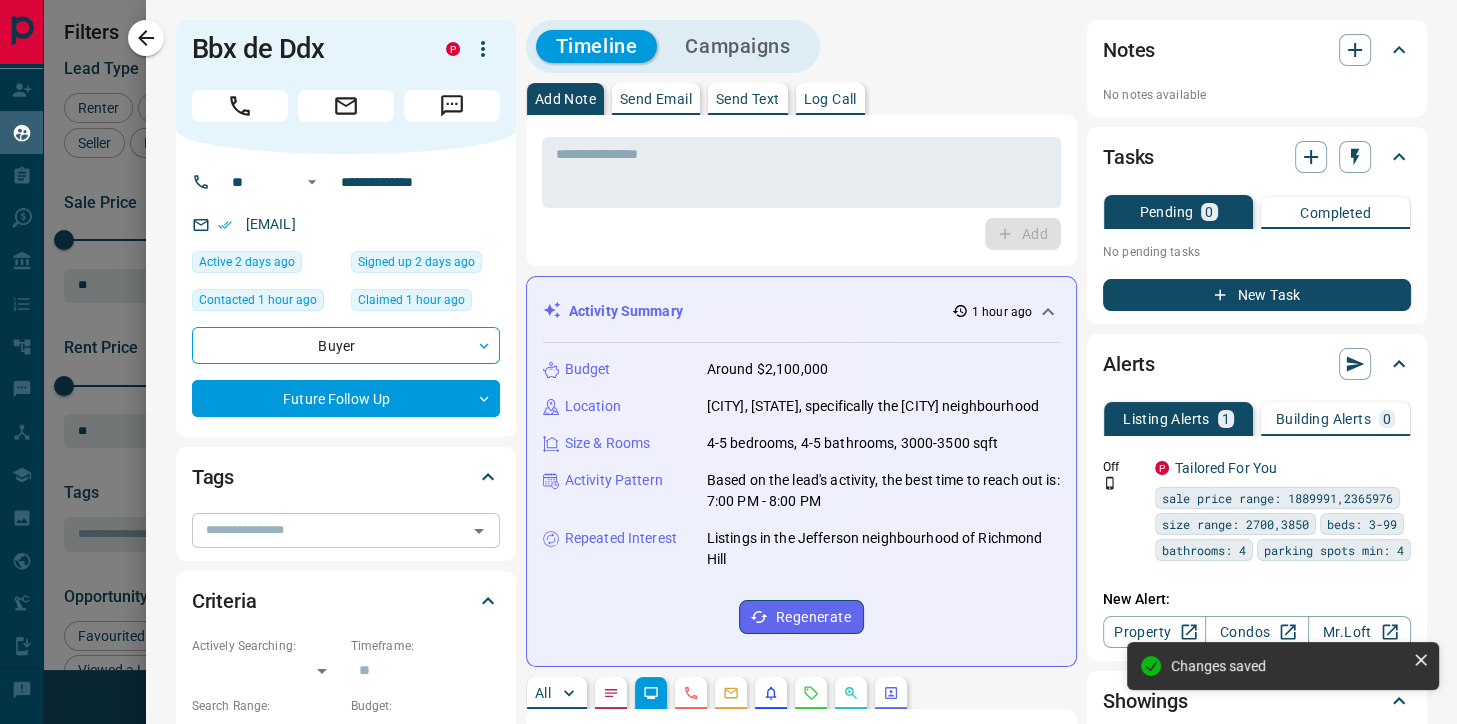 type on "*" 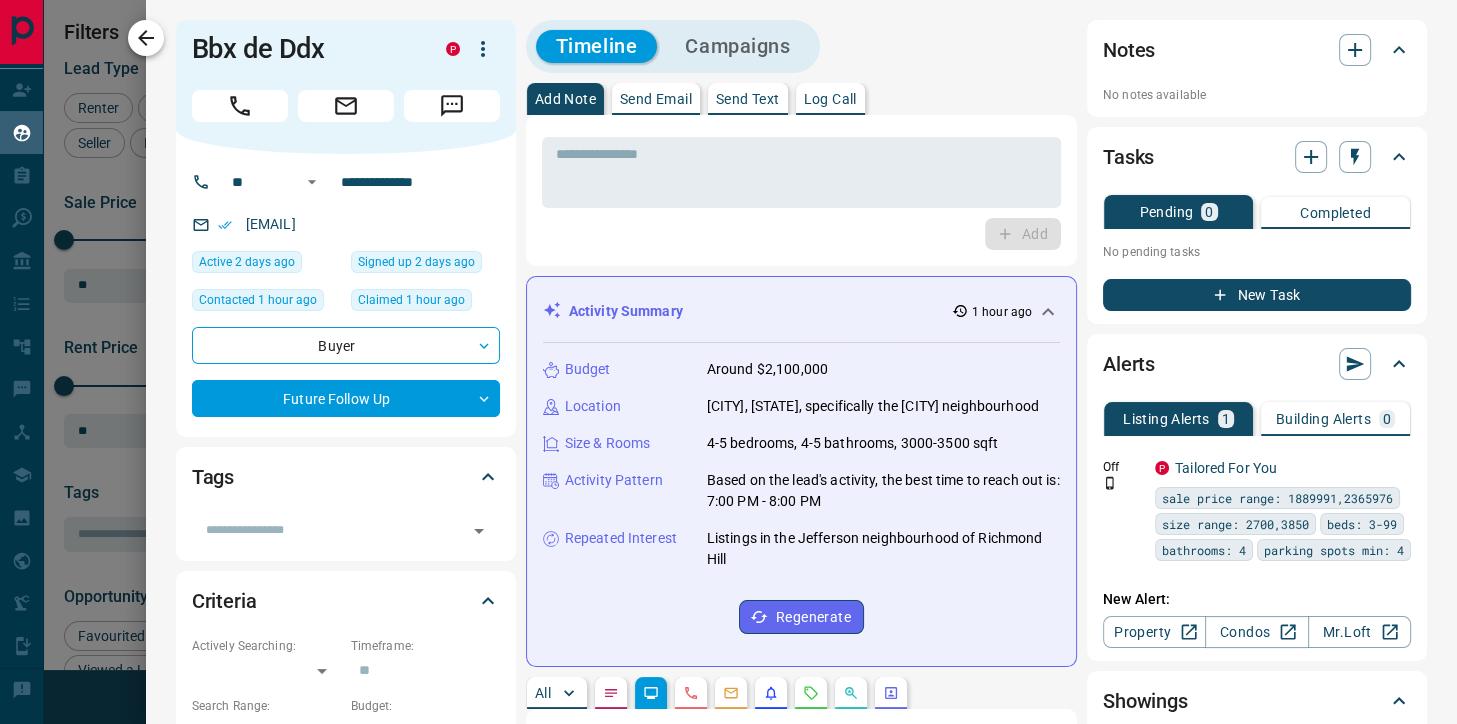 click at bounding box center [146, 38] 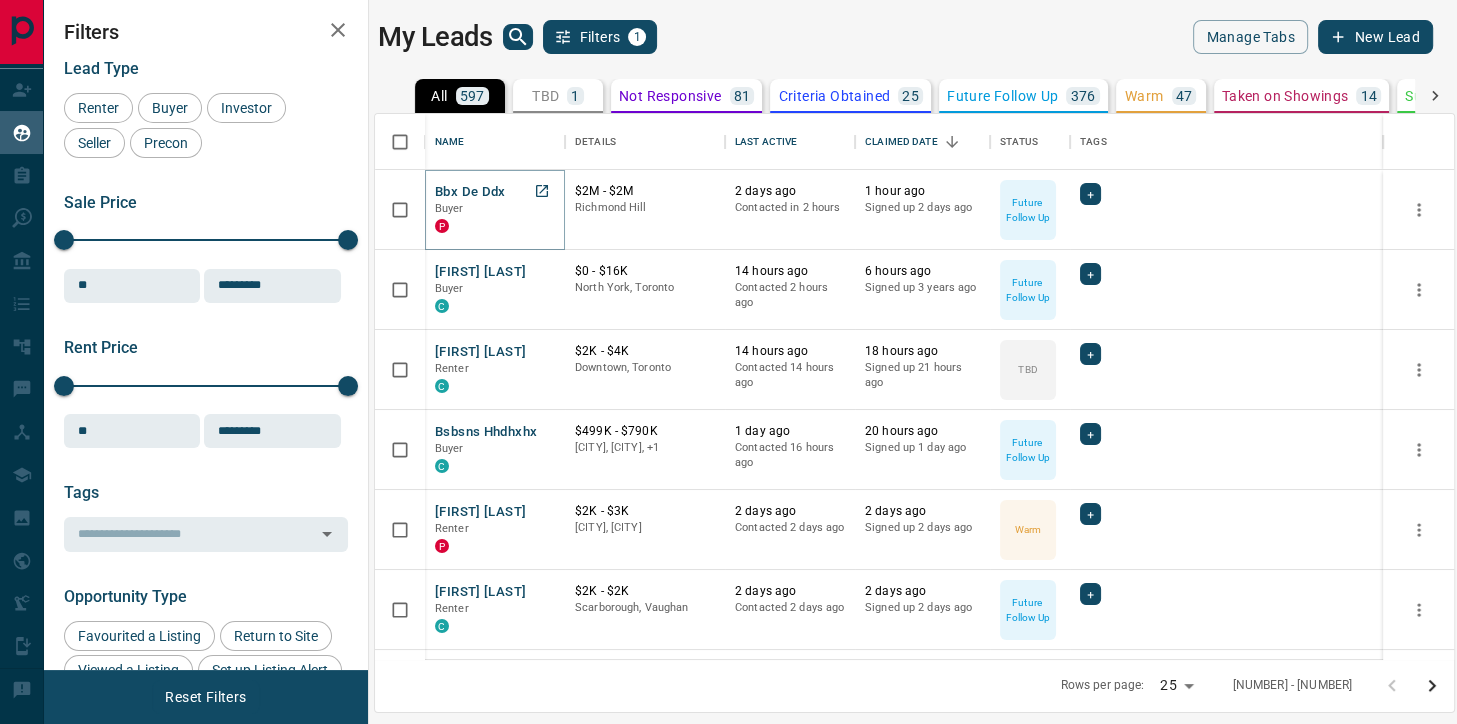 click on "Bbx de Ddx" at bounding box center [470, 192] 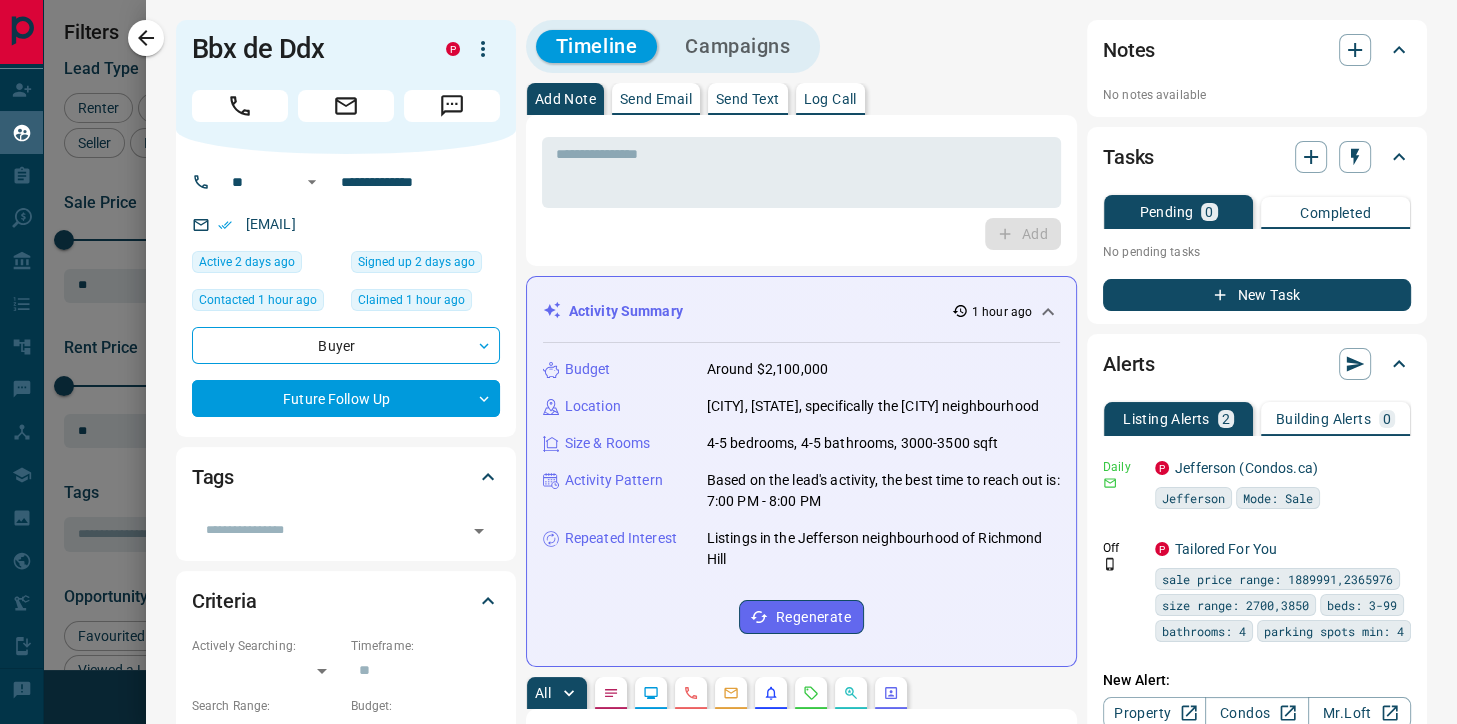 click on "Building Alerts" at bounding box center (1323, 419) 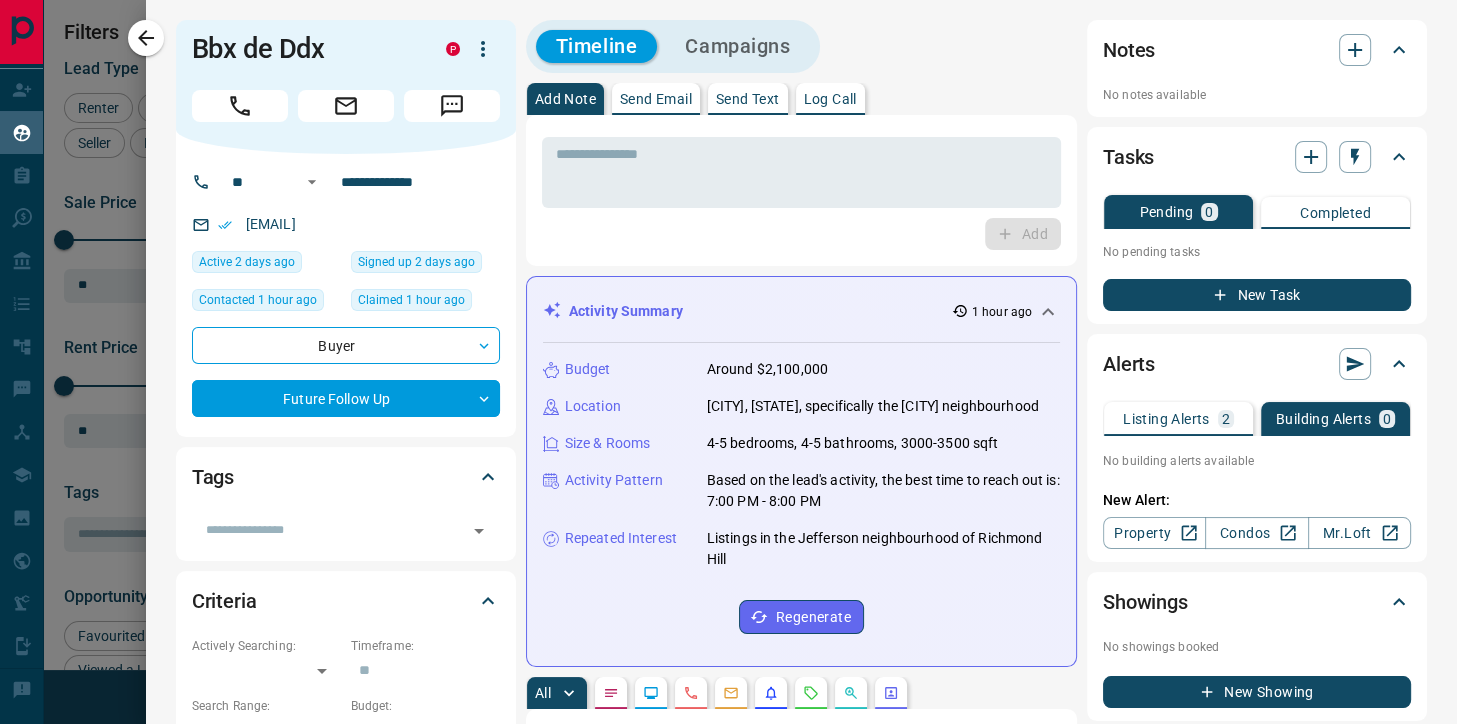 click on "Listing Alerts" at bounding box center [1166, 419] 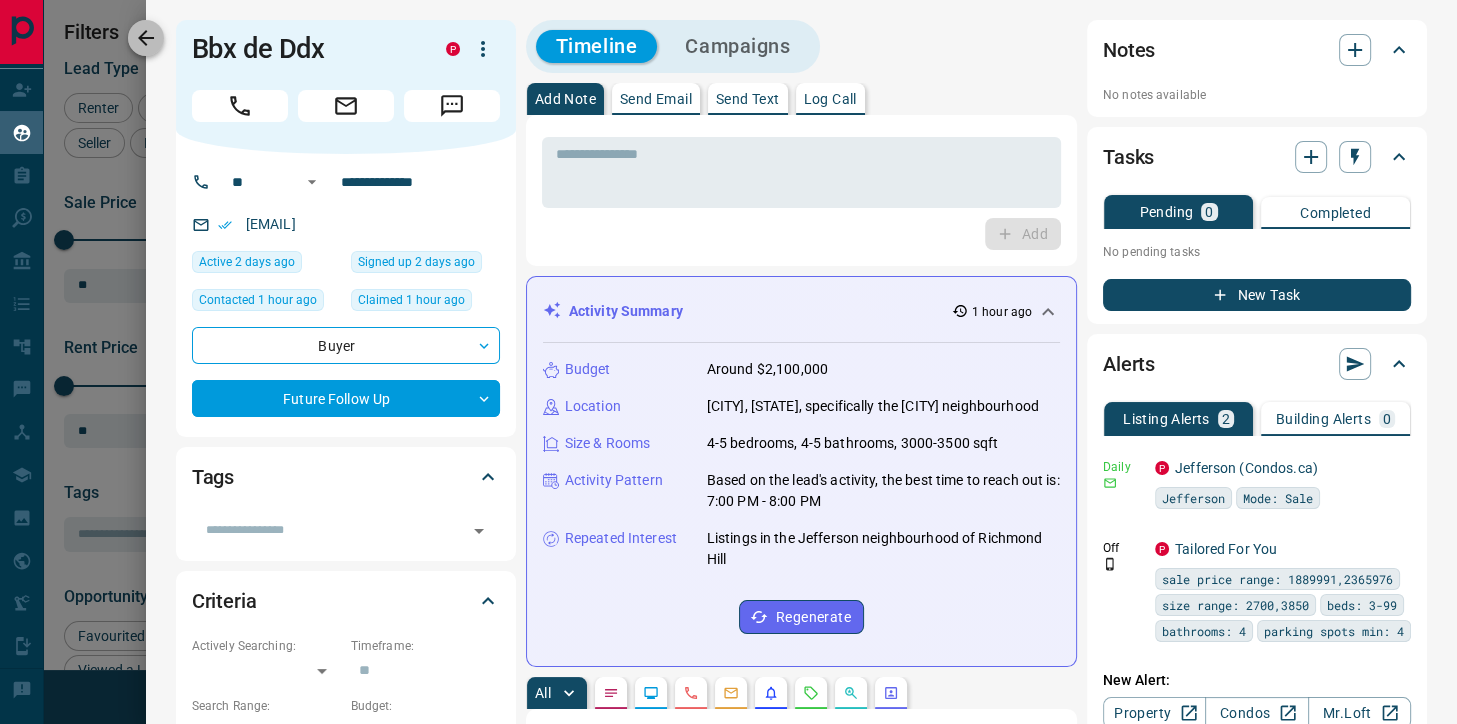 click 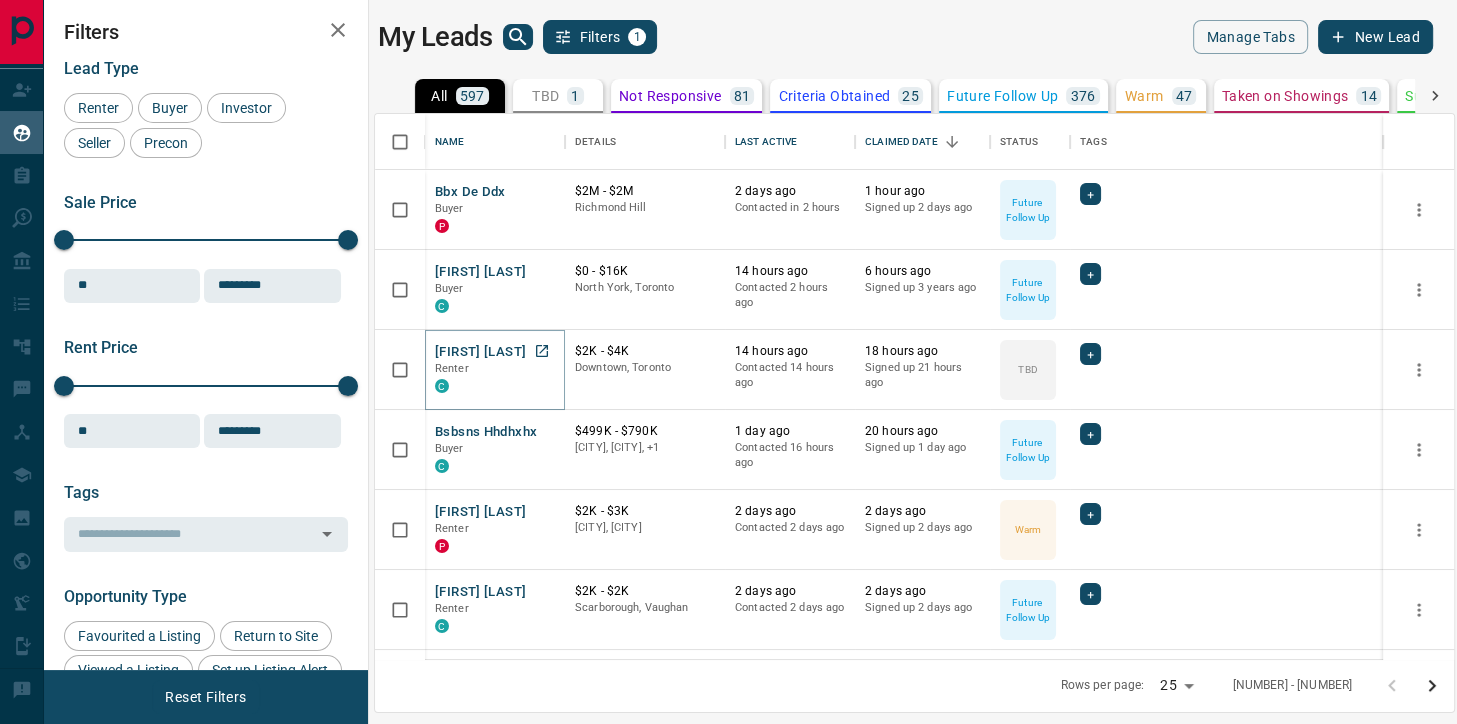 click on "[FIRST] [LAST]" at bounding box center (480, 352) 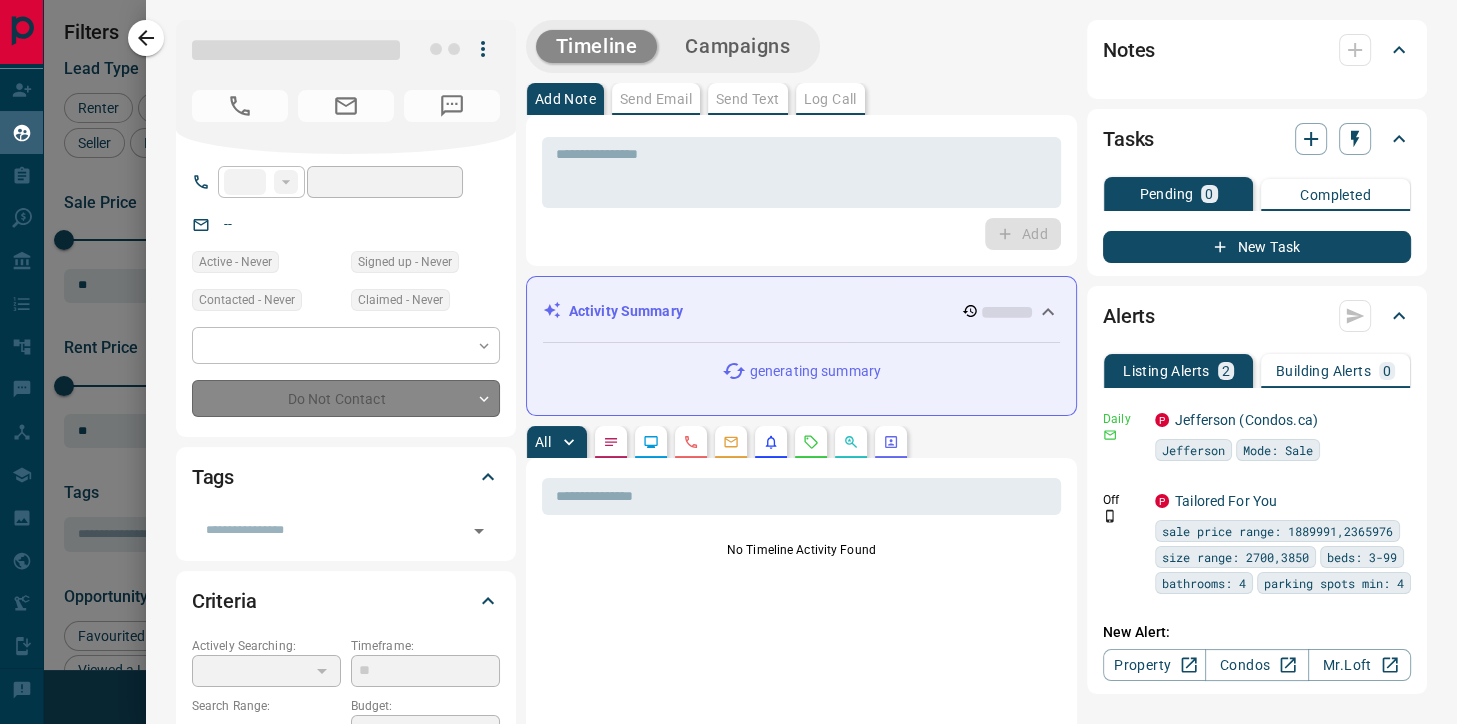 type on "**" 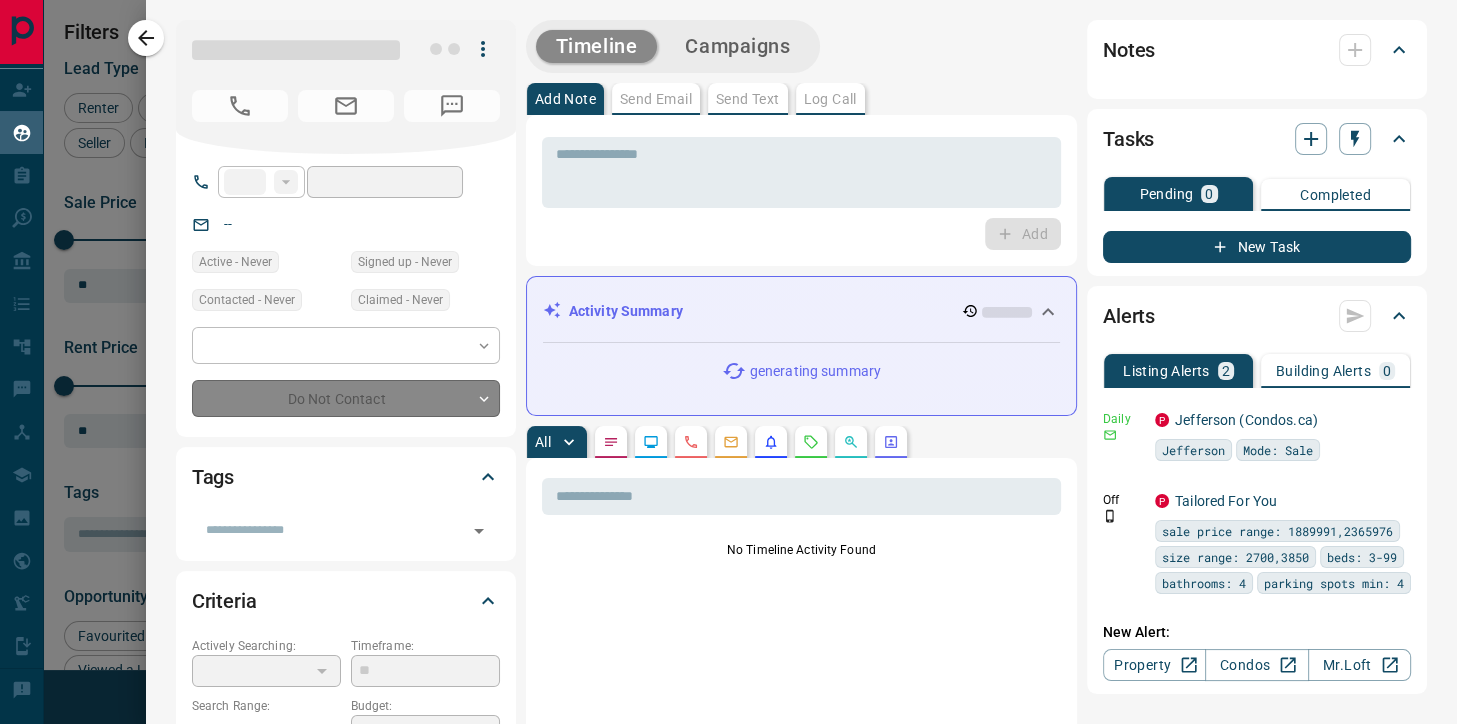 type on "**********" 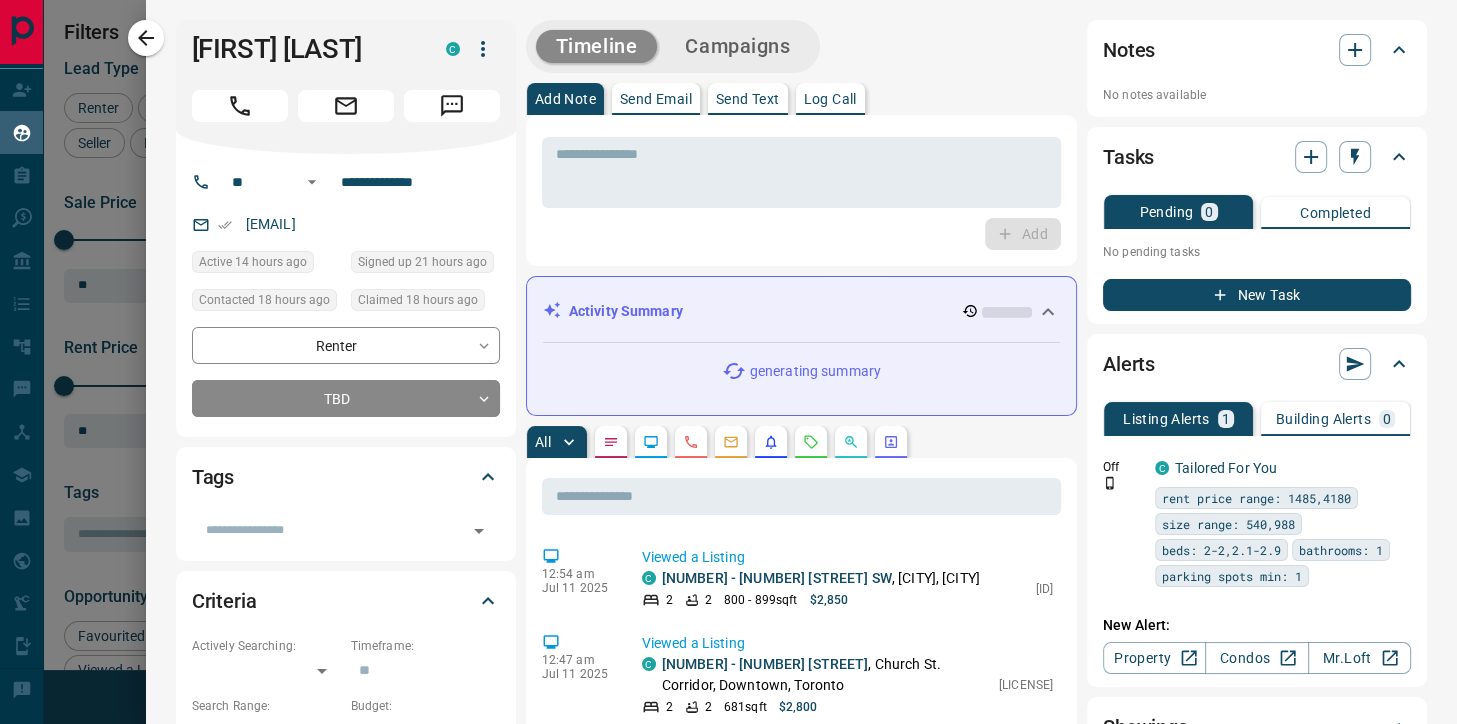 click on "Building Alerts" at bounding box center [1323, 419] 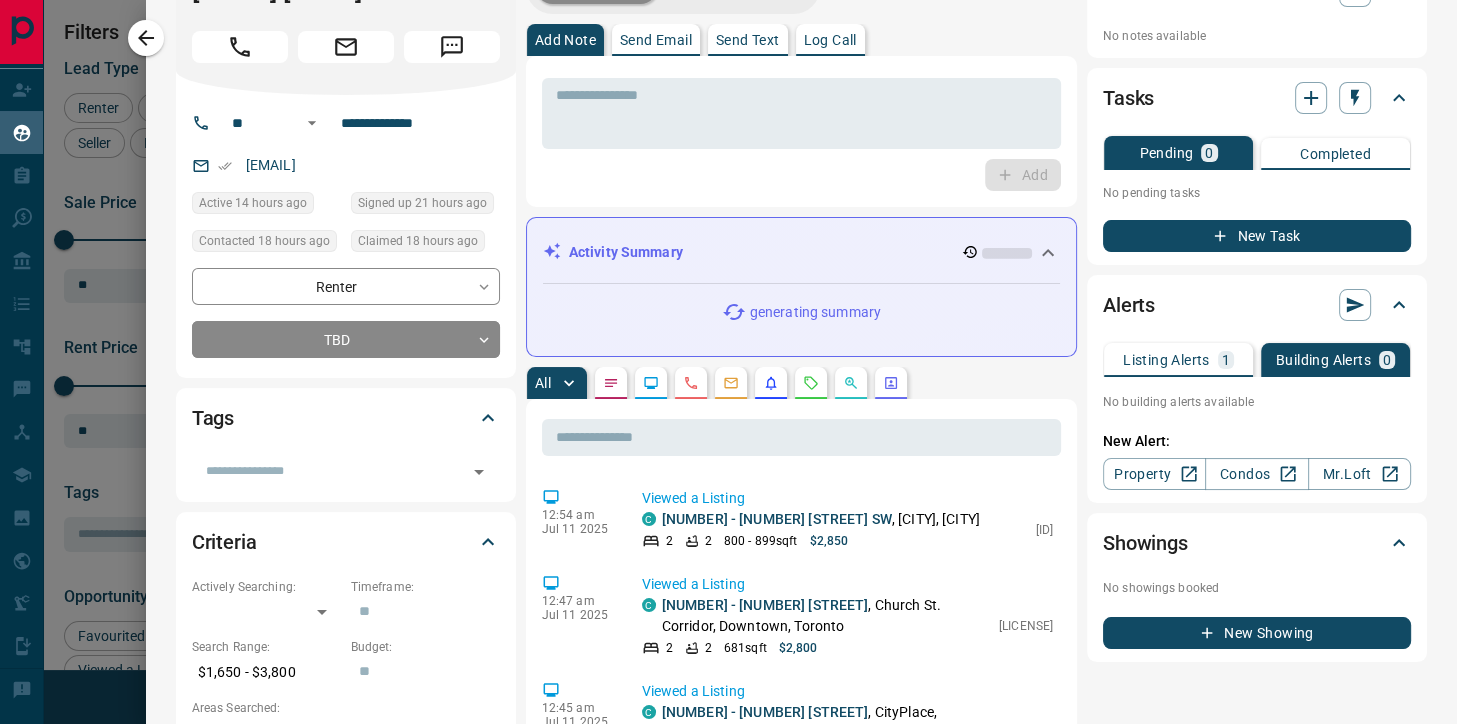 scroll, scrollTop: 128, scrollLeft: 0, axis: vertical 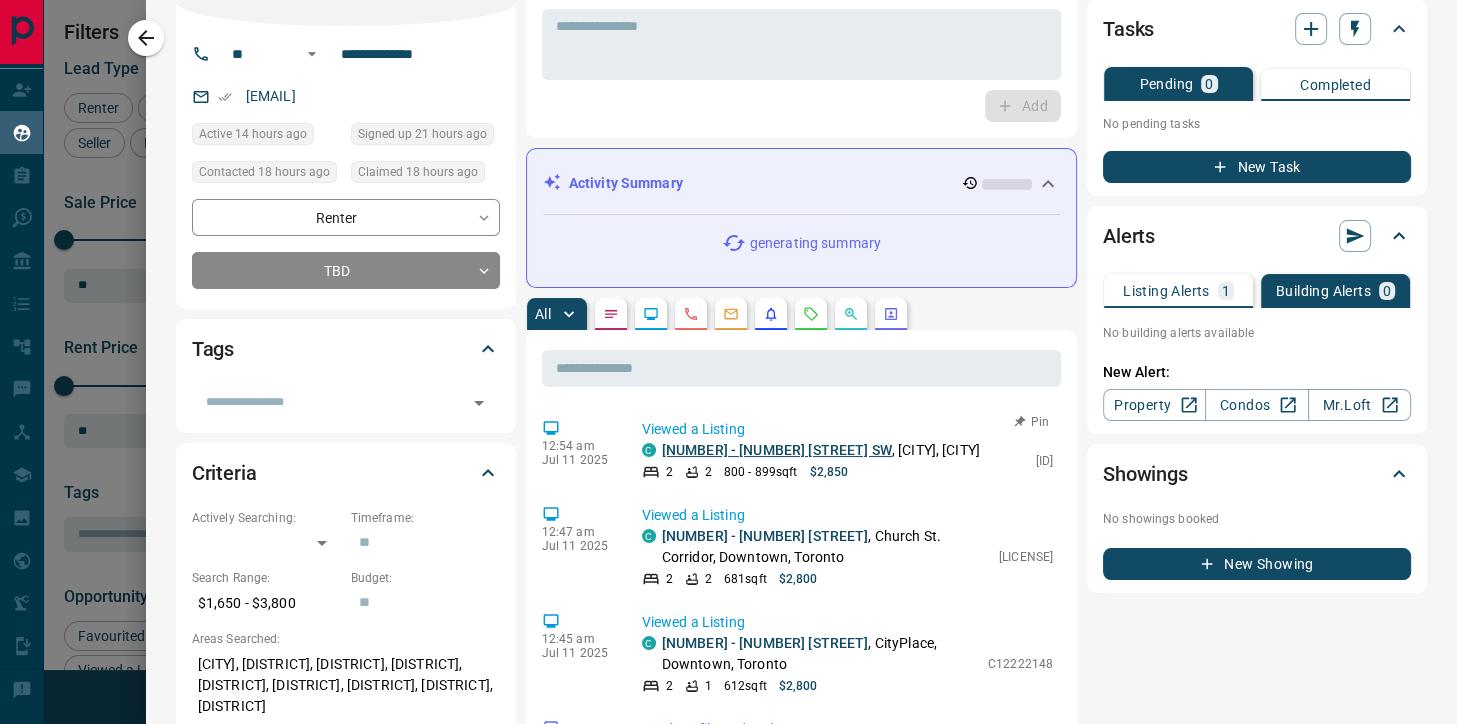 click on "[NUMBER] - [NUMBER] [STREET] SW" at bounding box center [777, 450] 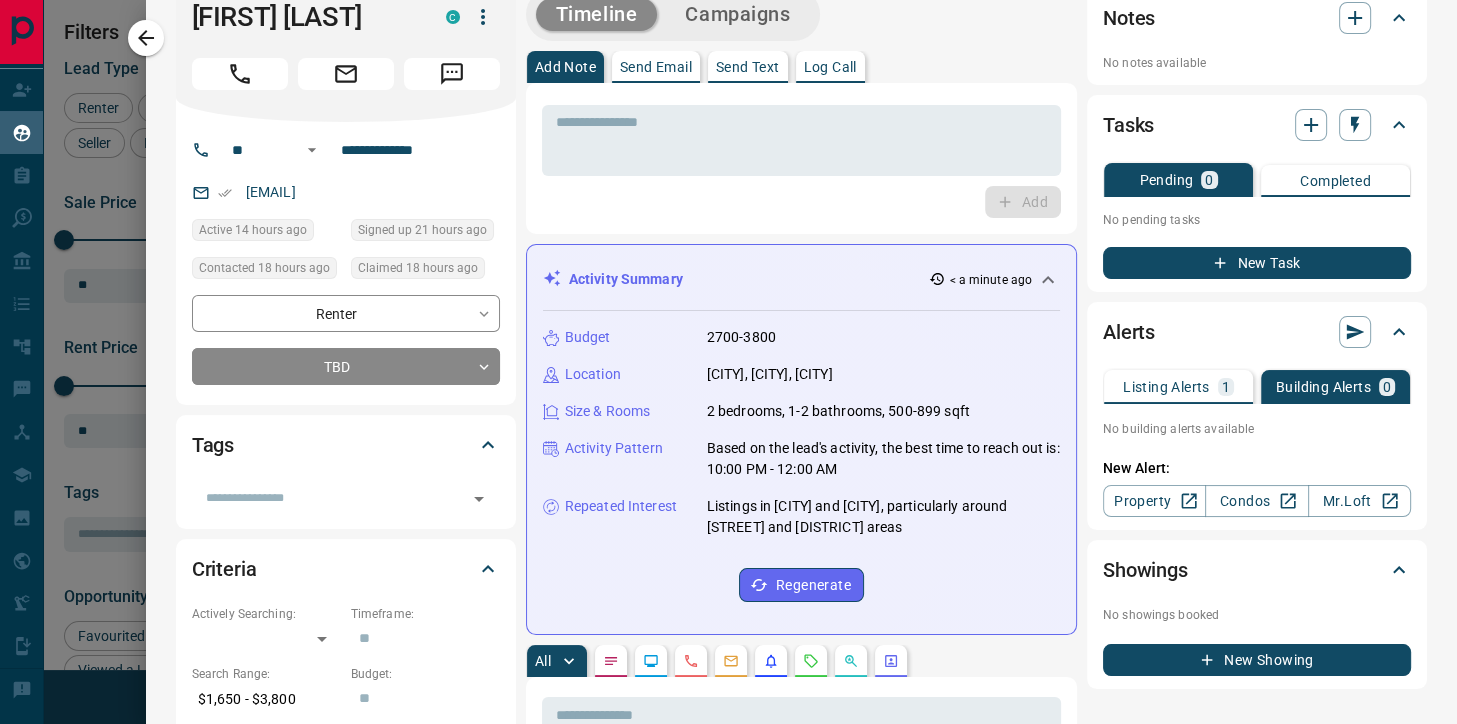 scroll, scrollTop: 0, scrollLeft: 0, axis: both 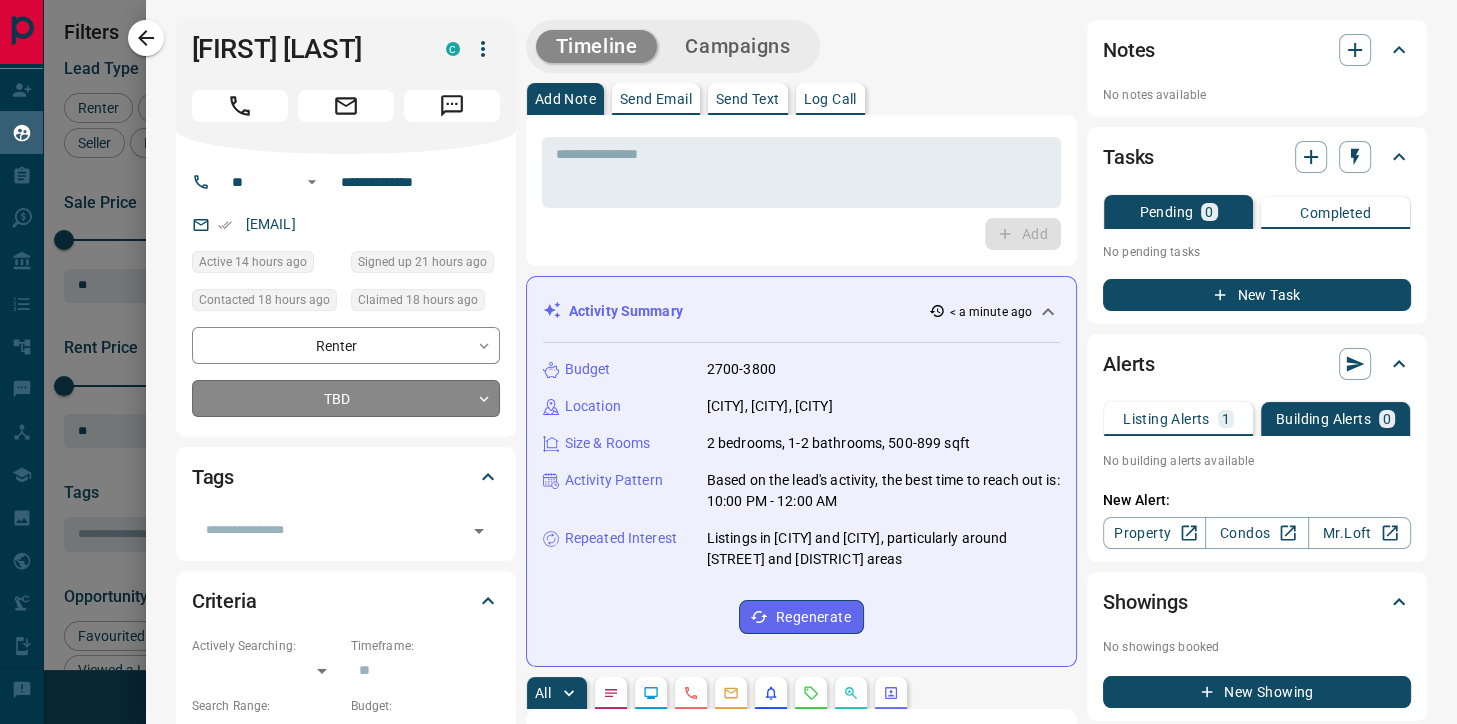 click on "Lead Transfers Claim Leads My Leads Tasks Opportunities Deals Campaigns Automations Messages Broker Bay Training Media Services Agent Resources Precon Worksheet Mobile Apps Disclosure Logout My Leads Filters 1 Manage Tabs New Lead All 597 TBD 1 Do Not Contact - Not Responsive 81 Bogus 14 Just Browsing 34 Criteria Obtained 25 Future Follow Up 376 Warm 47 HOT - Taken on Showings 14 Submitted Offer - Client 5 Name Details Last Active Claimed Date Status Tags [NAME] Ddx Buyer P $2M - $2M [CITY] 2 days ago Contacted in 2 hours 1 hour ago Signed up 2 days ago Future Follow Up + [NAME] [NAME] Buyer C $0 - $16K [CITY], [CITY] 14 hours ago Contacted 2 hours ago 6 hours ago Signed up 3 years ago Future Follow Up + [NAME] [NAME] Renter C $2K - $4K [CITY], [CITY] 14 hours ago Contacted 14 hours ago 18 hours ago Signed up 21 hours ago TBD + [NAME] [NAME] Hhdhxhx Buyer C $499K - $790K [CITY], [CITY], +1 1 day ago Contacted 16 hours ago 20 hours ago Signed up 1 day ago Future Follow Up + [NAME] [NAME] P" at bounding box center (728, 349) 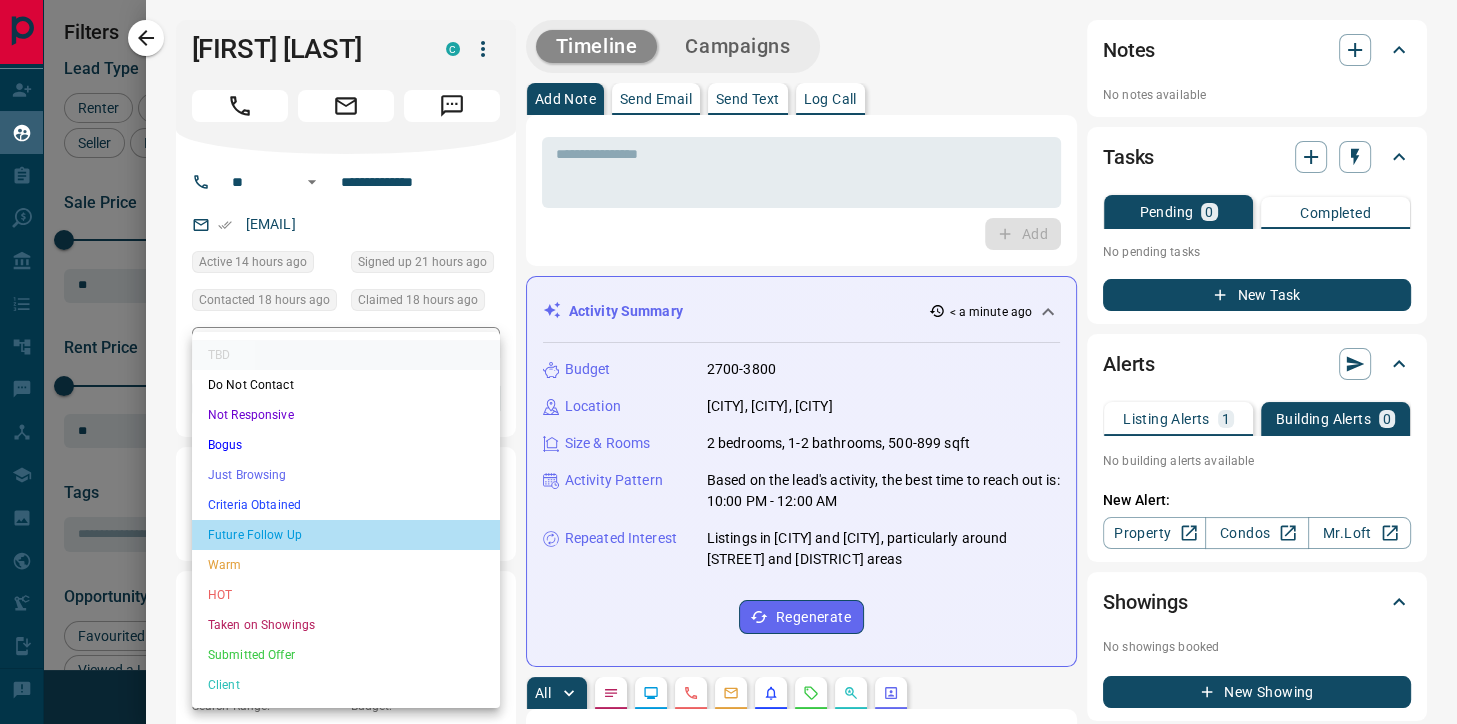 click on "Future Follow Up" at bounding box center [346, 535] 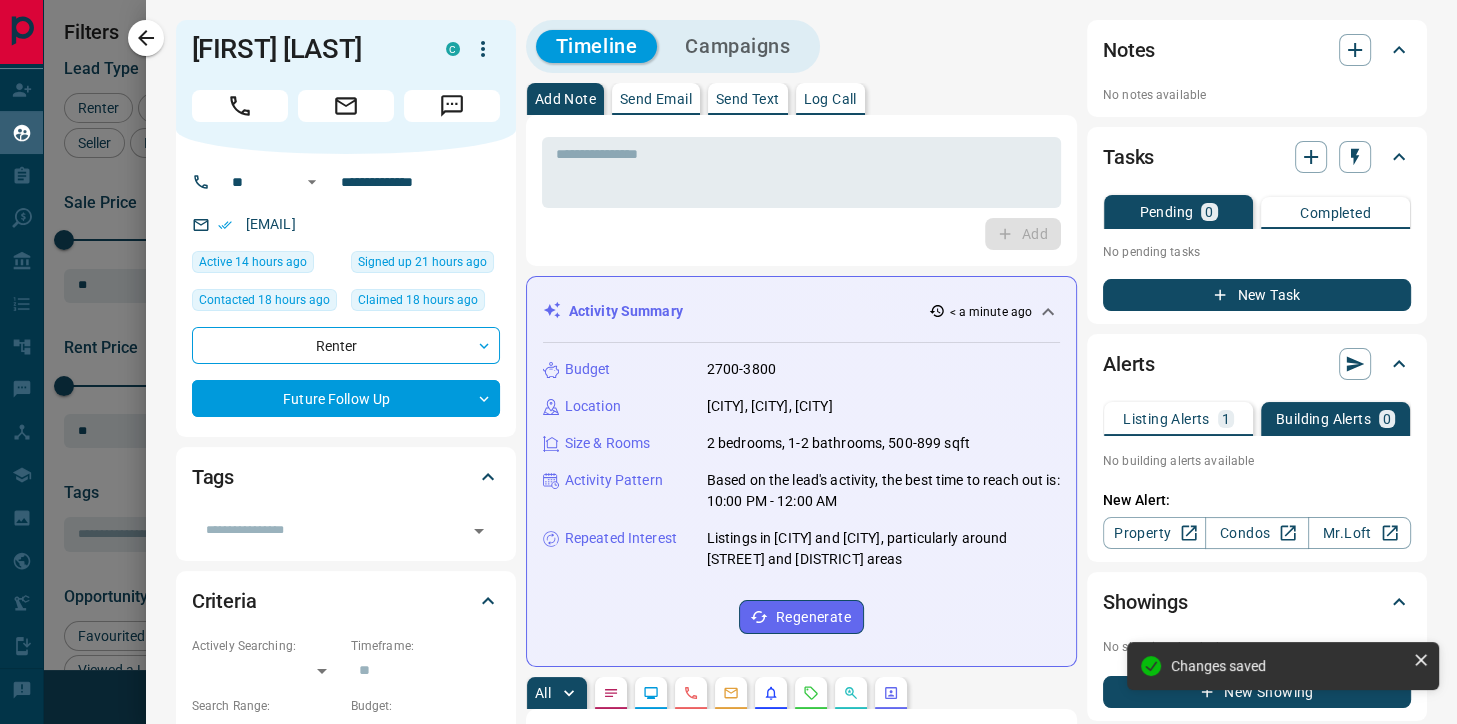 type on "*" 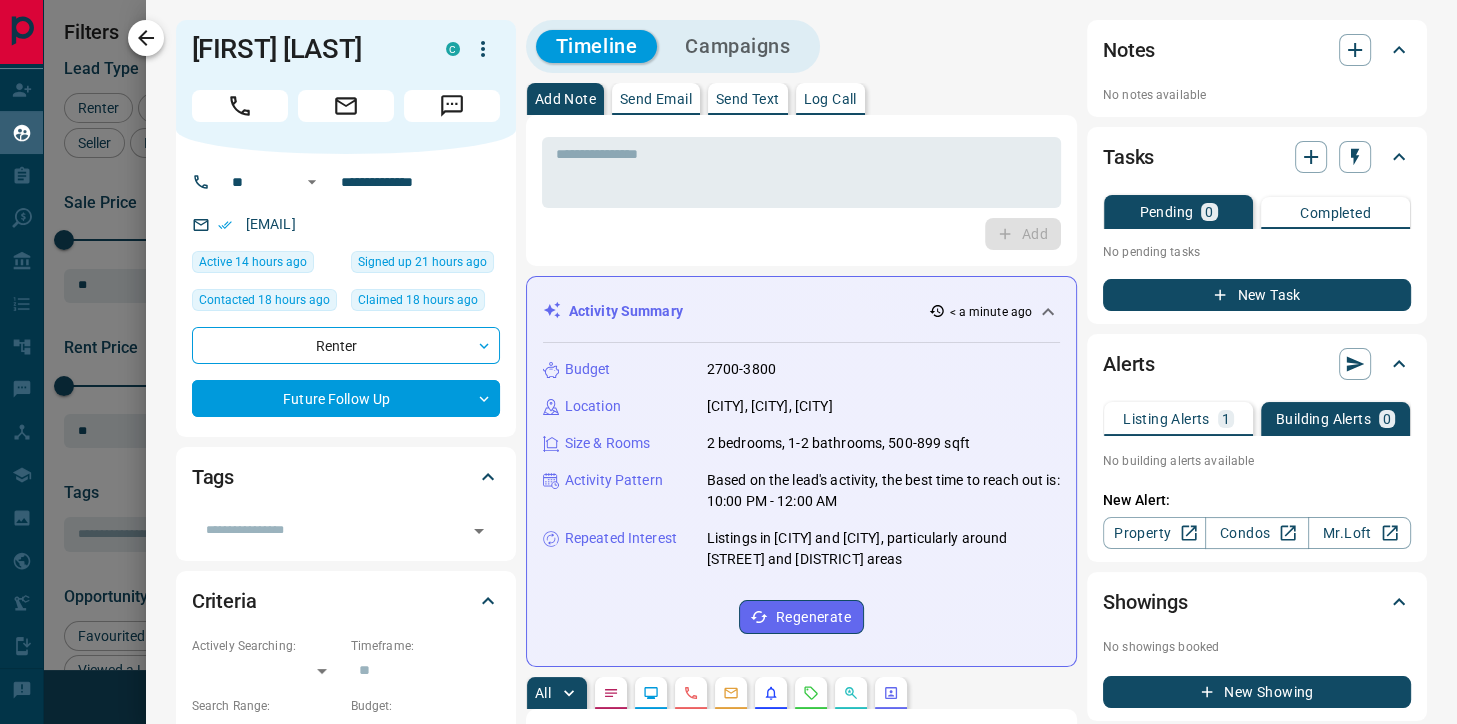 click 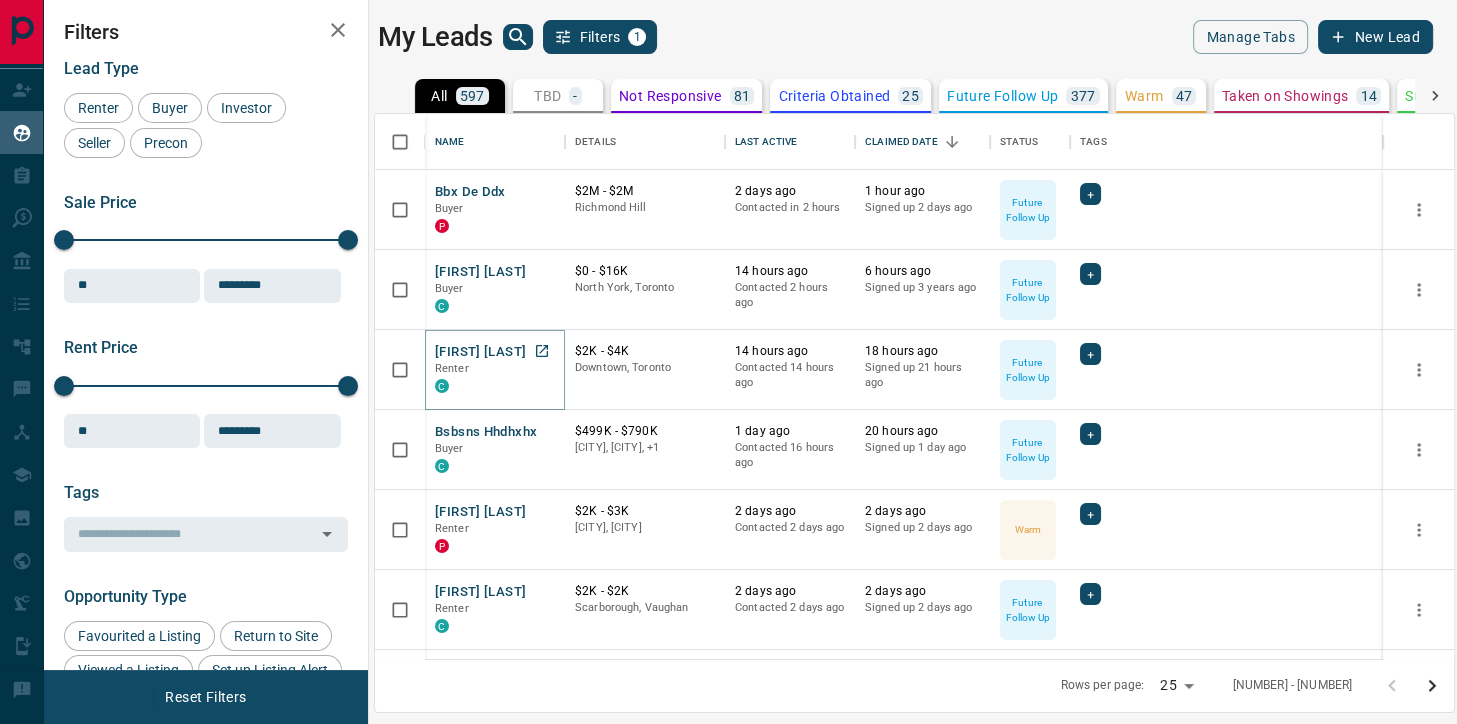 click on "[FIRST] [LAST]" at bounding box center [480, 352] 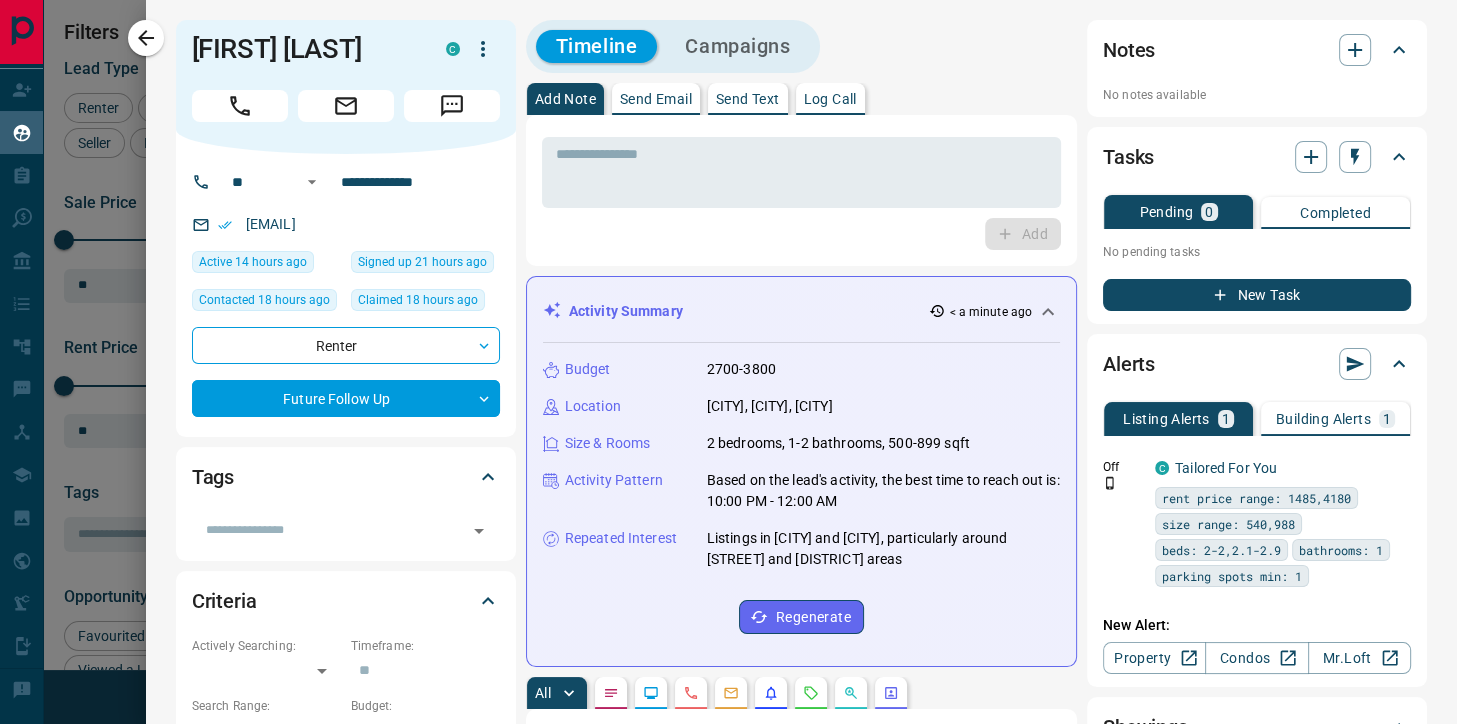 click on "Building Alerts" at bounding box center (1323, 419) 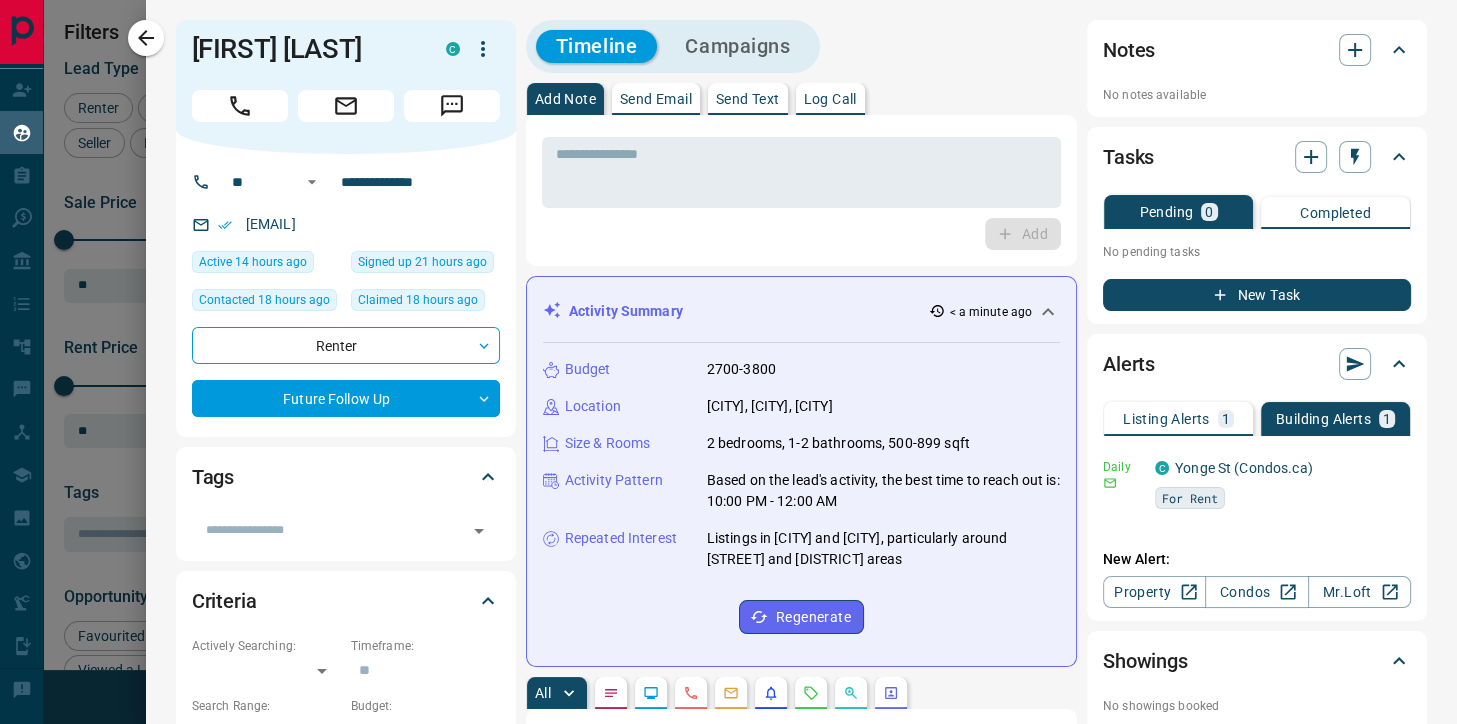 click 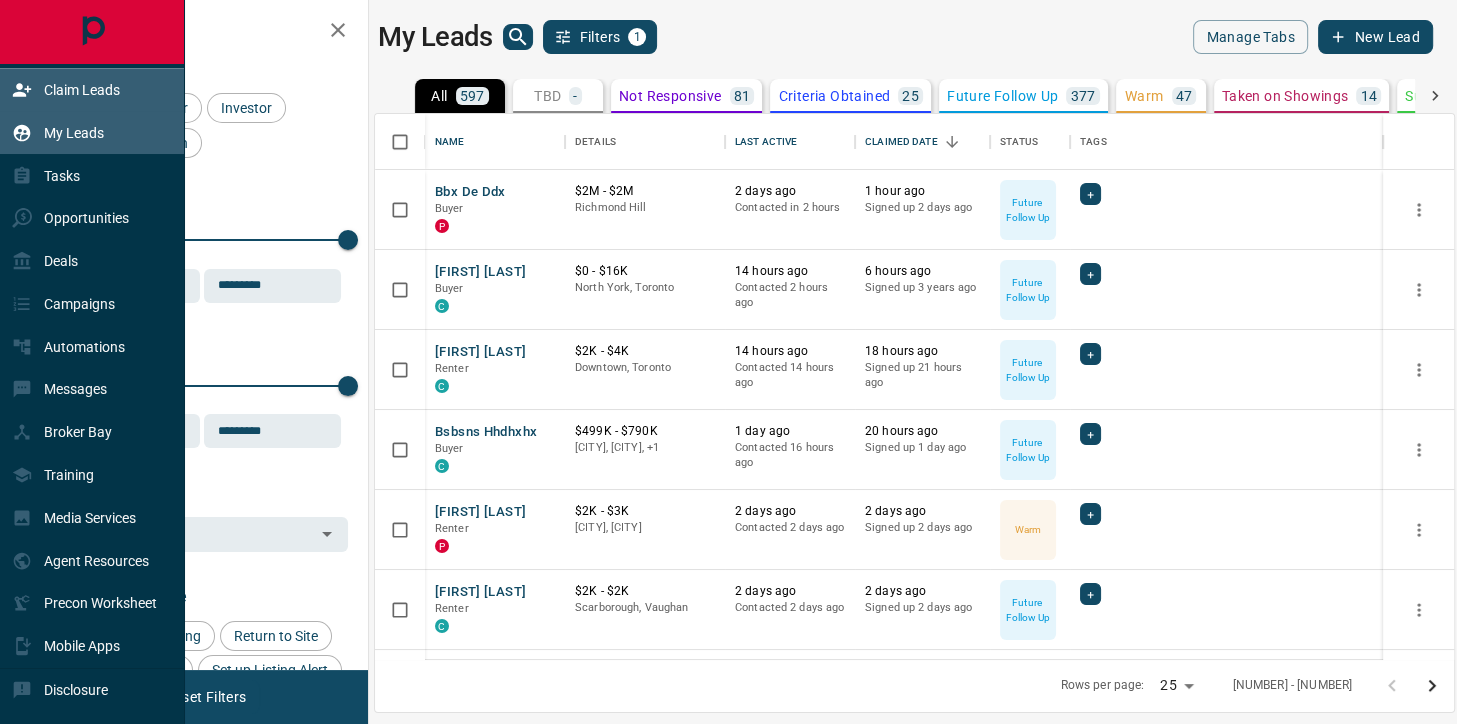 click on "Claim Leads" at bounding box center [82, 90] 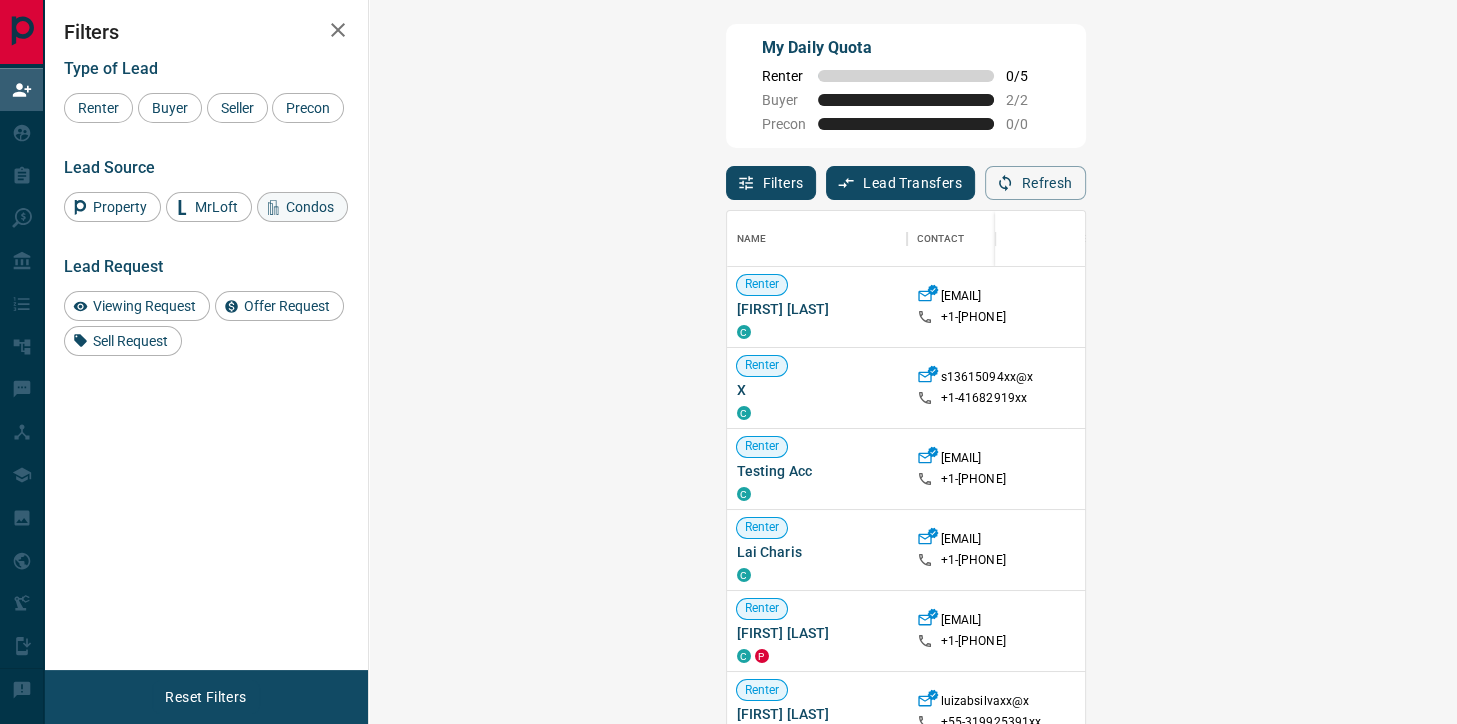 scroll, scrollTop: 1, scrollLeft: 1, axis: both 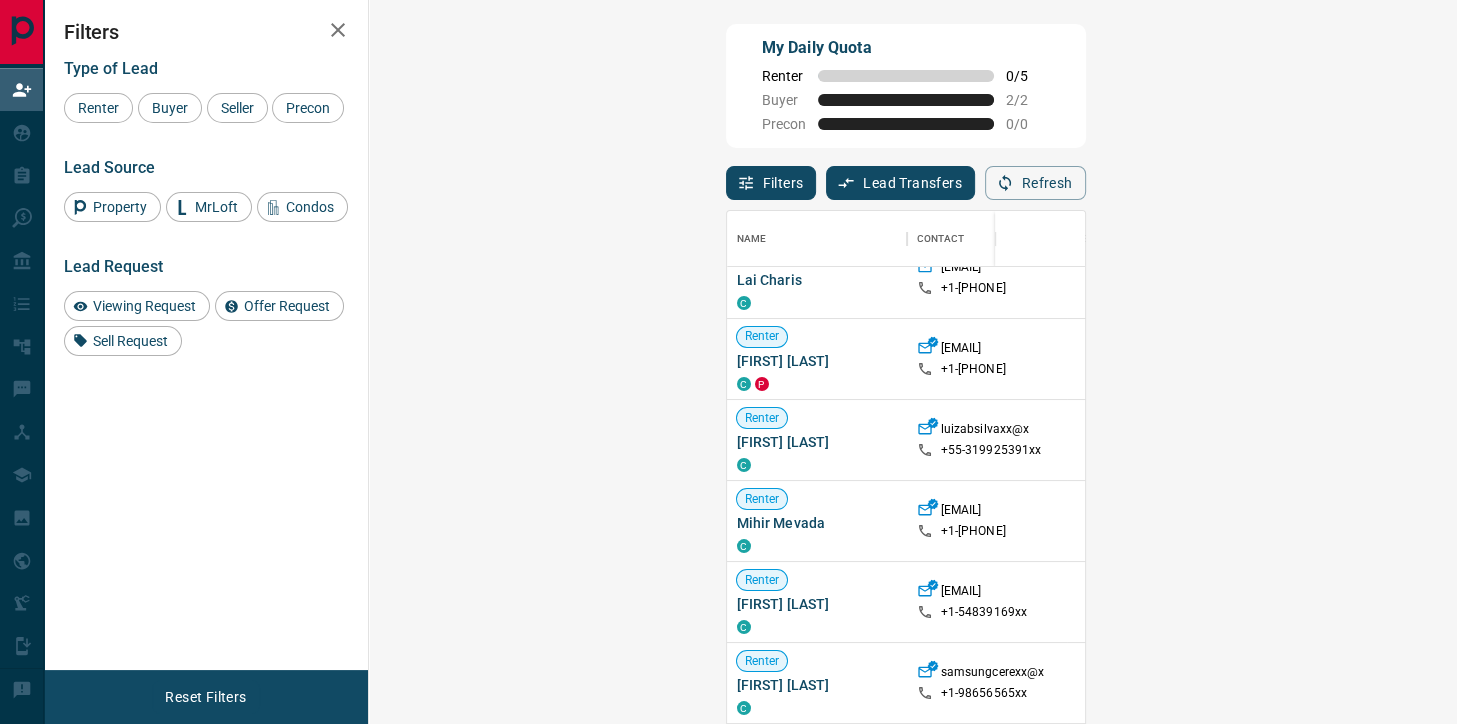 click on "Claim" at bounding box center [1727, 439] 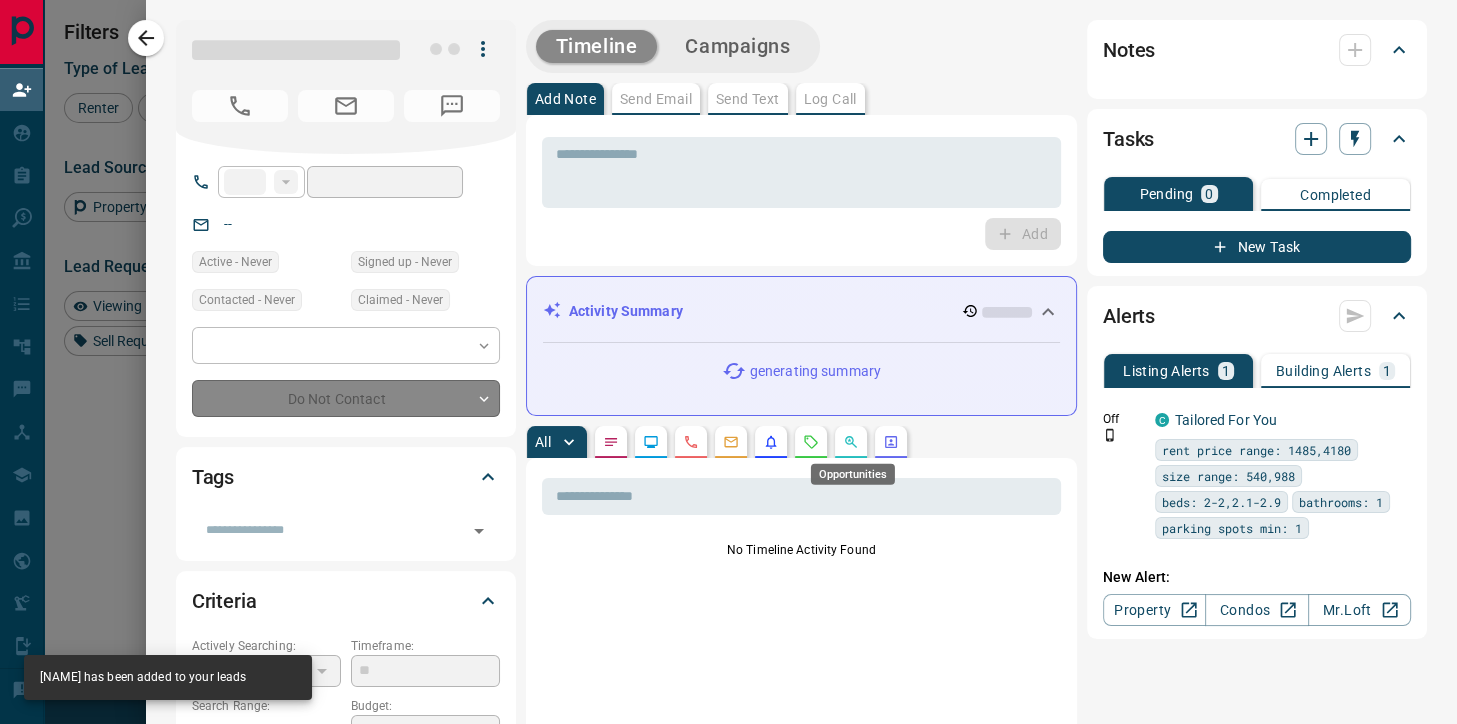 type on "***" 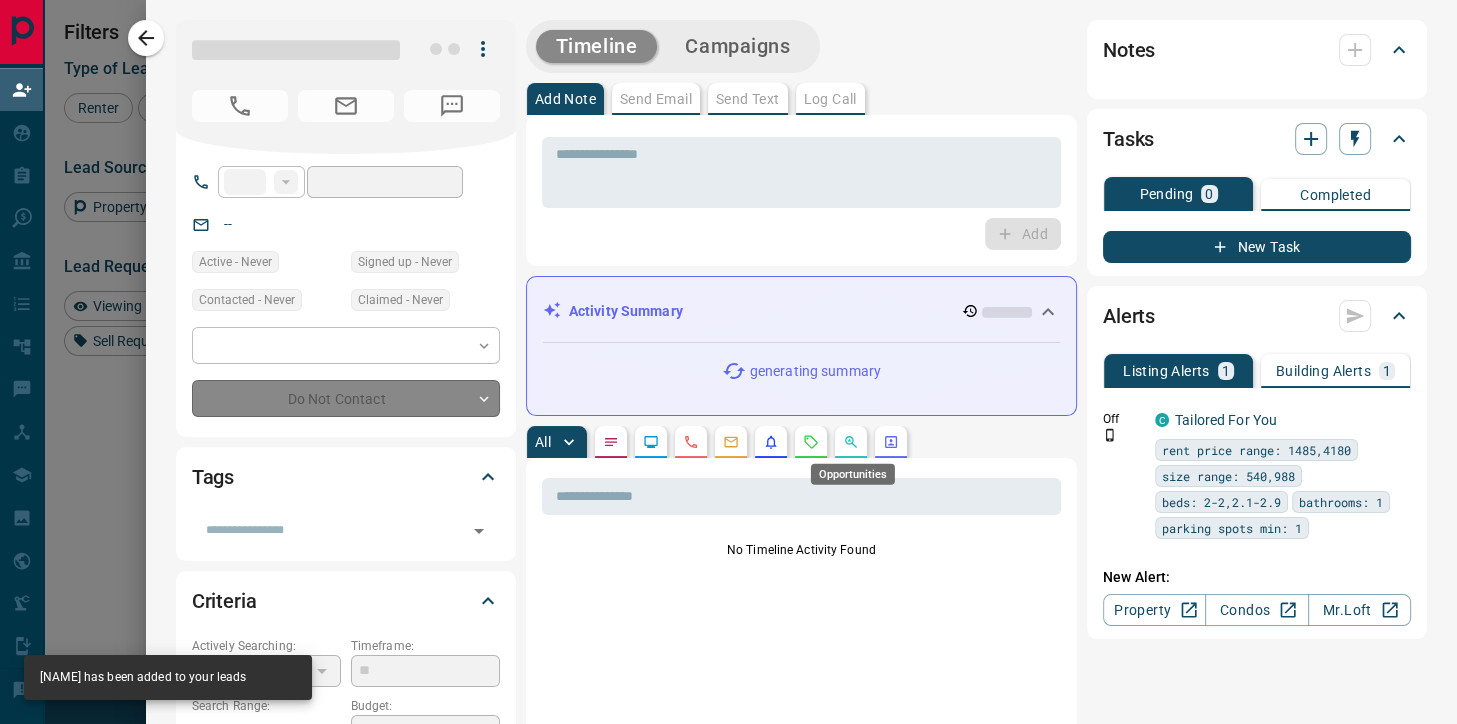 type on "**********" 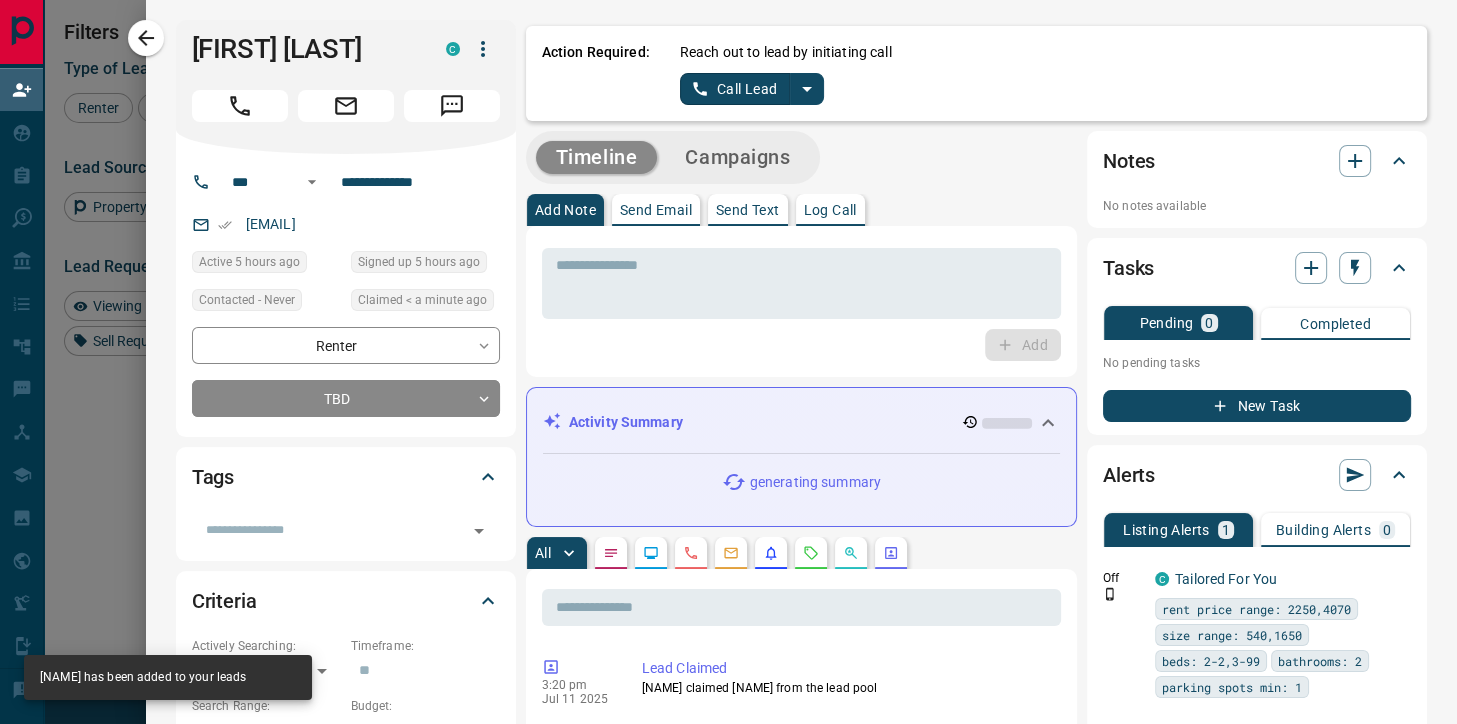 click on "Call Lead" at bounding box center [735, 89] 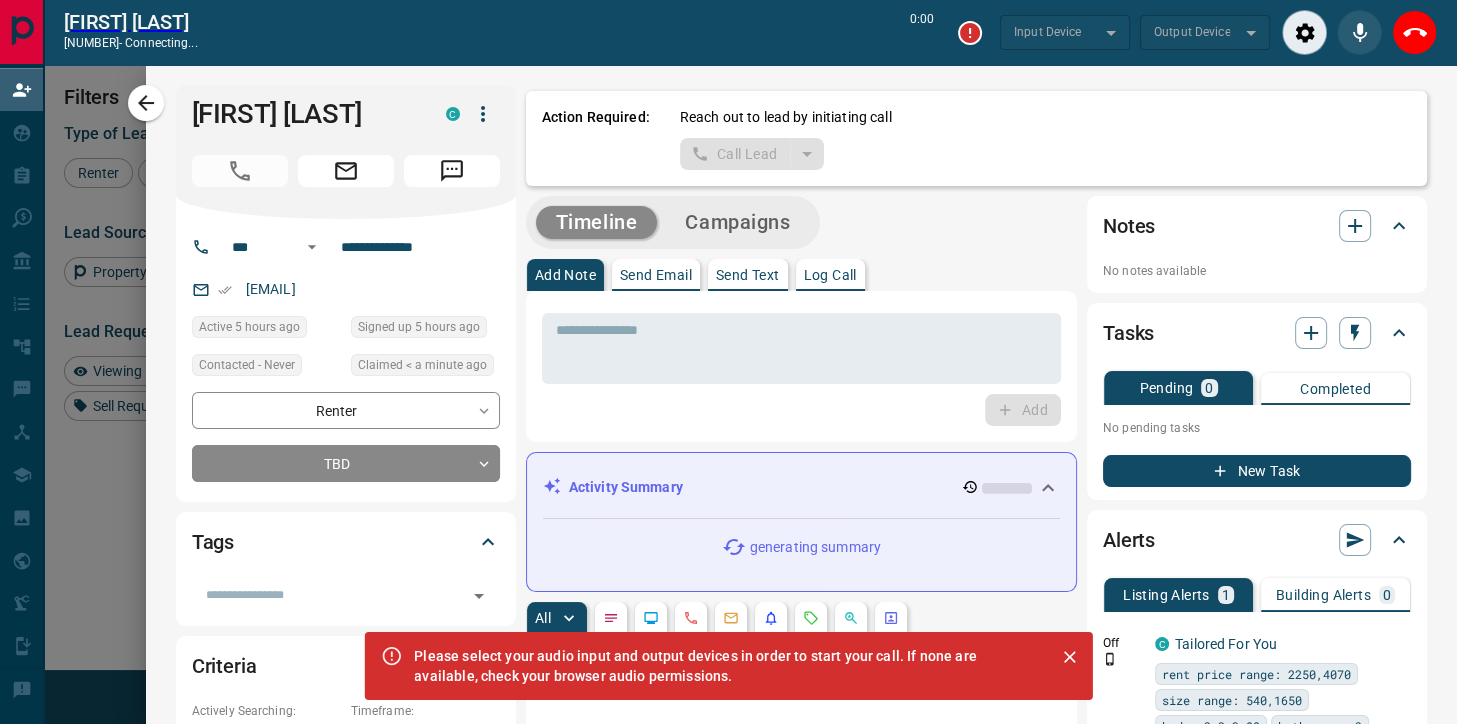 scroll, scrollTop: 498, scrollLeft: 1046, axis: both 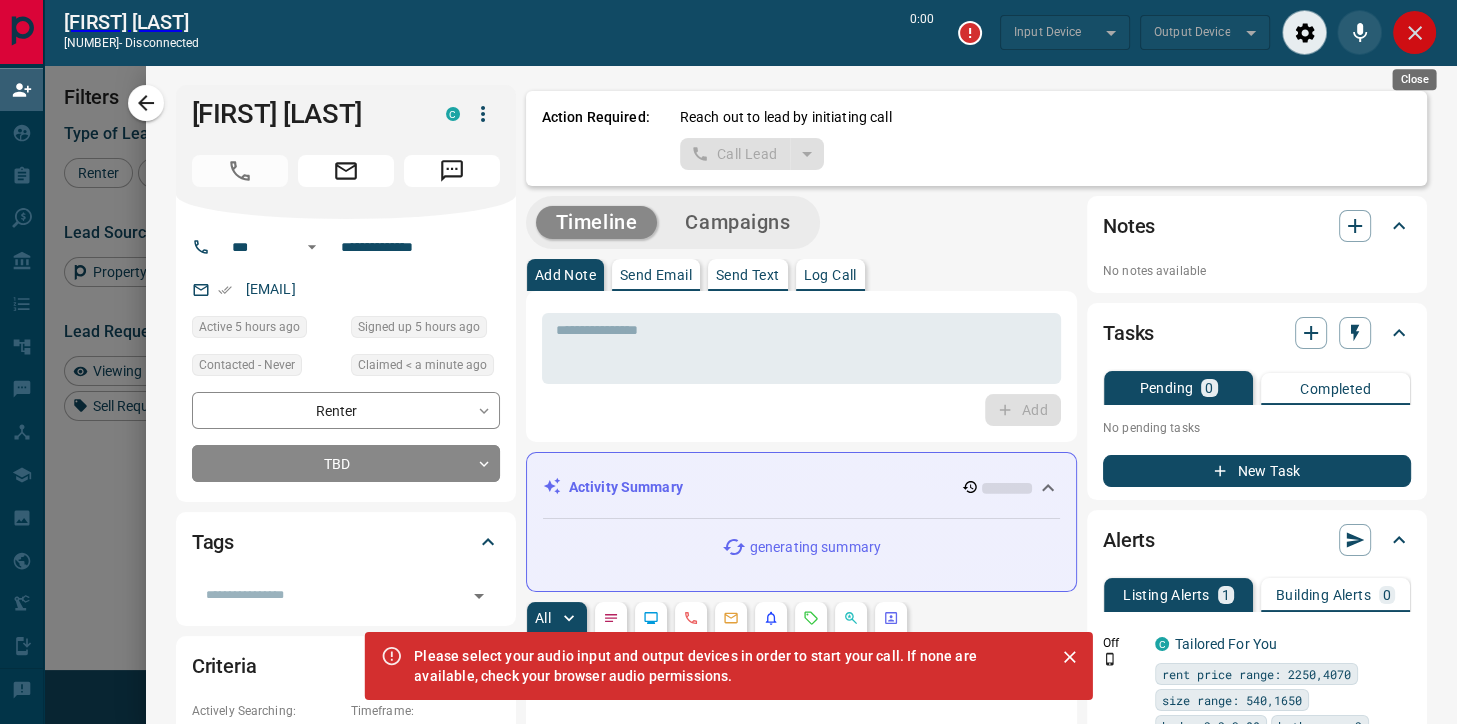 click 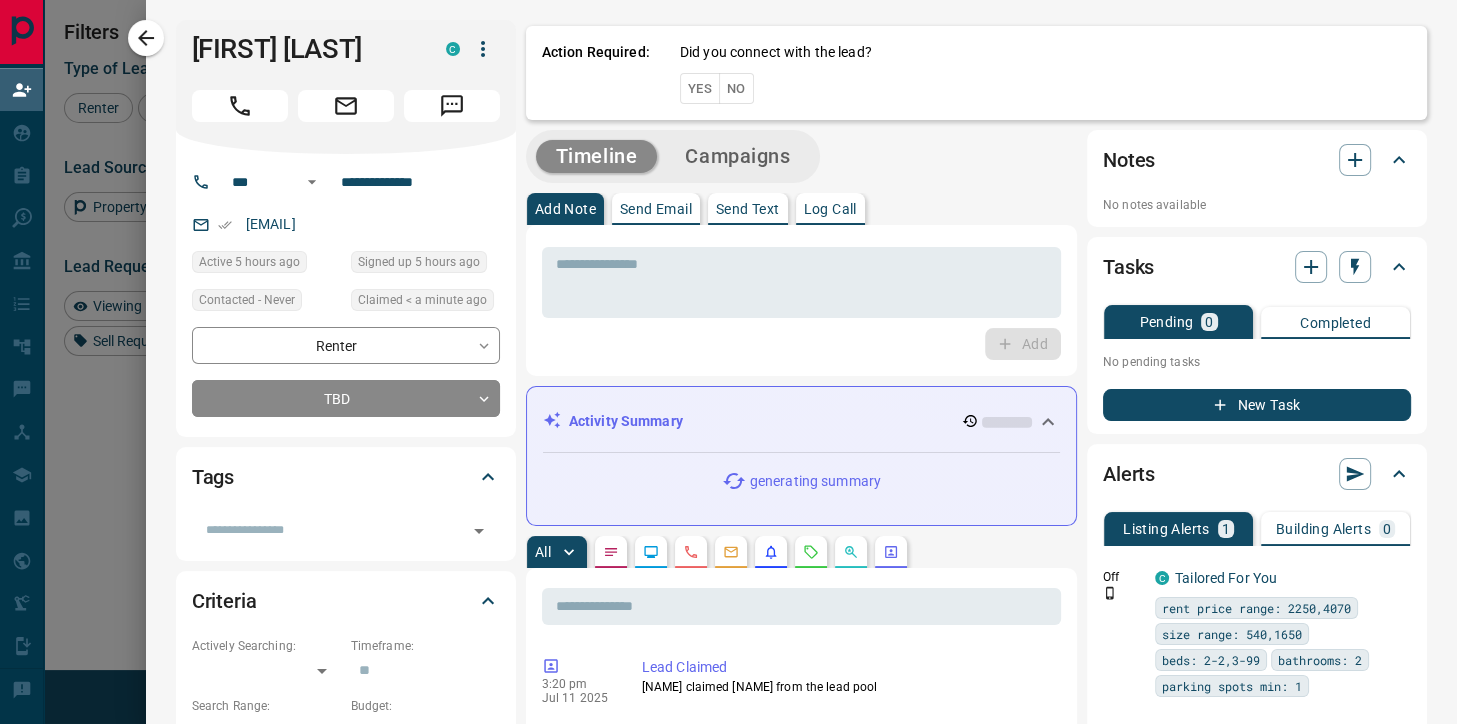 scroll, scrollTop: 1, scrollLeft: 1, axis: both 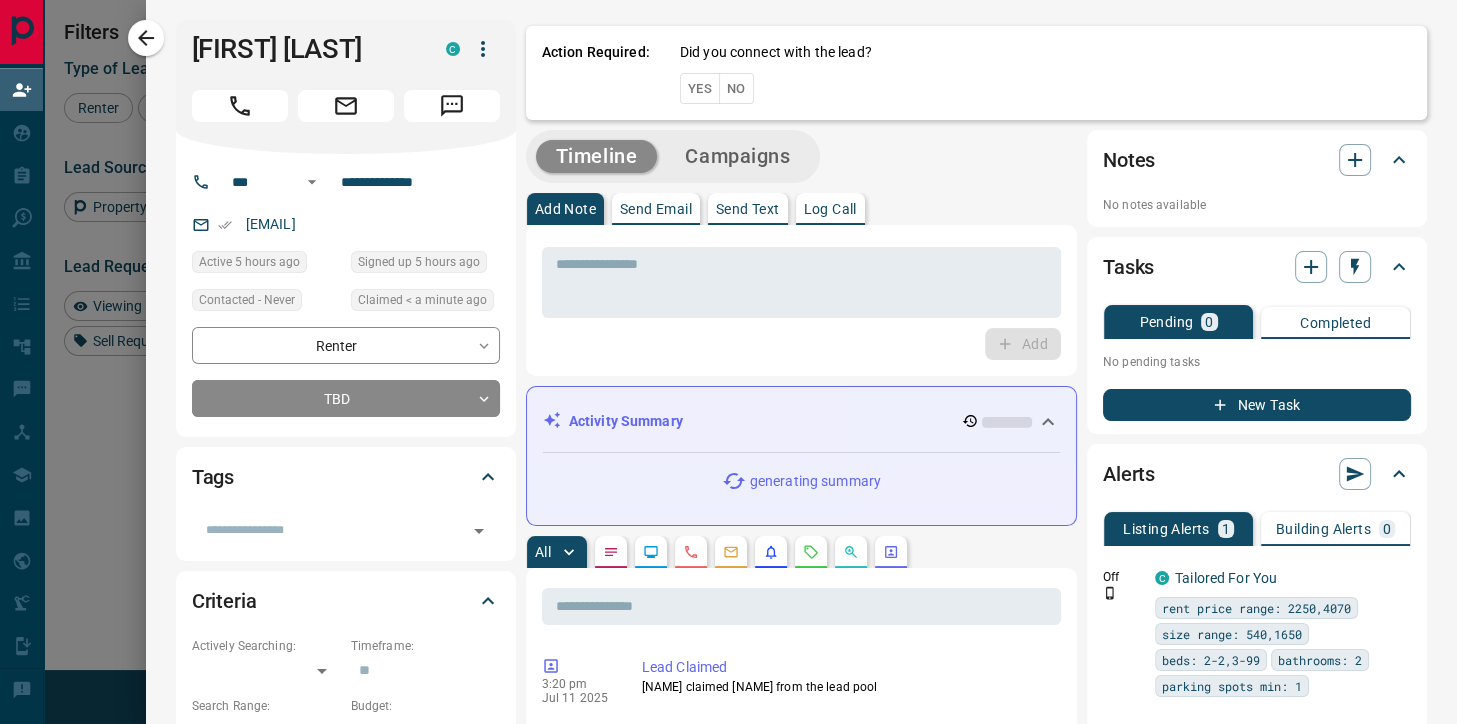 click on "No" at bounding box center [736, 88] 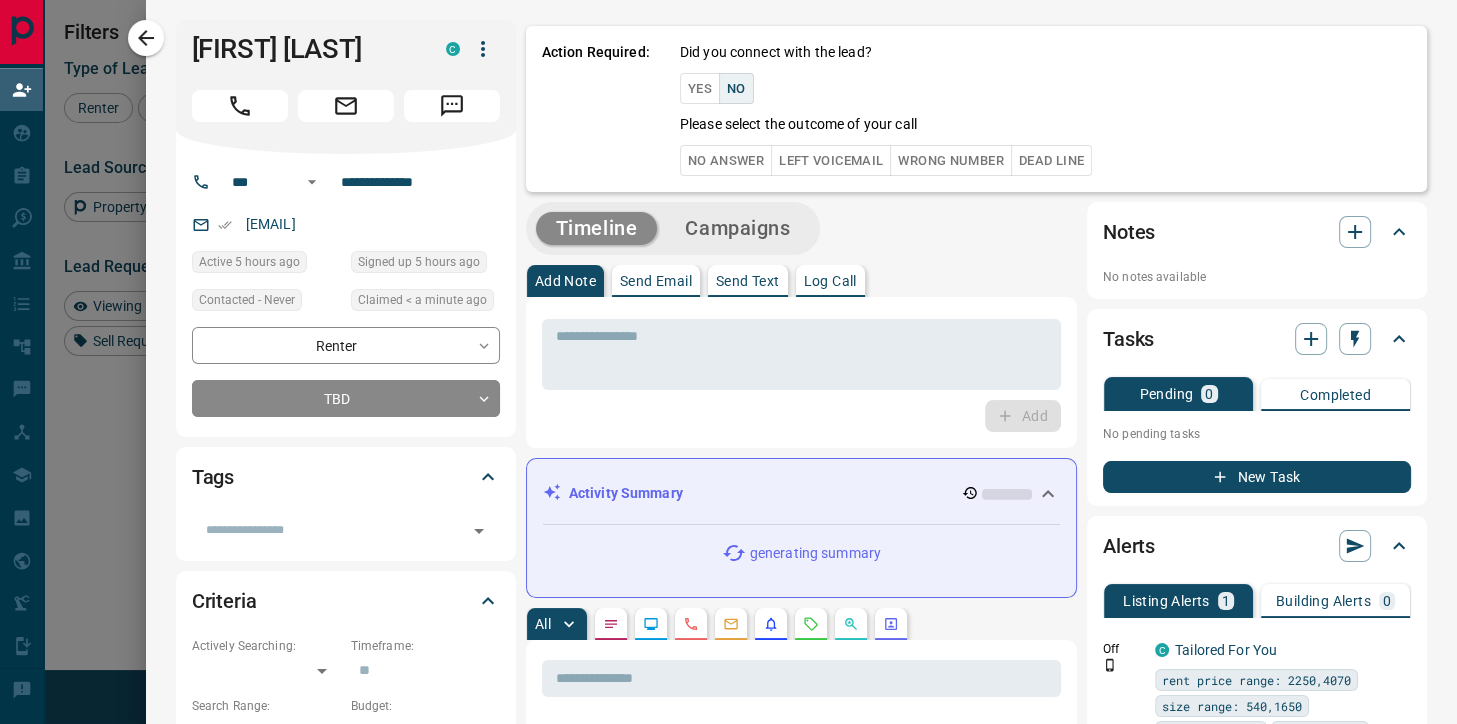 click on "Dead Line" at bounding box center (1051, 160) 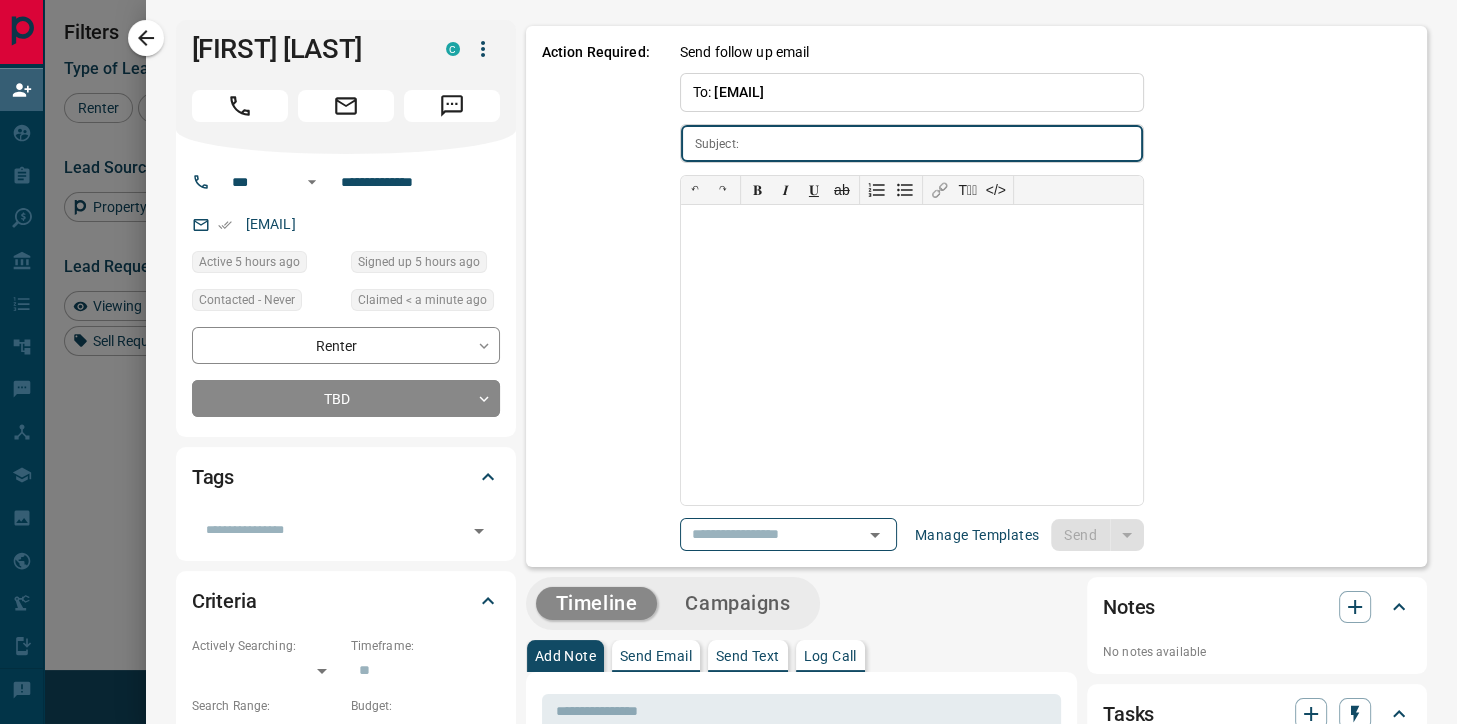 type on "**********" 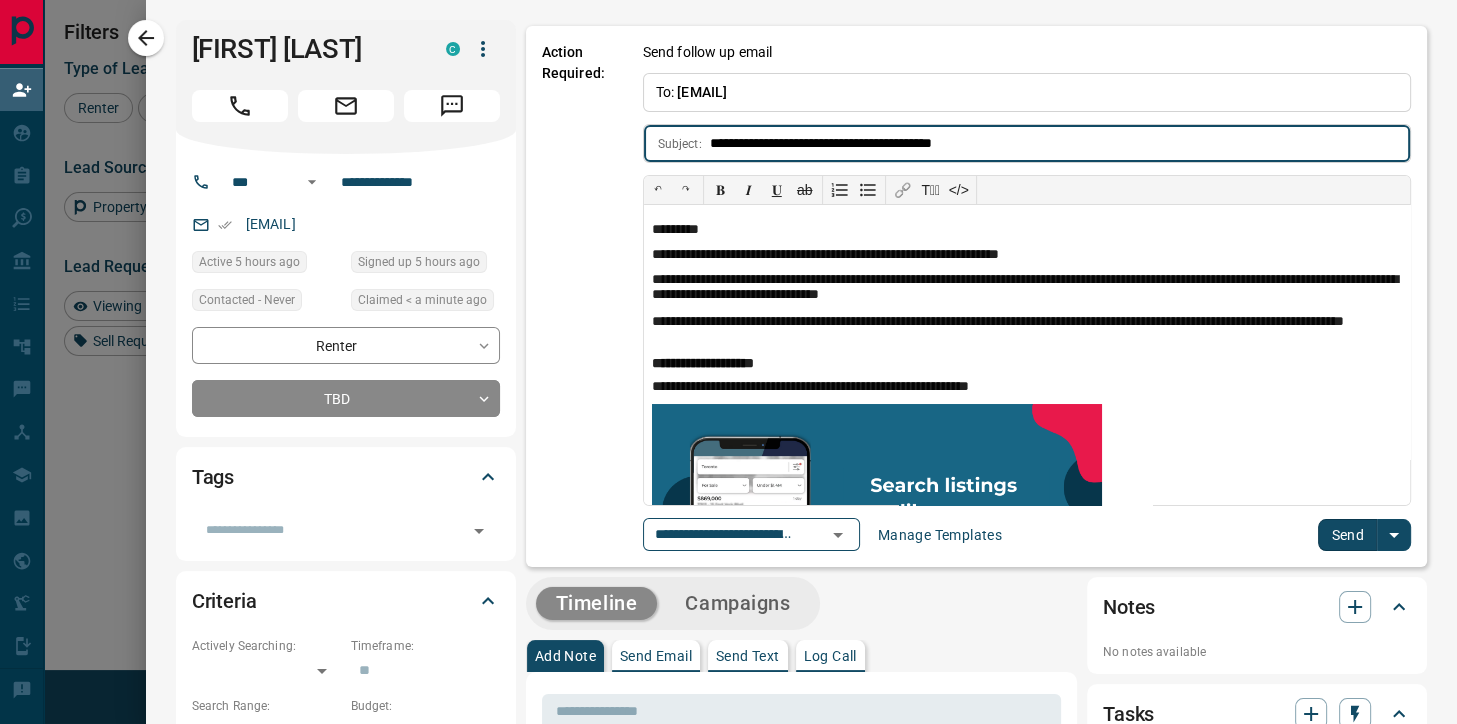 click on "Send" at bounding box center (1347, 535) 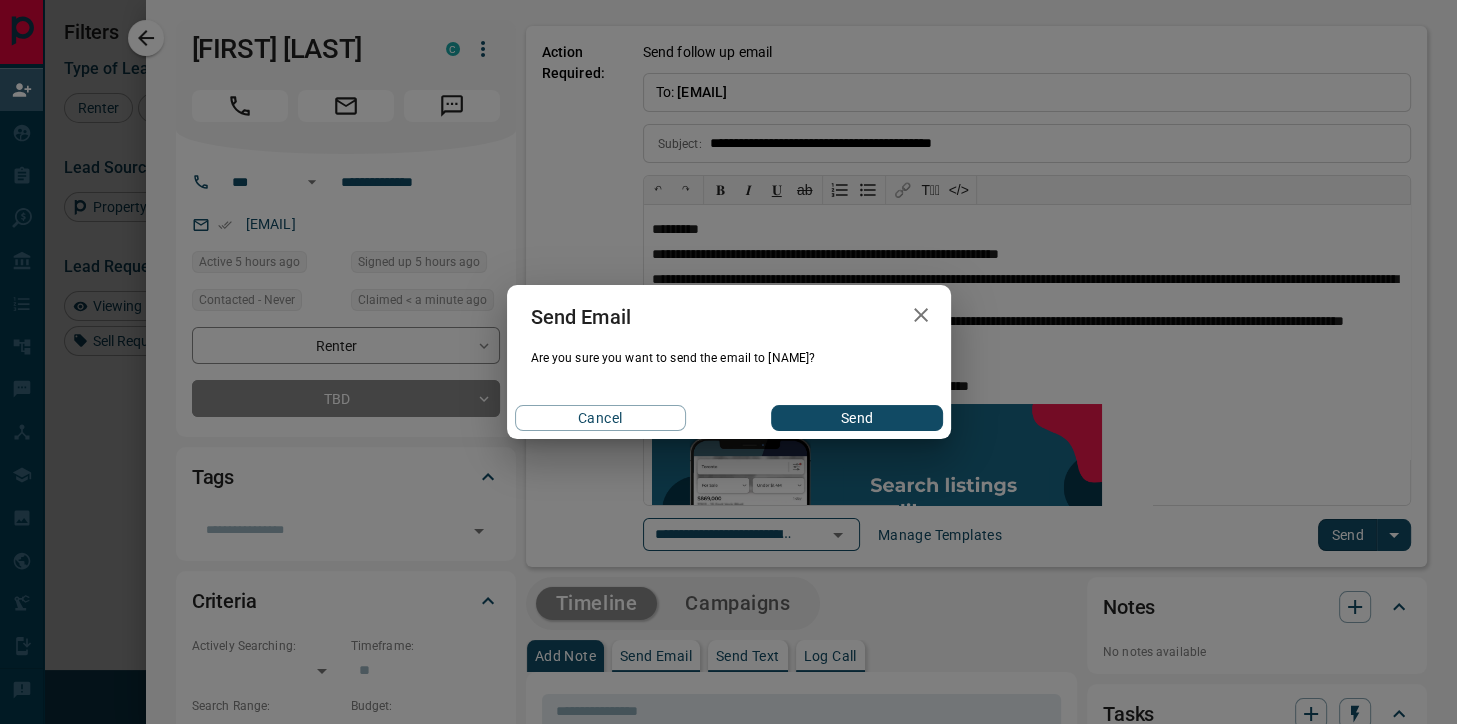 click on "Send" at bounding box center (856, 418) 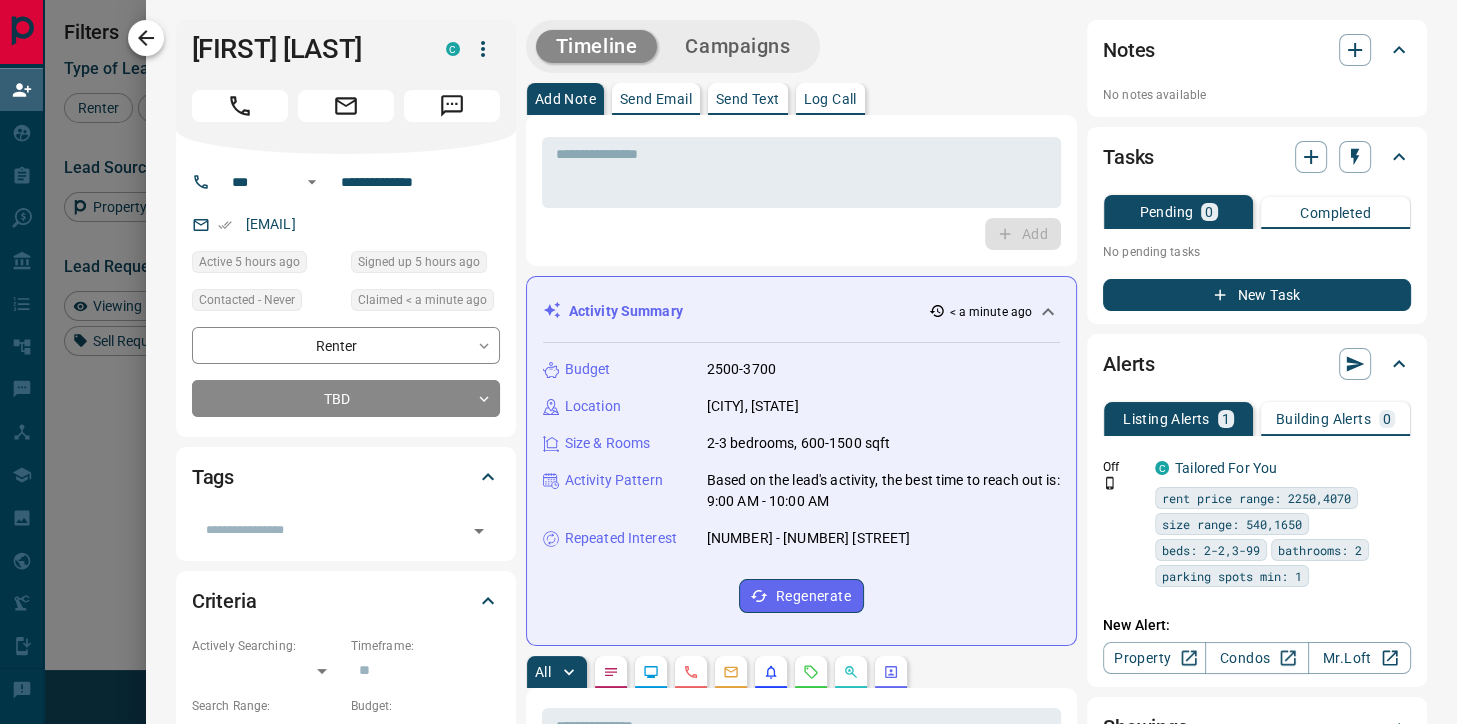click 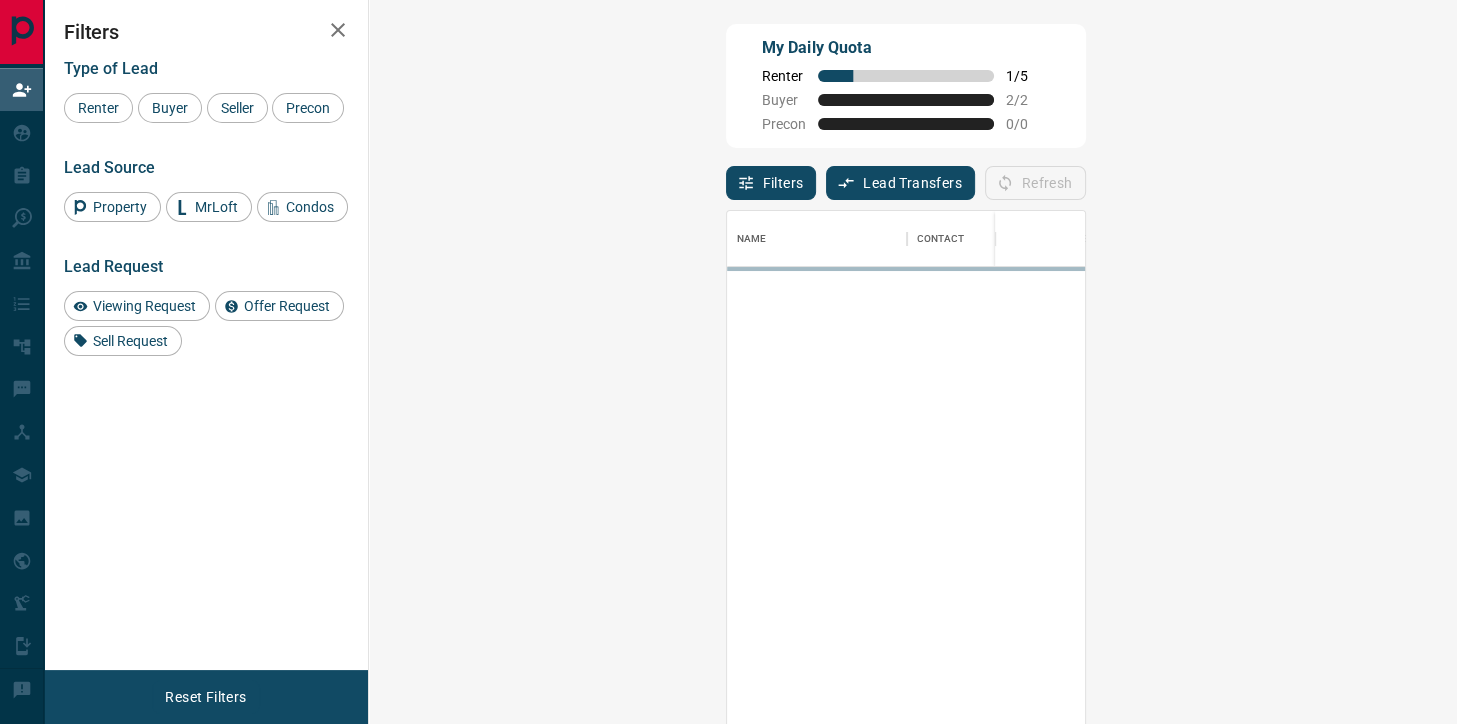 scroll, scrollTop: 1, scrollLeft: 1, axis: both 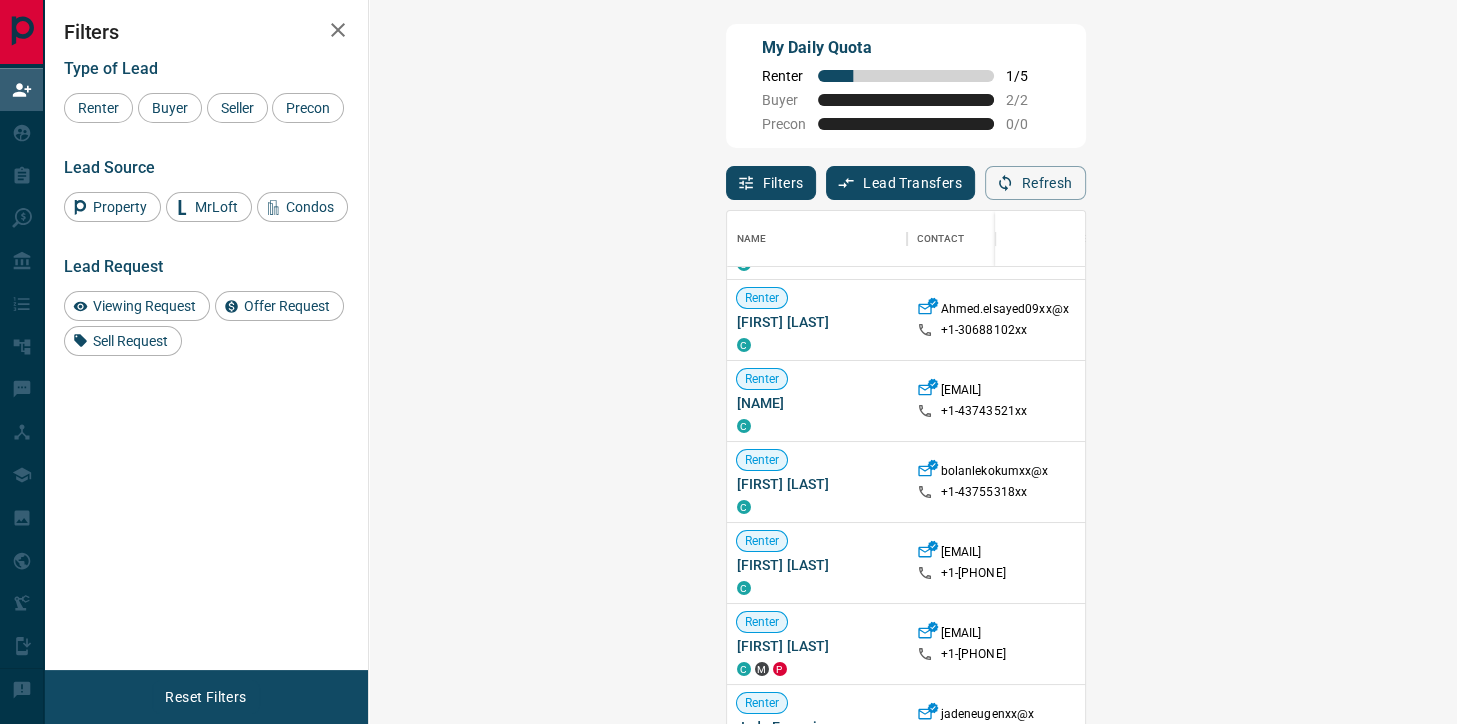 click 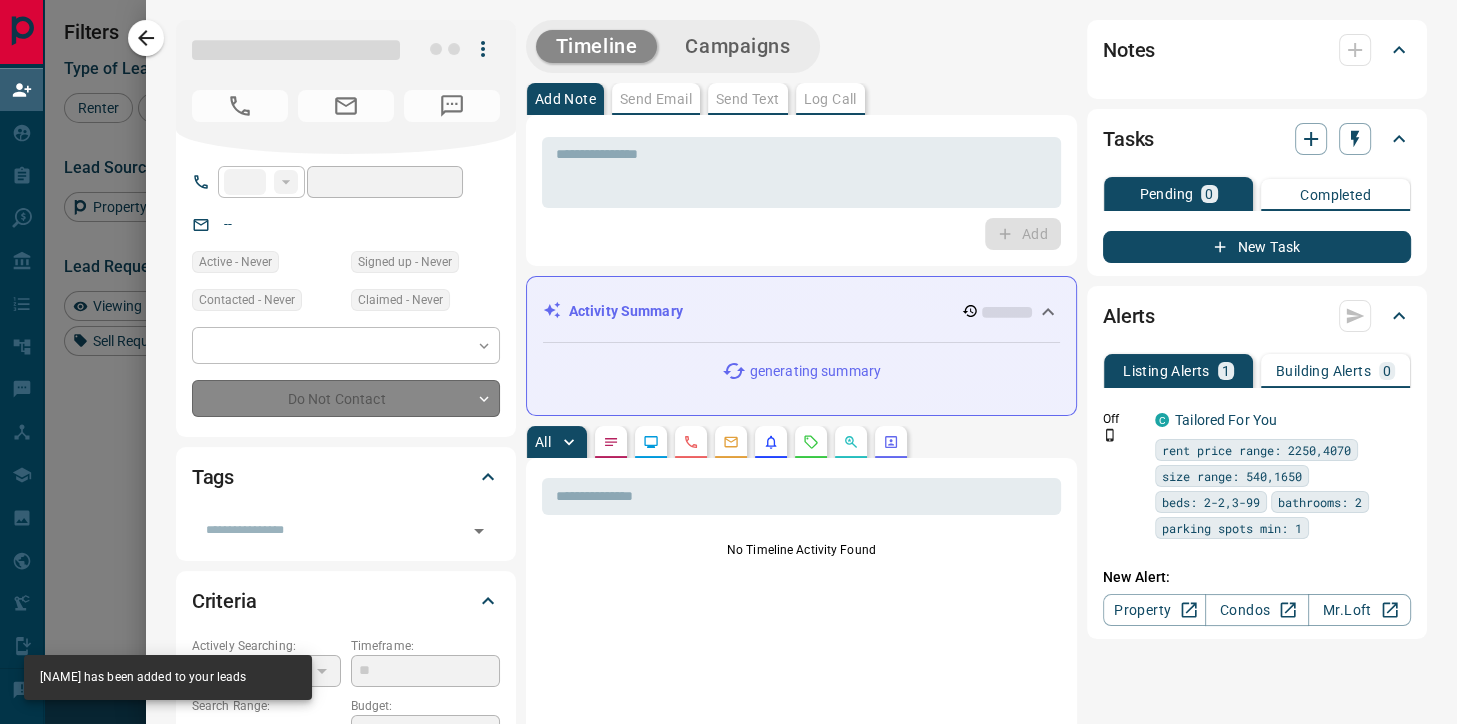type on "**" 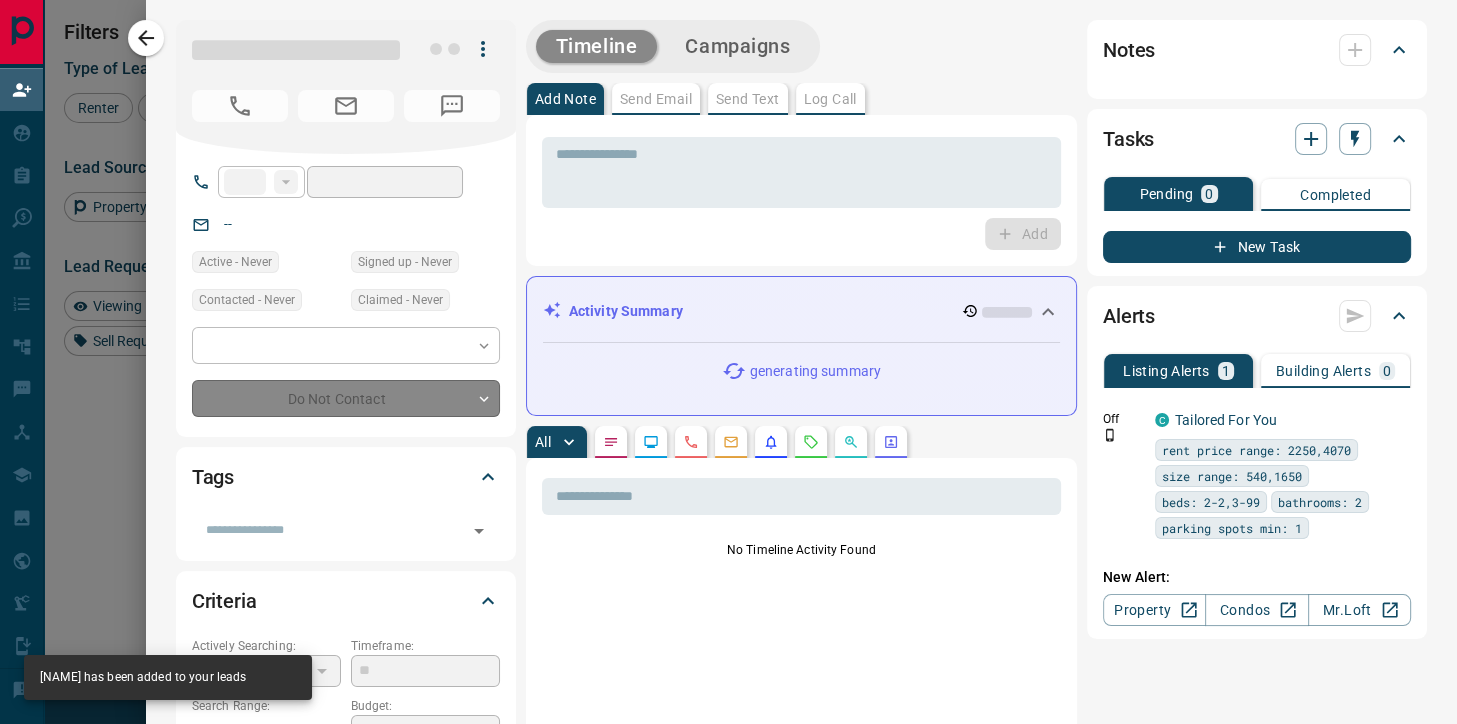 type on "**********" 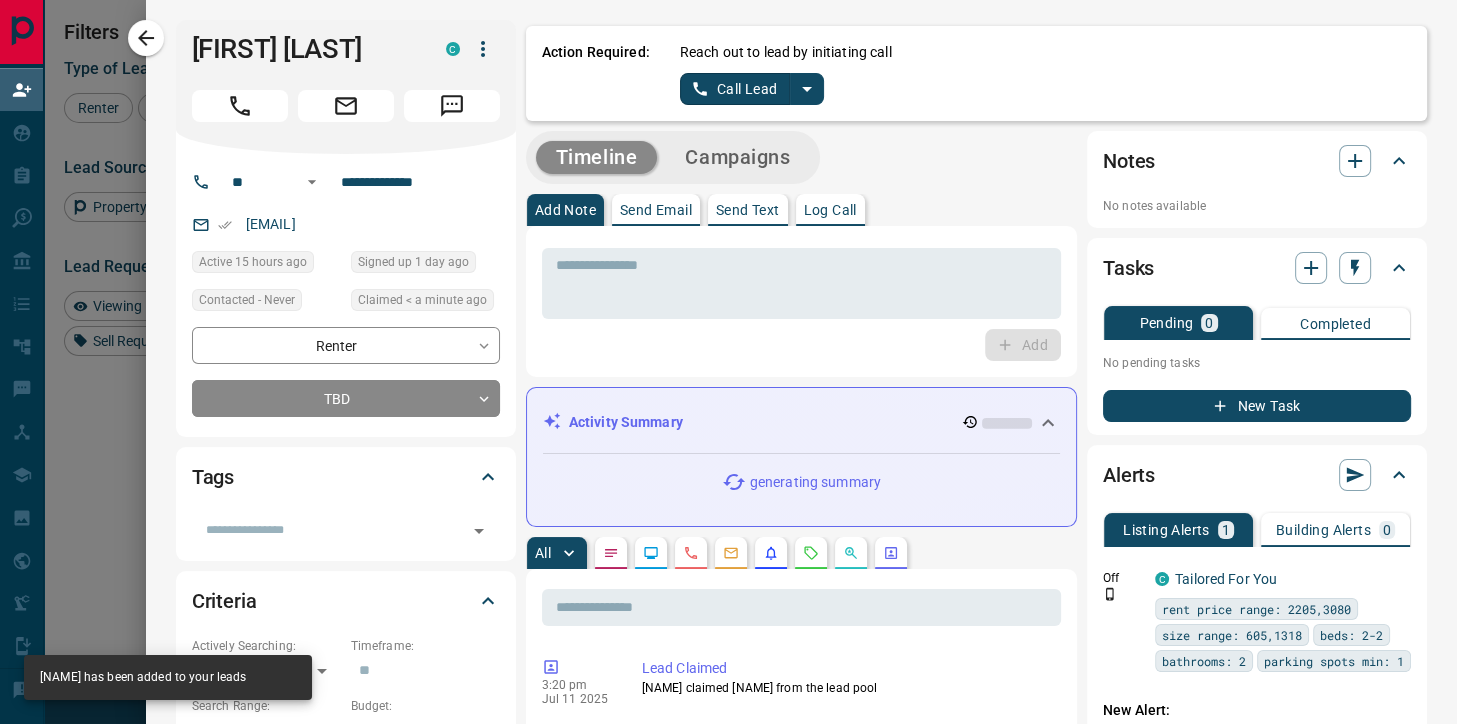 click on "Call Lead" at bounding box center (735, 89) 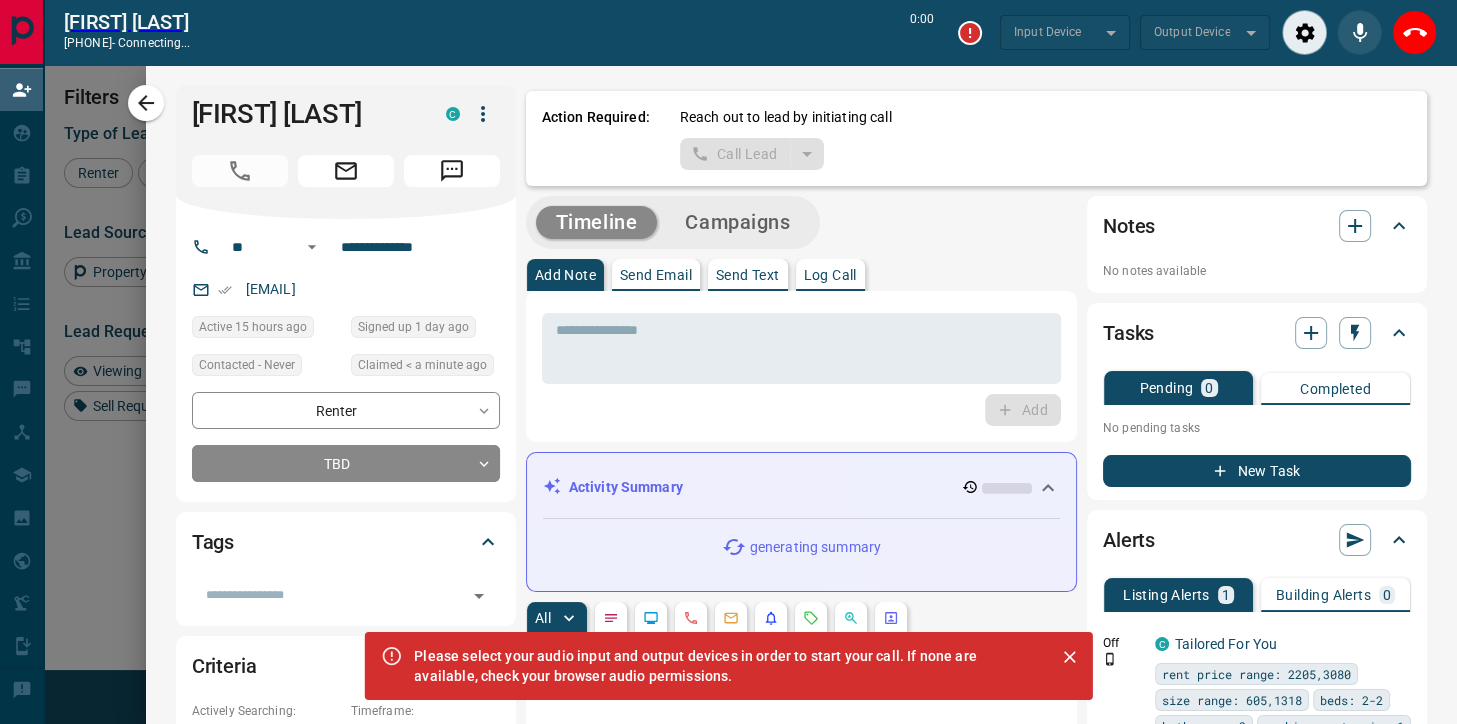 scroll, scrollTop: 498, scrollLeft: 1046, axis: both 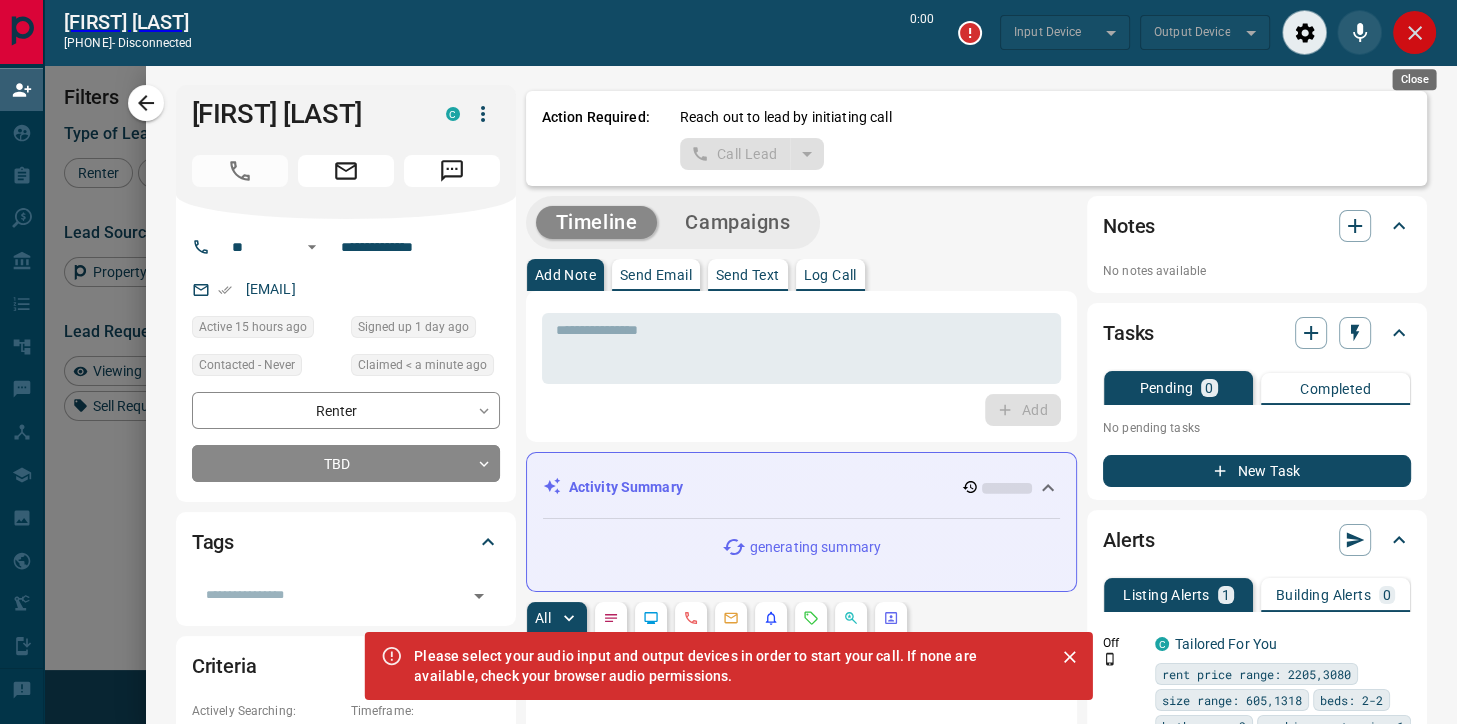 click 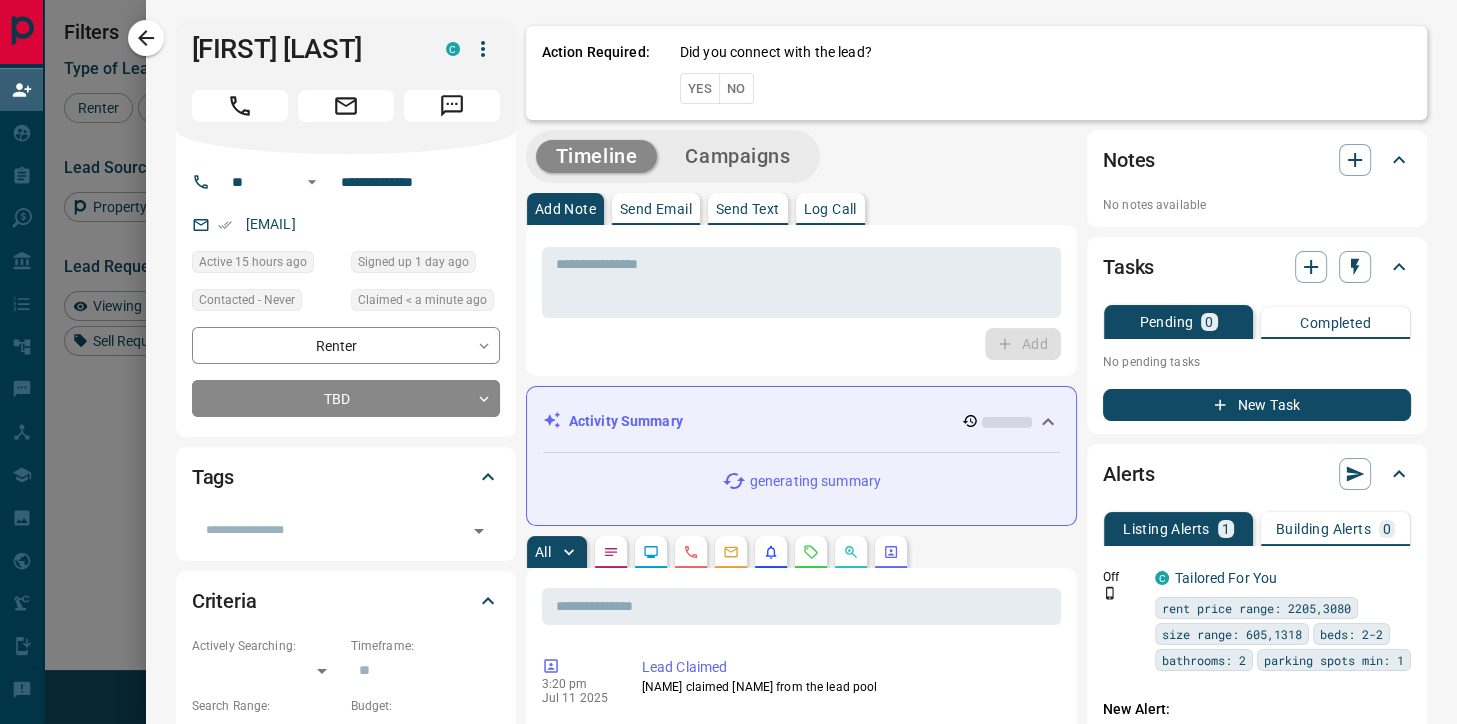scroll, scrollTop: 1, scrollLeft: 1, axis: both 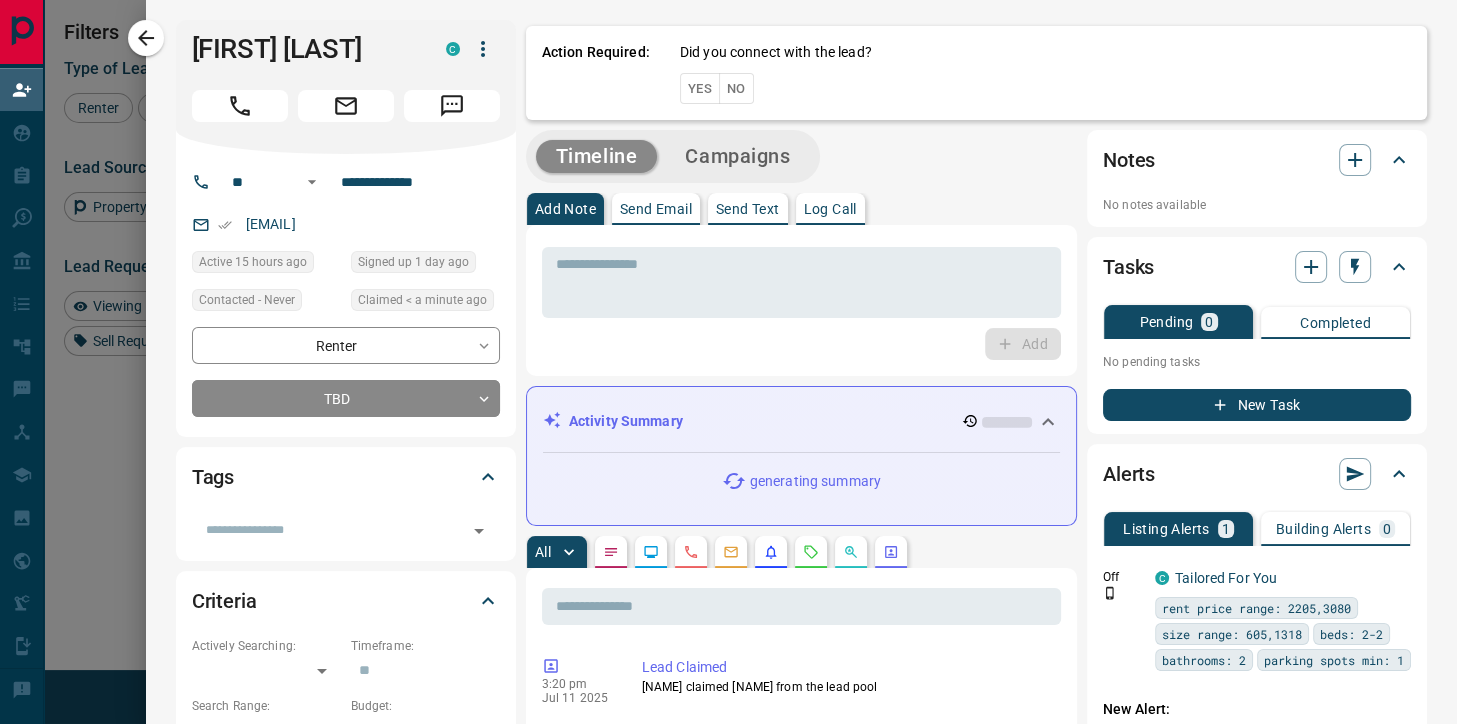 click on "No" at bounding box center (736, 88) 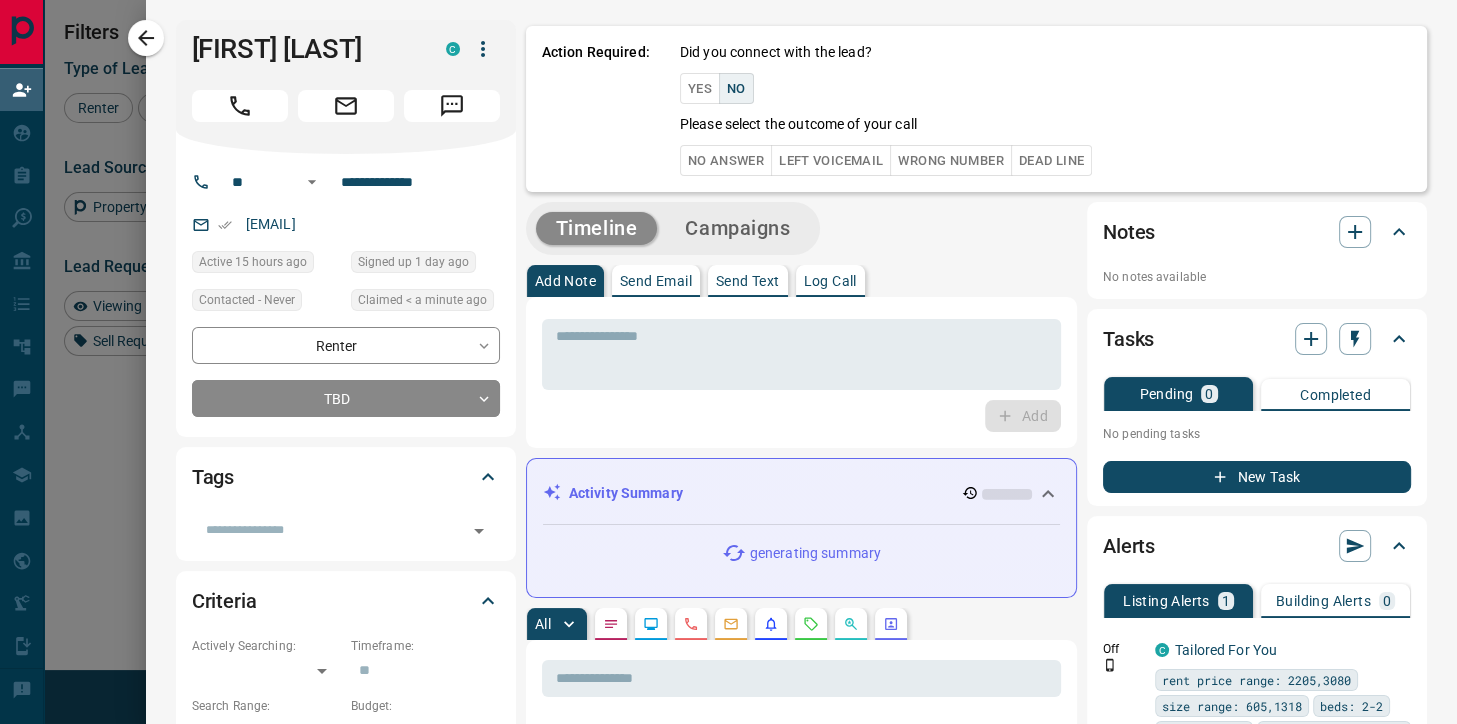 click on "Dead Line" at bounding box center [1051, 160] 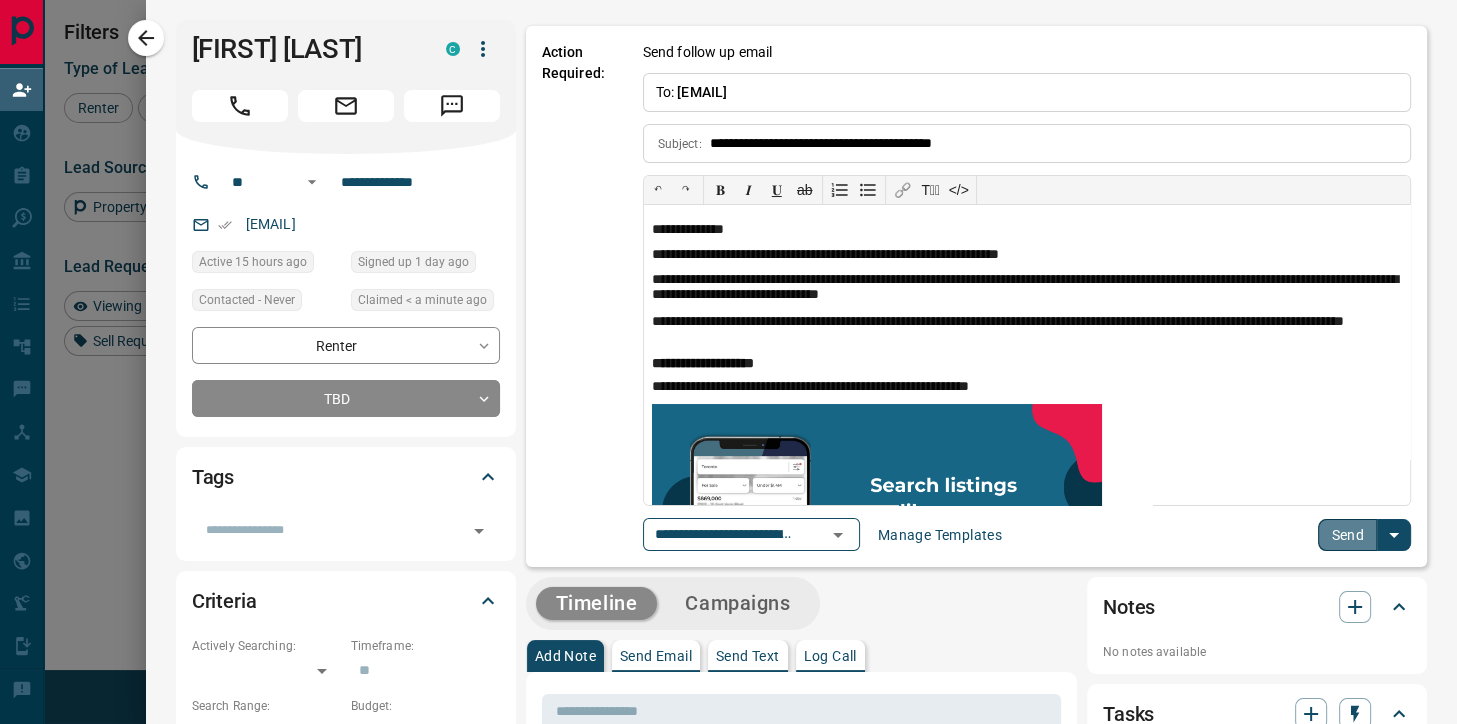 click on "Send" at bounding box center [1347, 535] 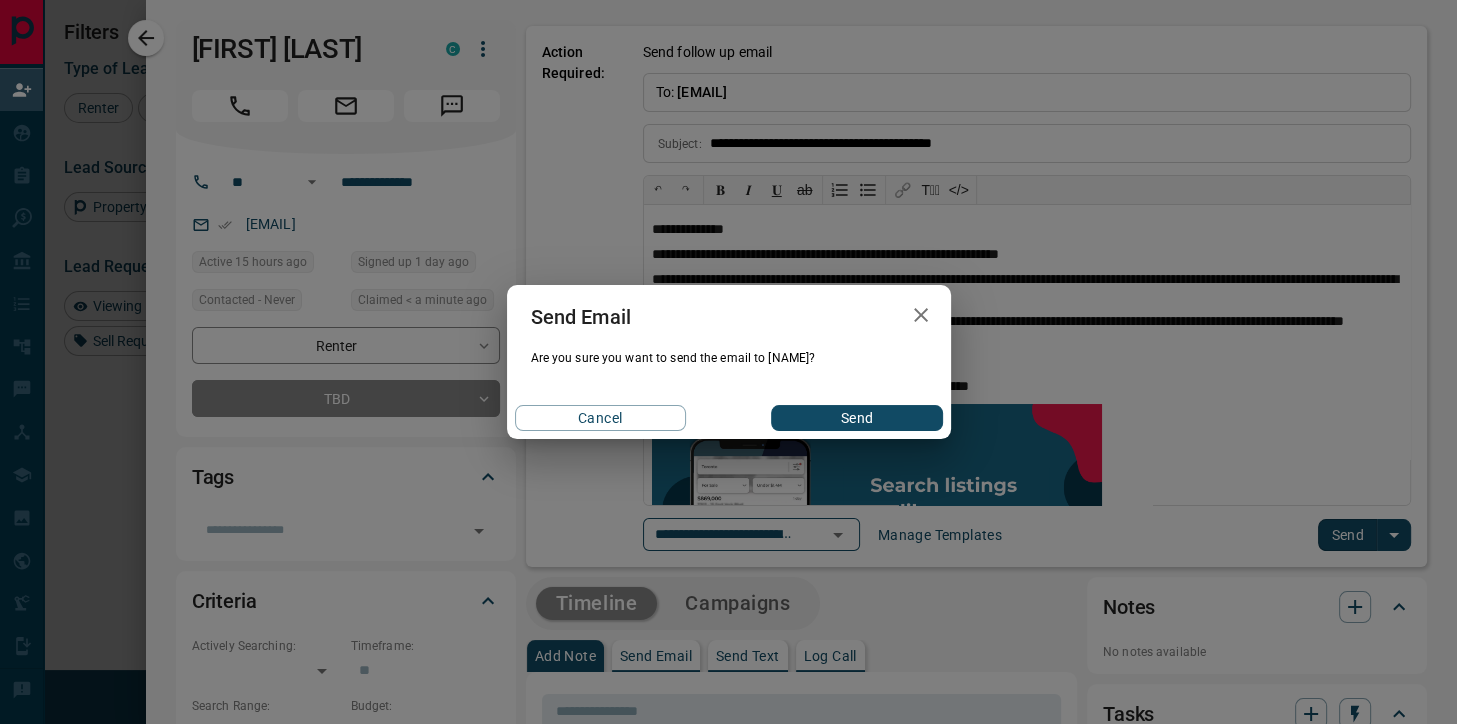 click on "Send" at bounding box center (856, 418) 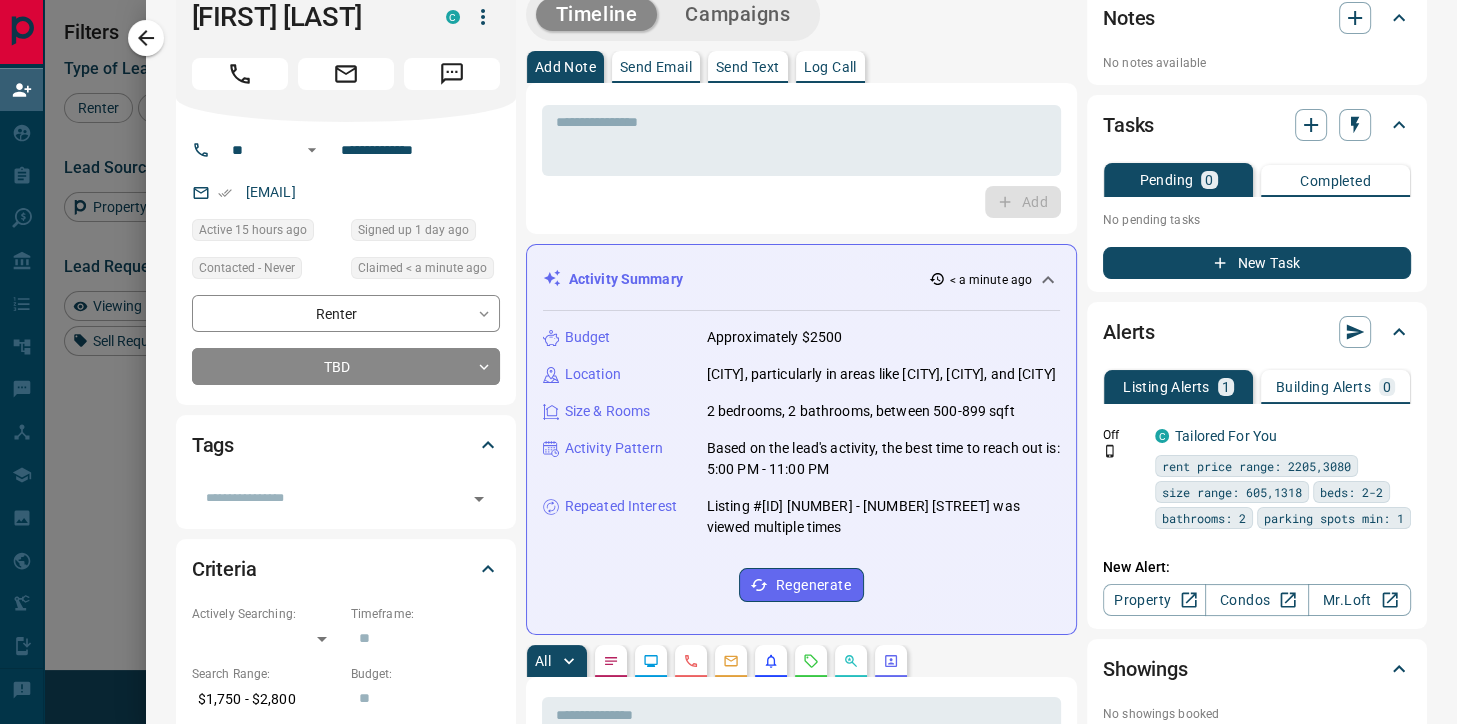 scroll, scrollTop: 0, scrollLeft: 0, axis: both 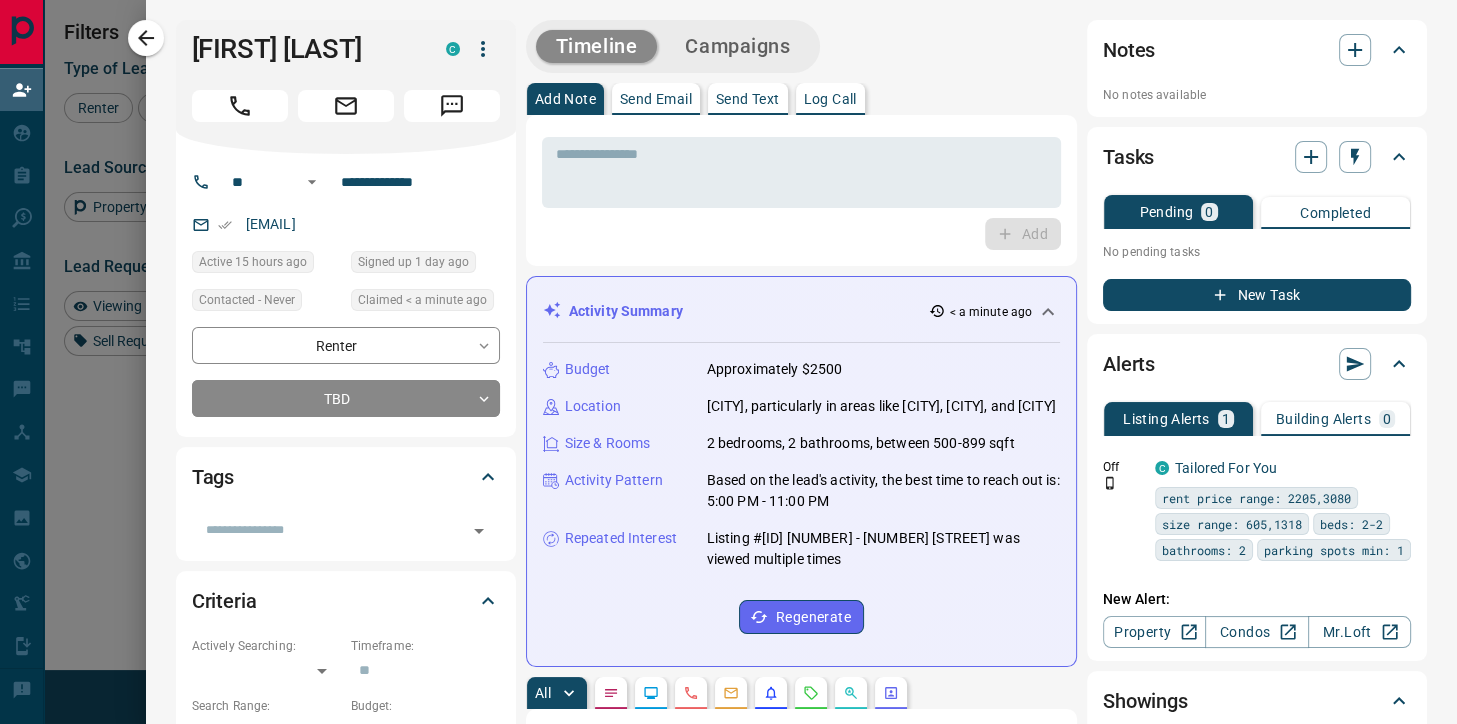 click on "Send Text" at bounding box center (748, 99) 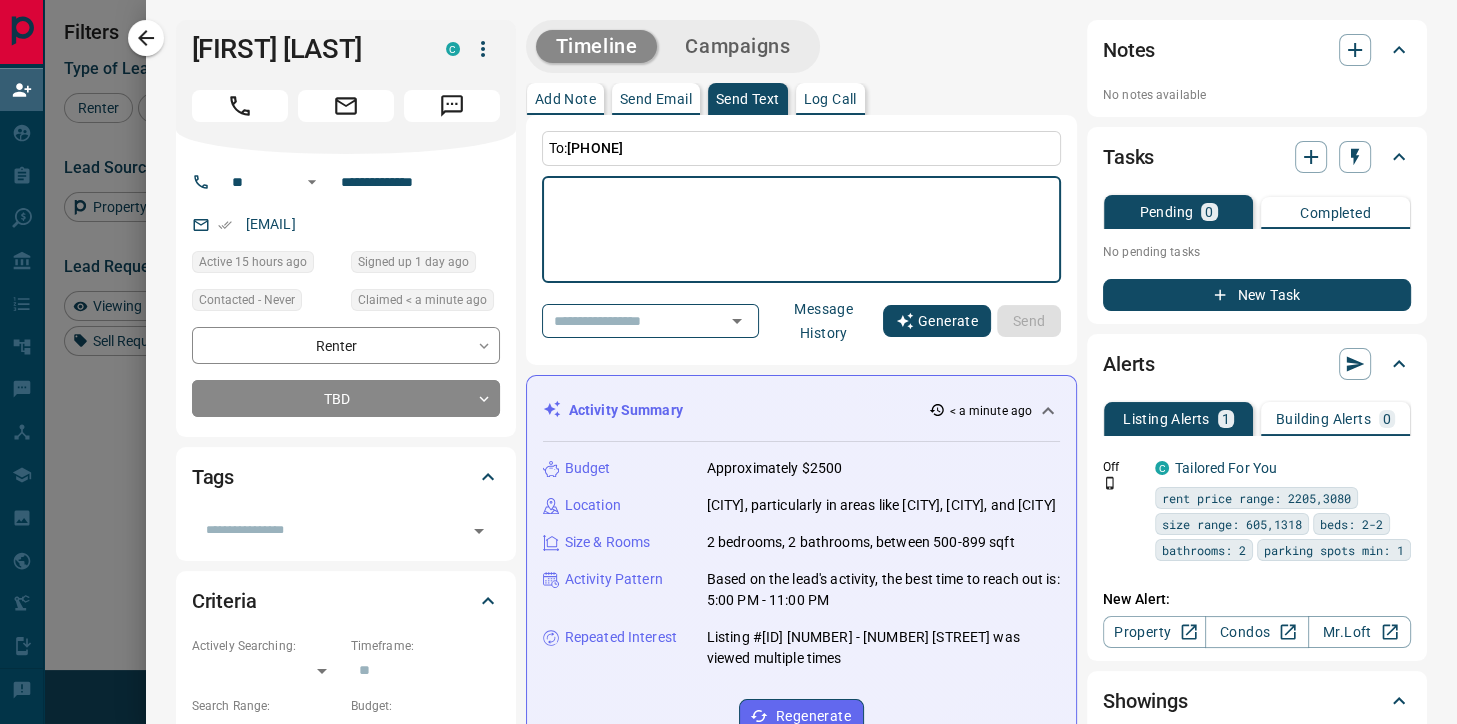 click on "Generate" at bounding box center [937, 321] 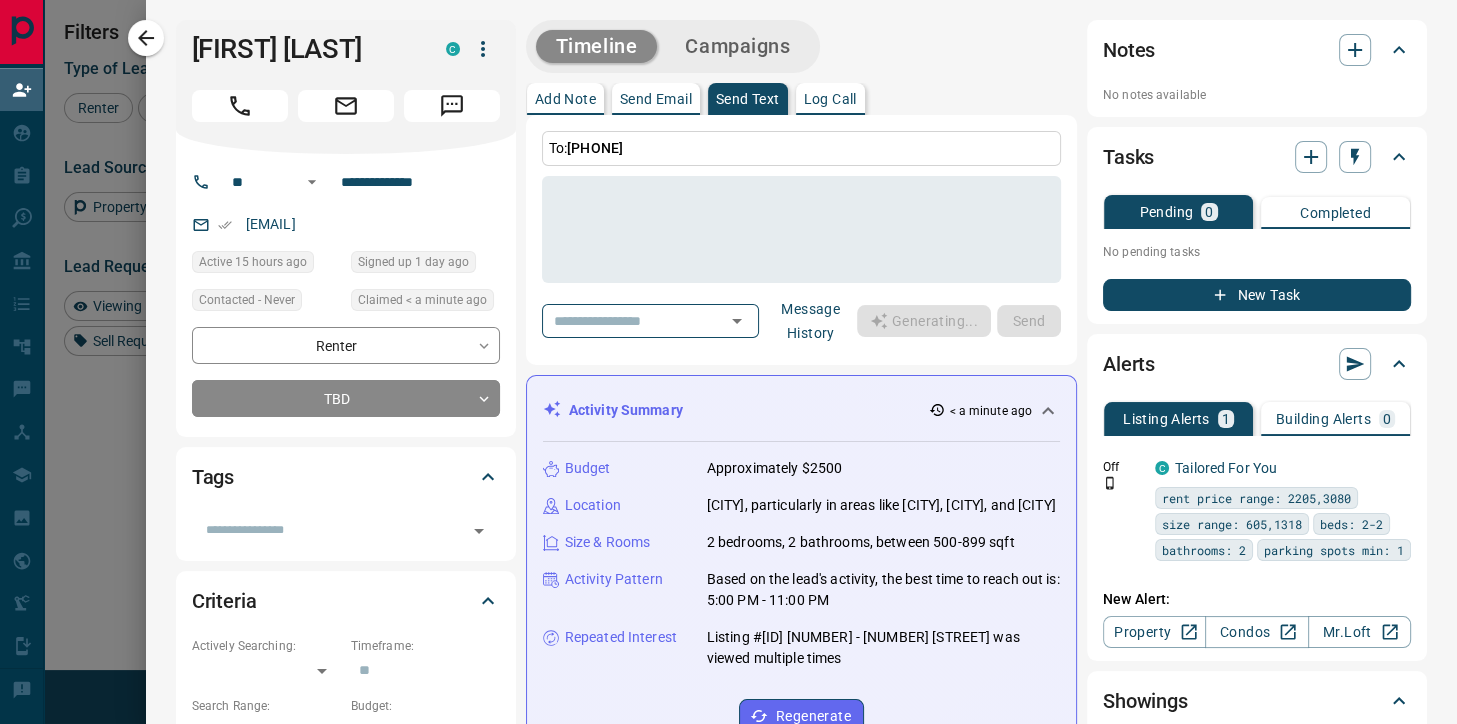 type on "**********" 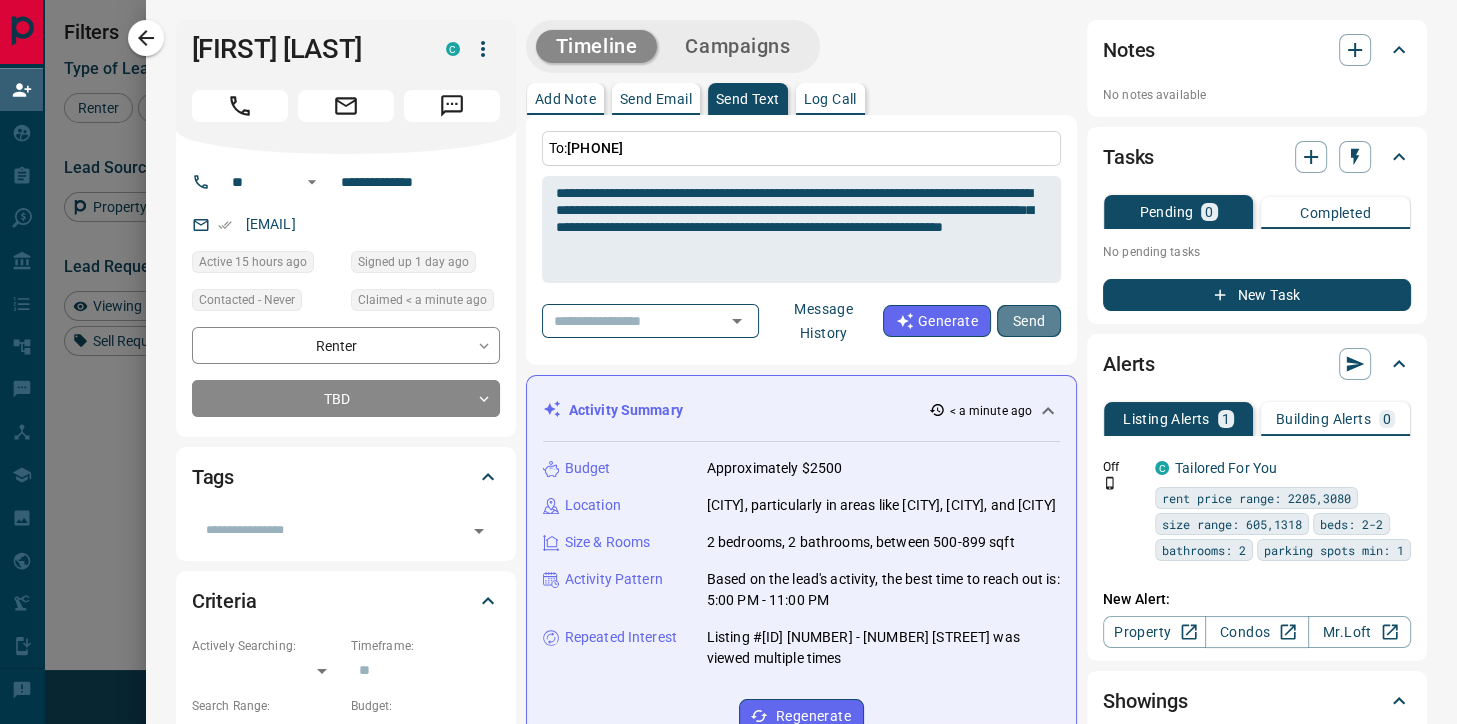click on "Send" at bounding box center [1029, 321] 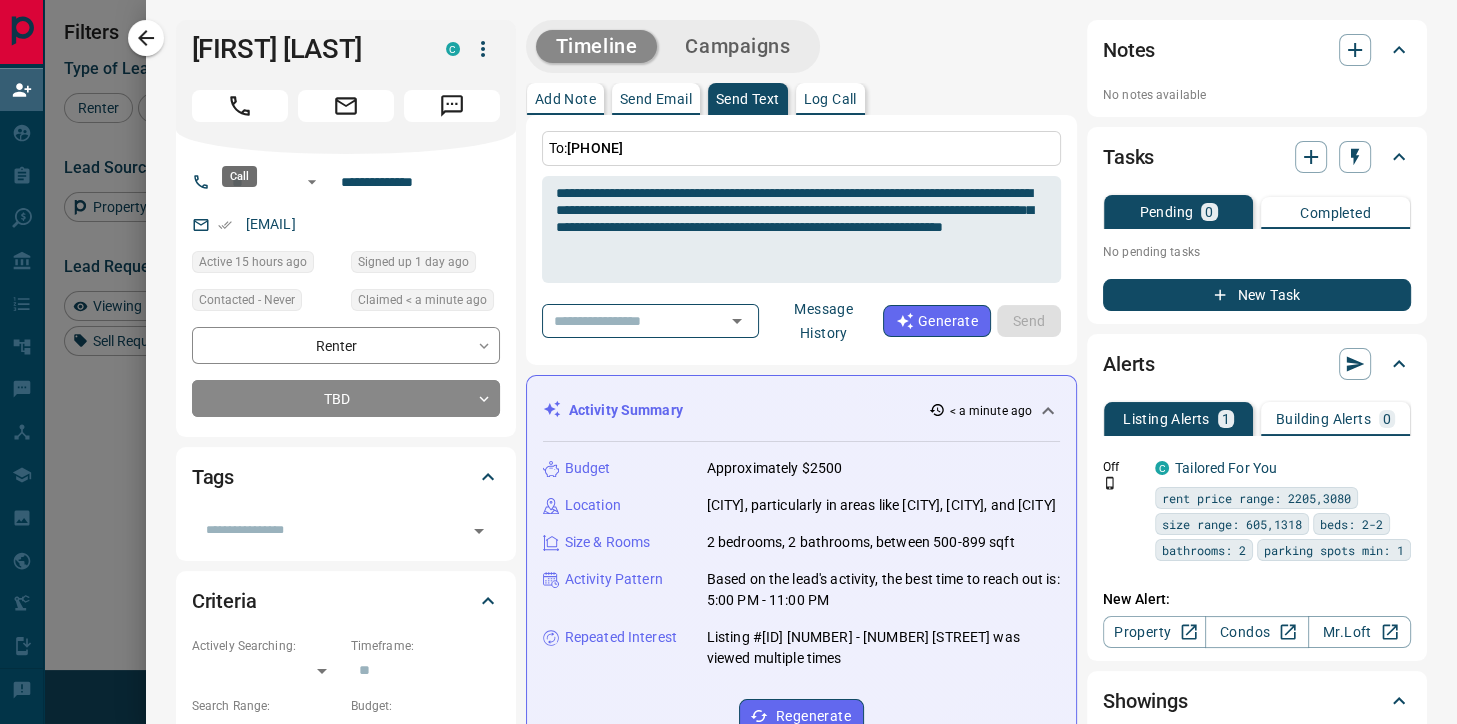 type 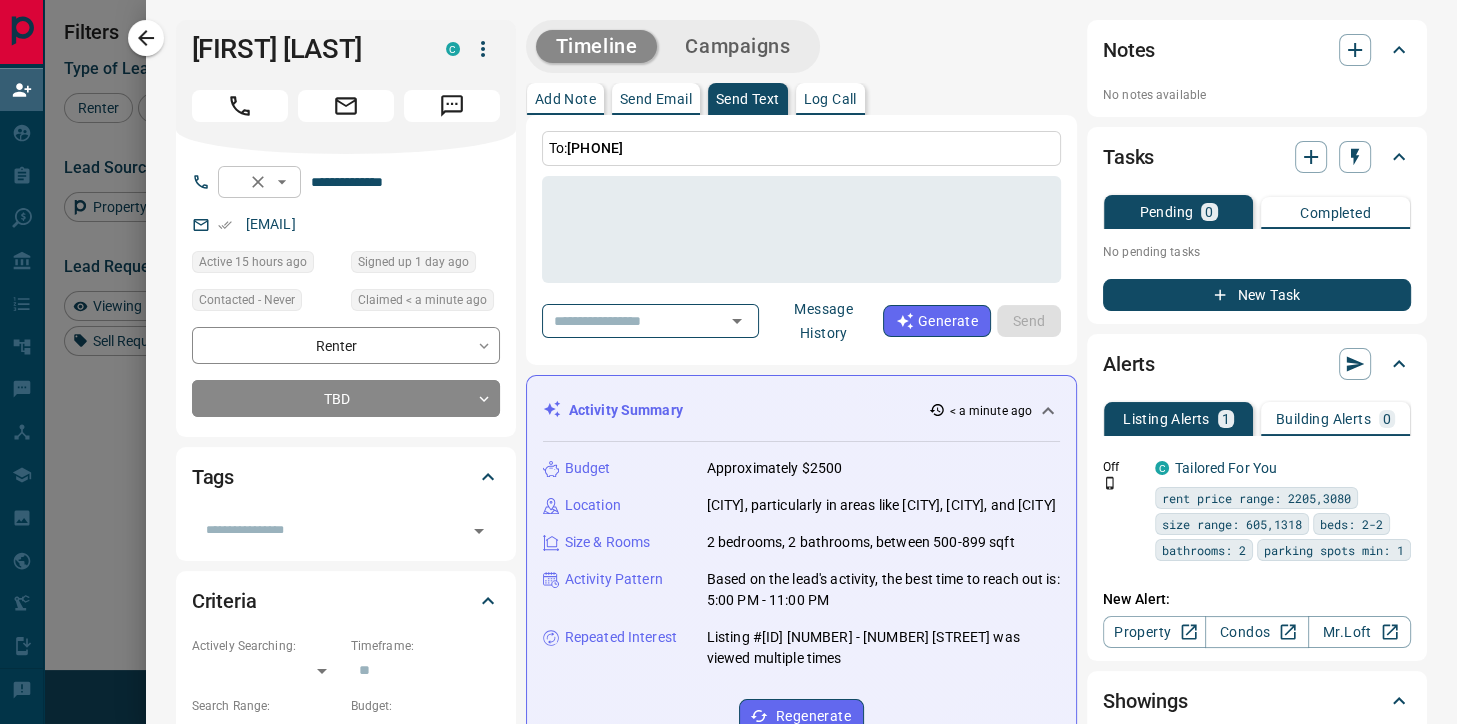 click 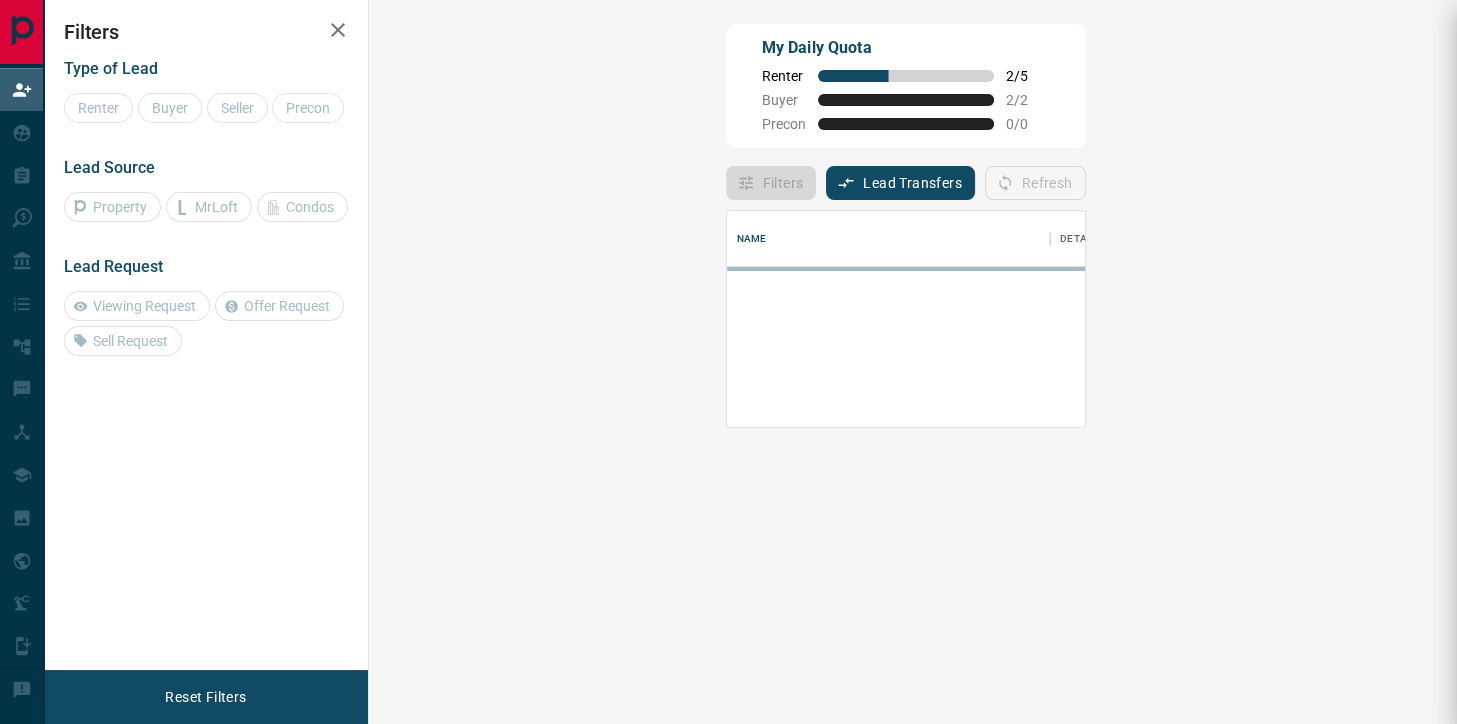 scroll, scrollTop: 0, scrollLeft: 0, axis: both 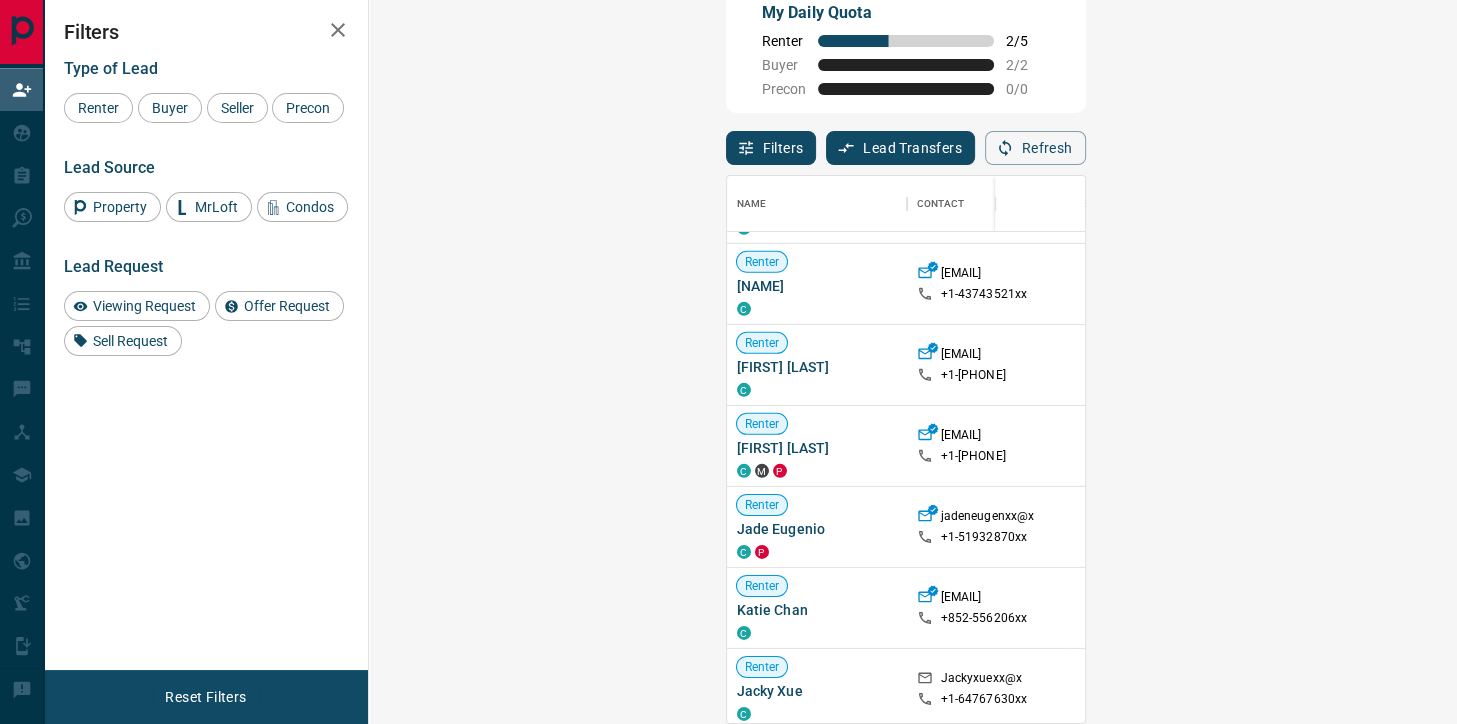 click on "Claim" at bounding box center [1727, 445] 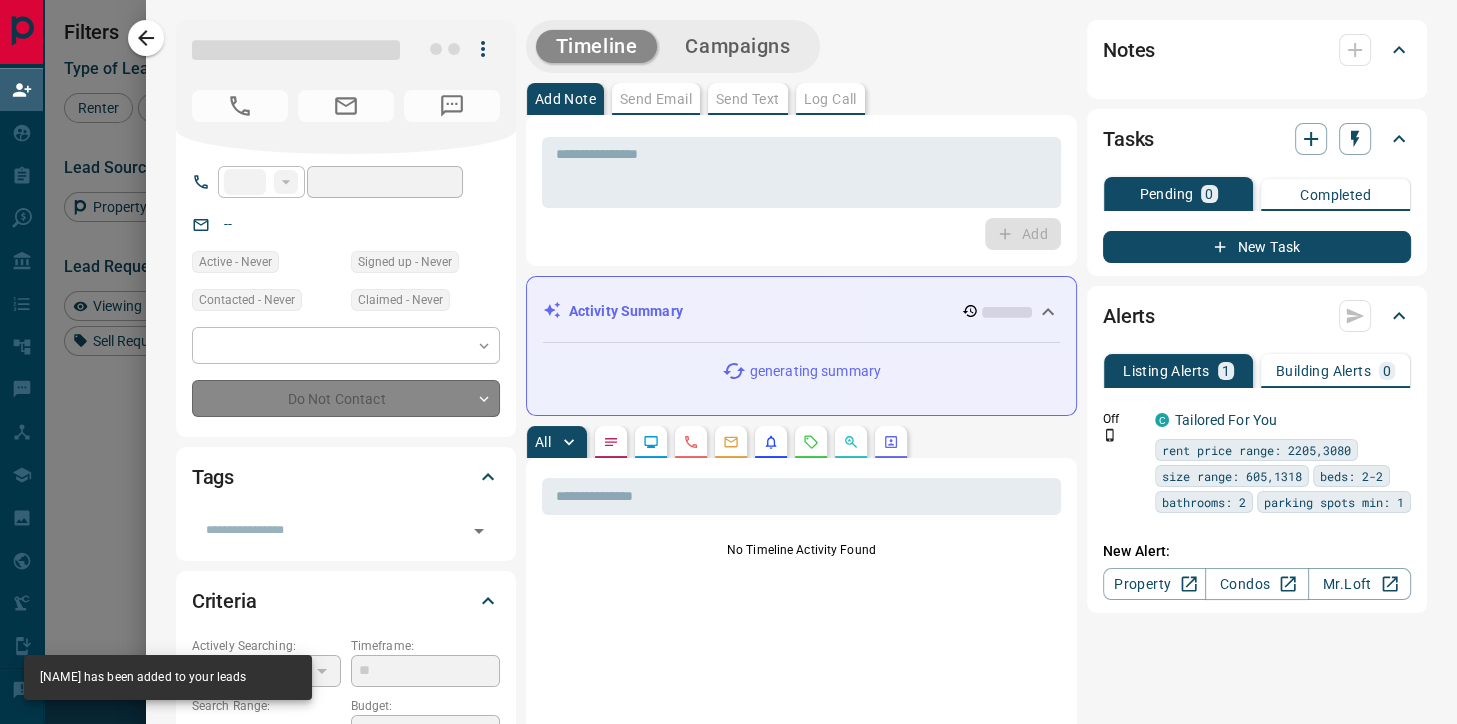 type on "**" 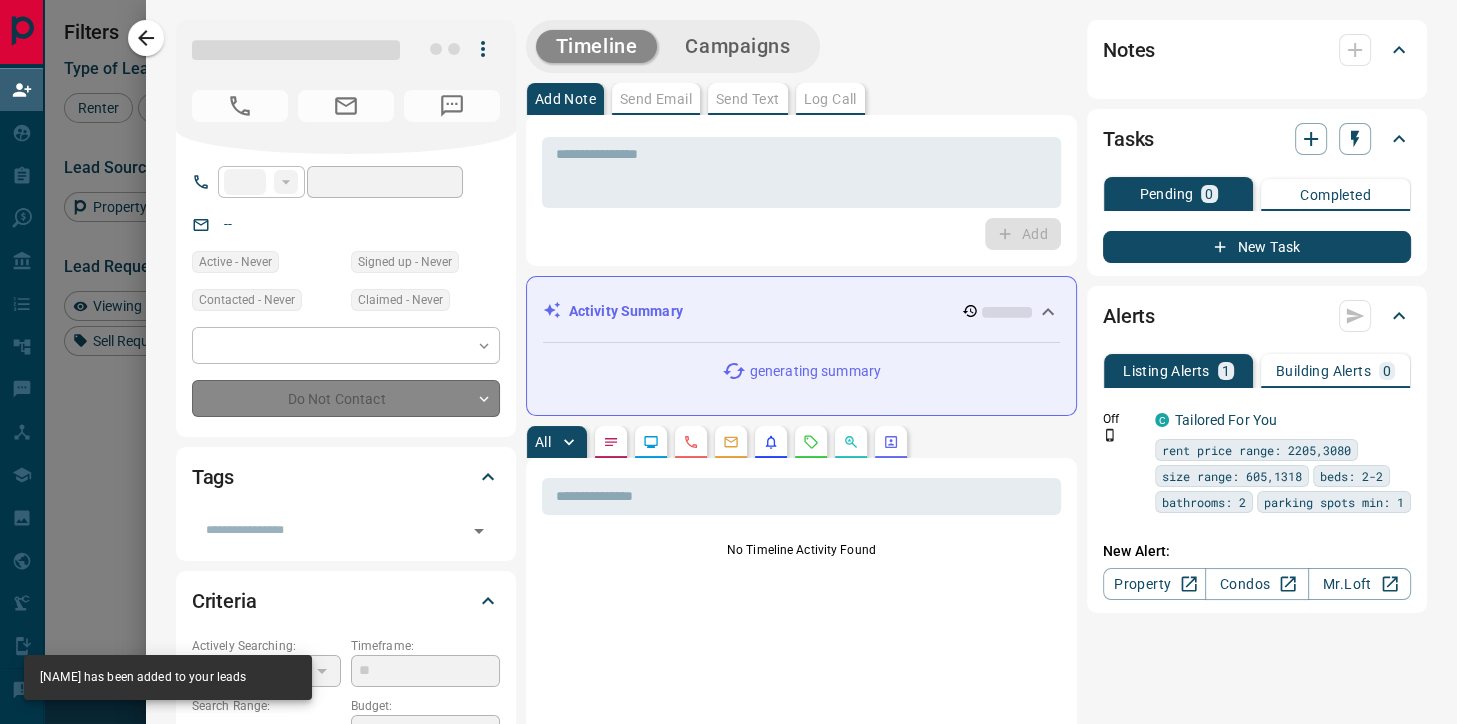 type on "**********" 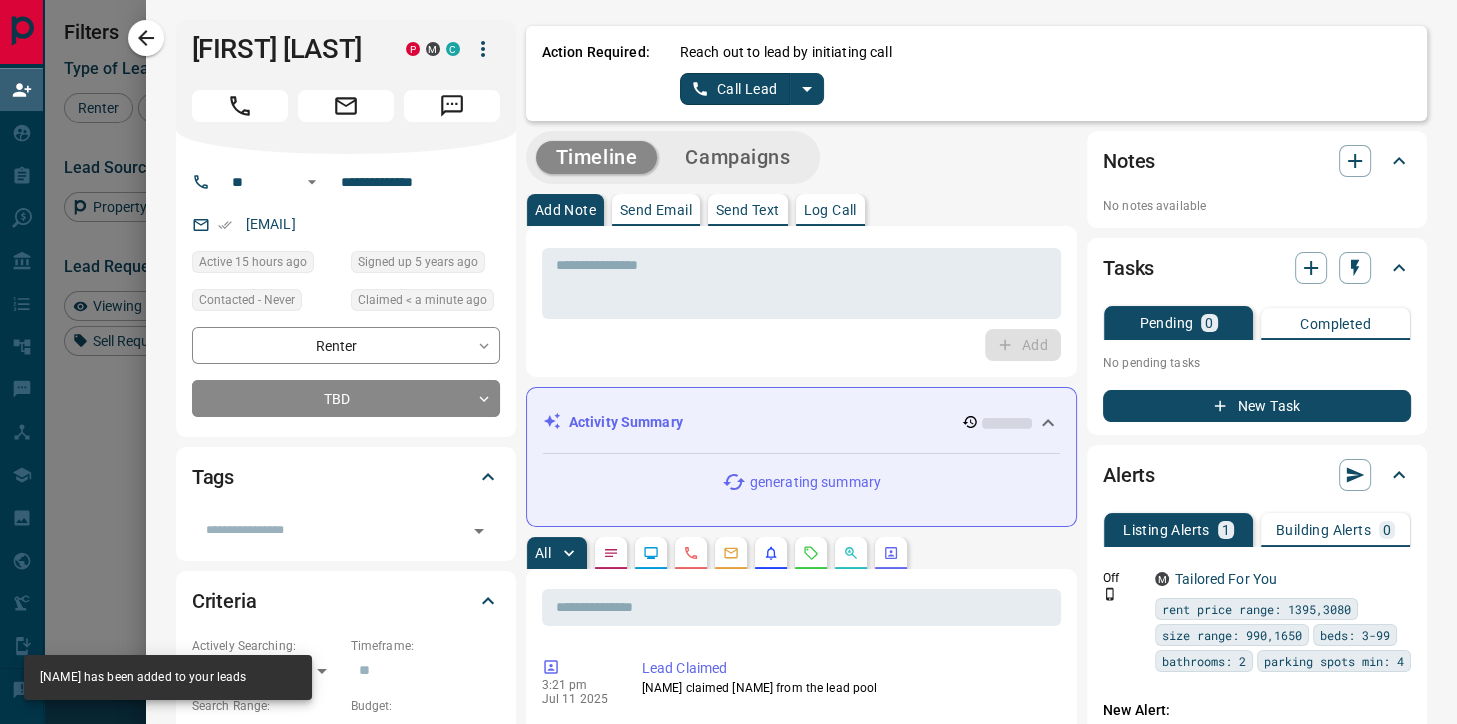 click on "Call Lead" at bounding box center [735, 89] 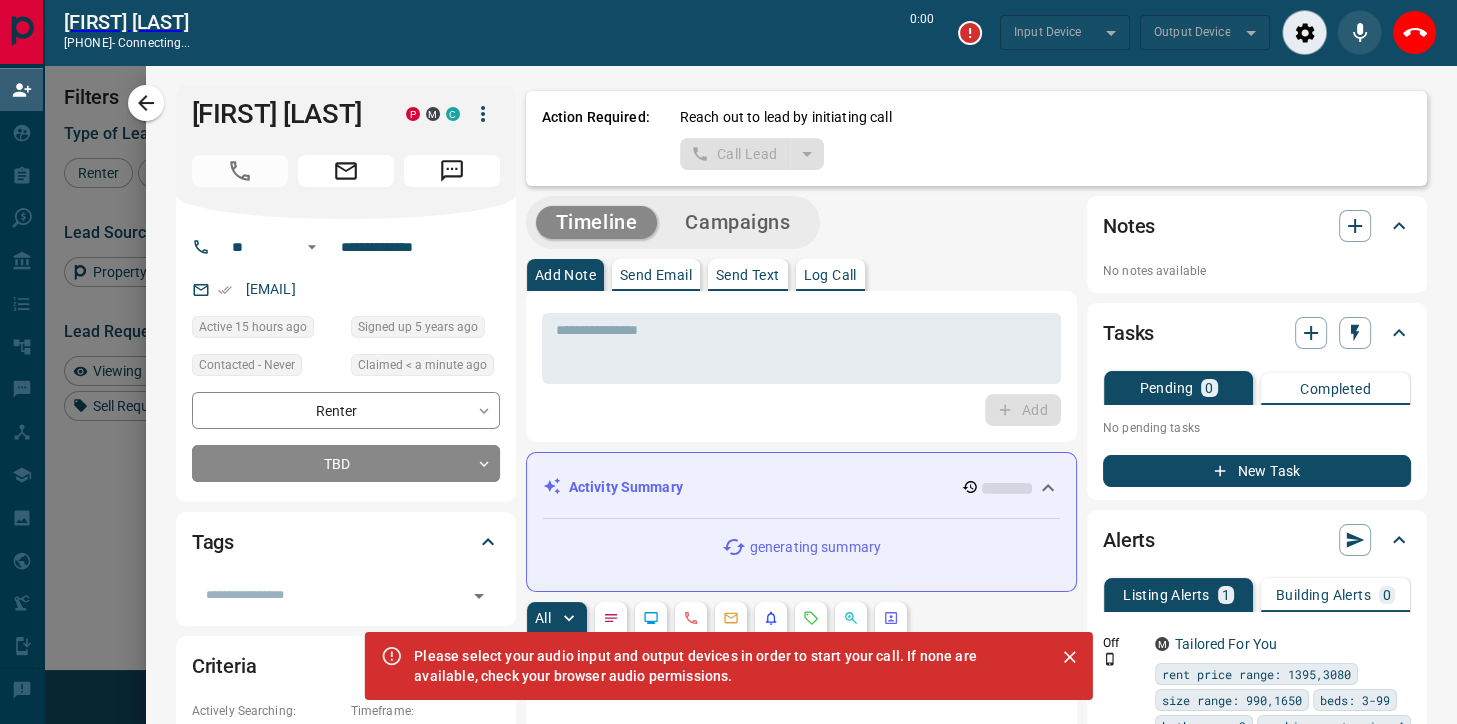 scroll, scrollTop: 52, scrollLeft: 0, axis: vertical 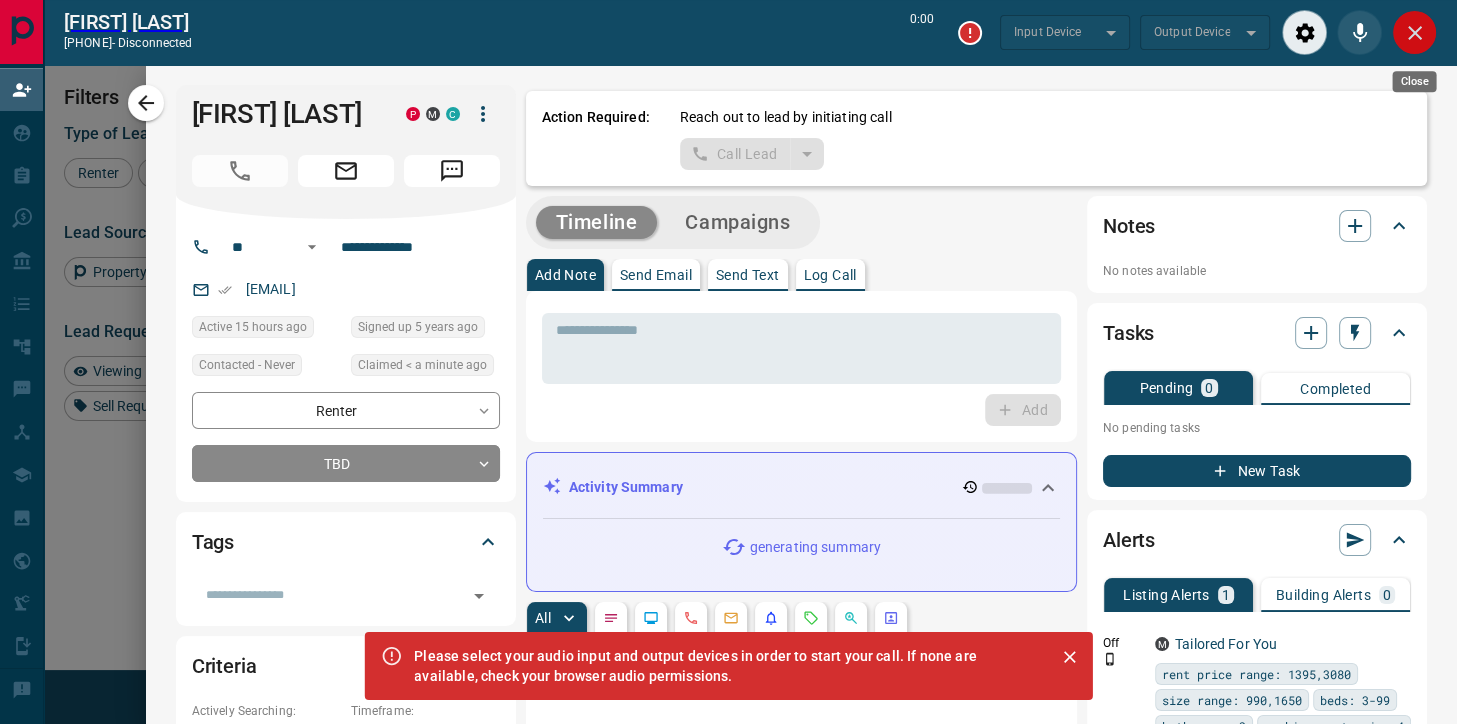 click 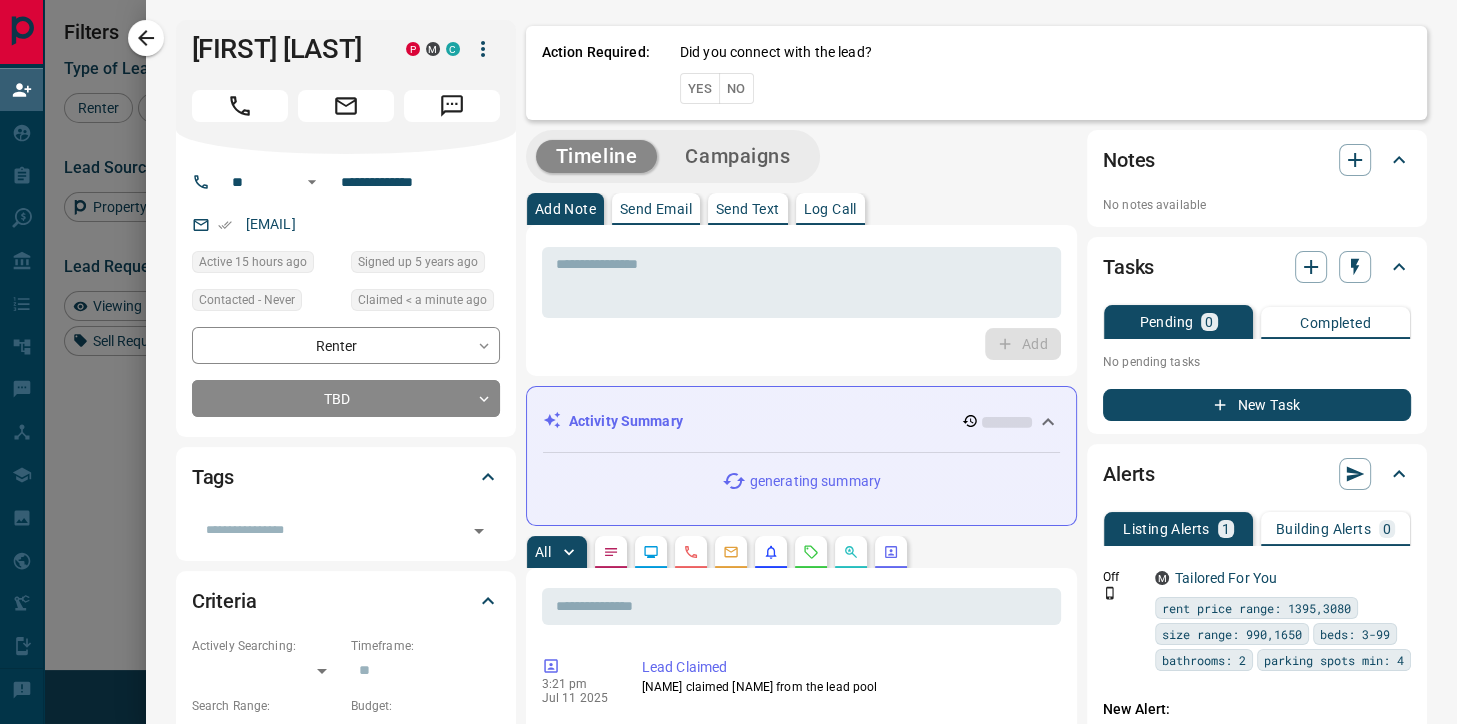 scroll, scrollTop: 0, scrollLeft: 0, axis: both 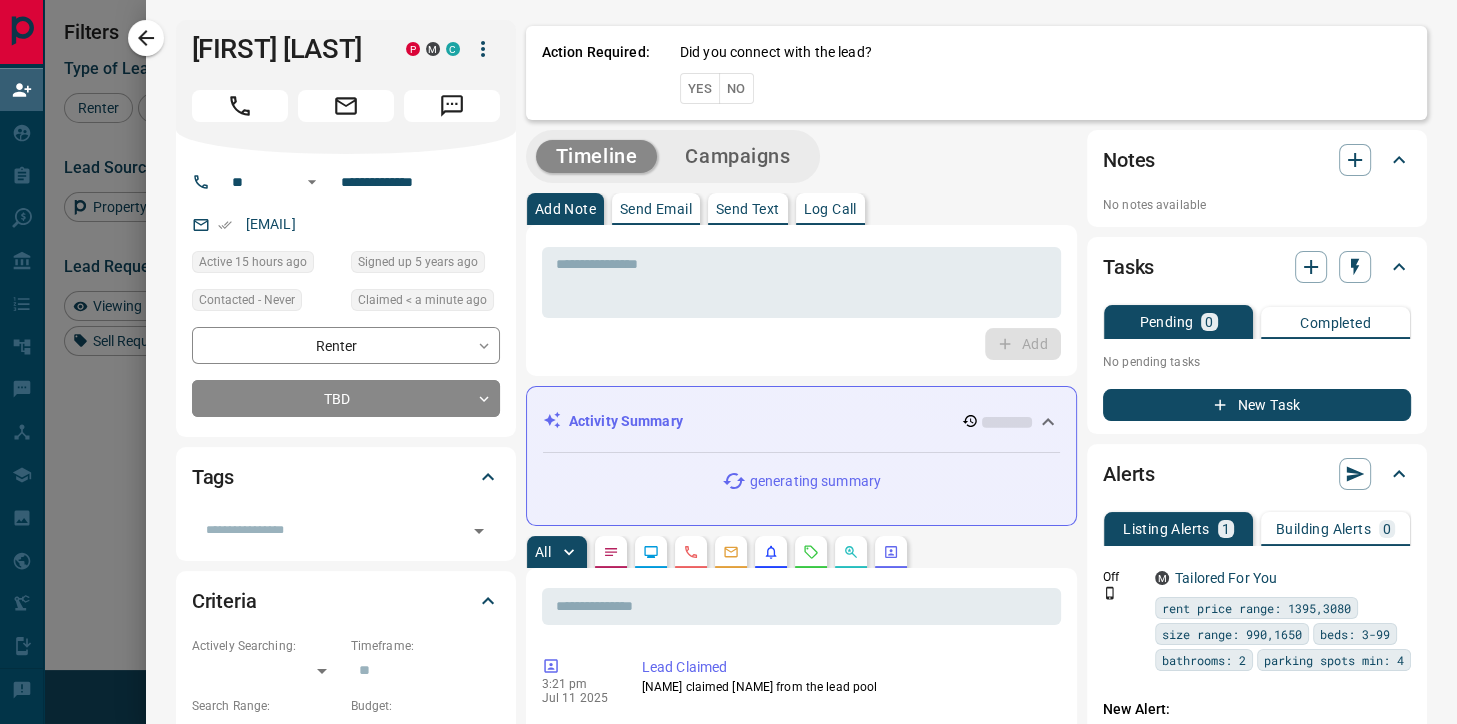 click on "No" at bounding box center [736, 88] 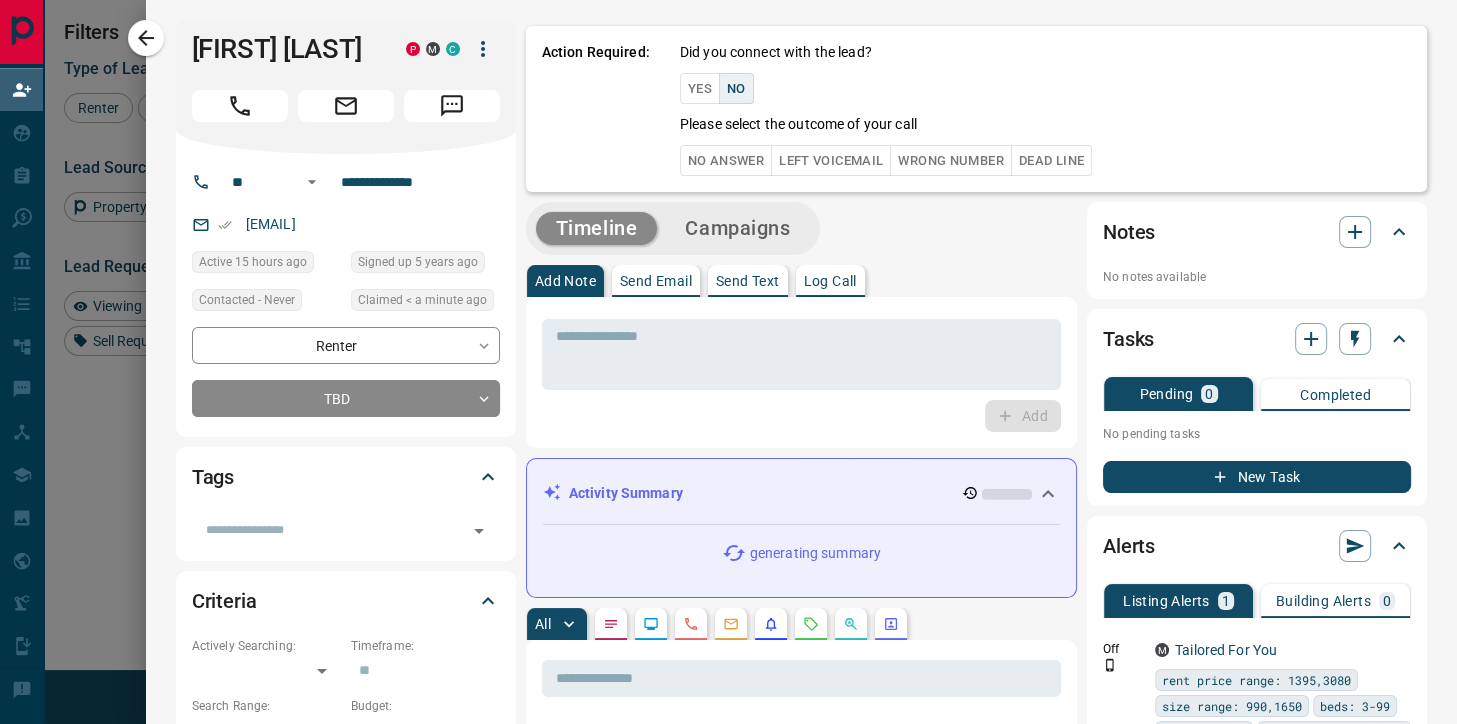 click on "Dead Line" at bounding box center (1051, 160) 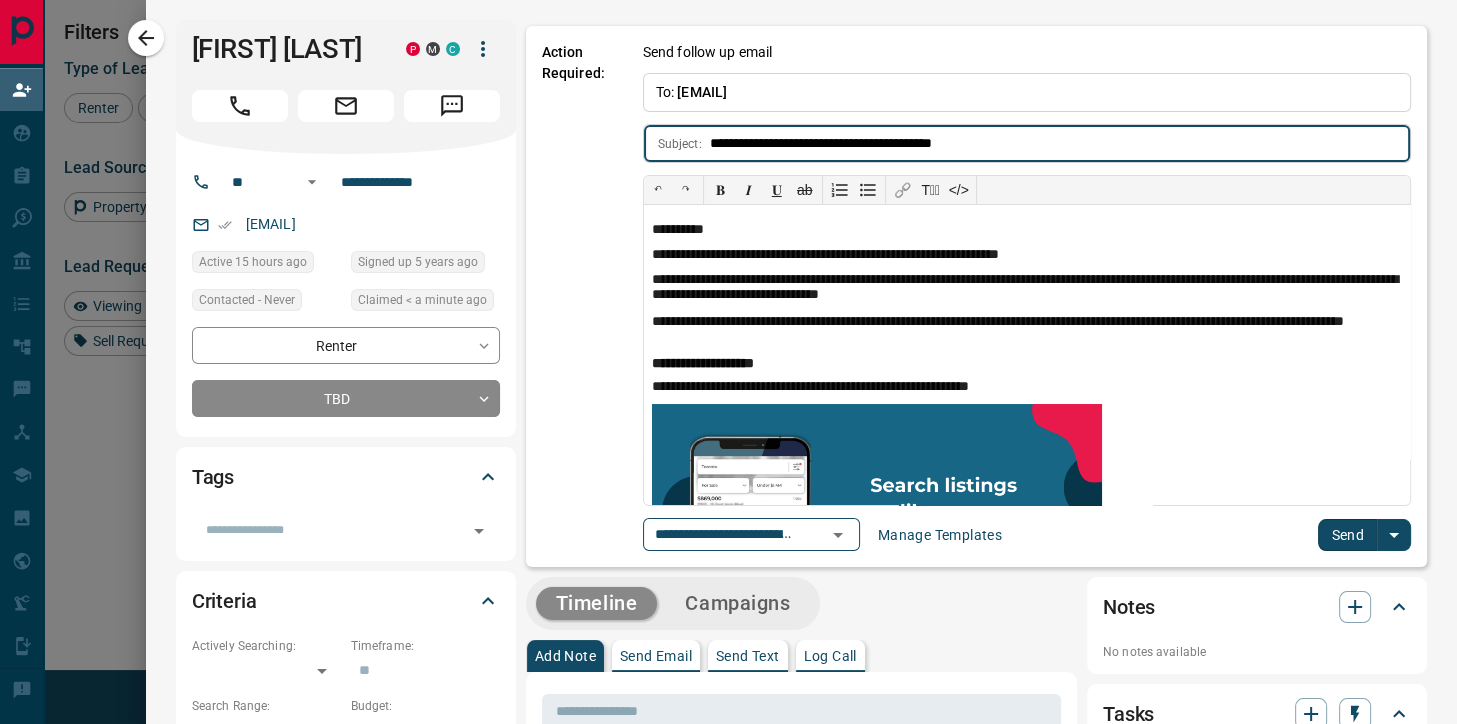 click on "Send" at bounding box center [1347, 535] 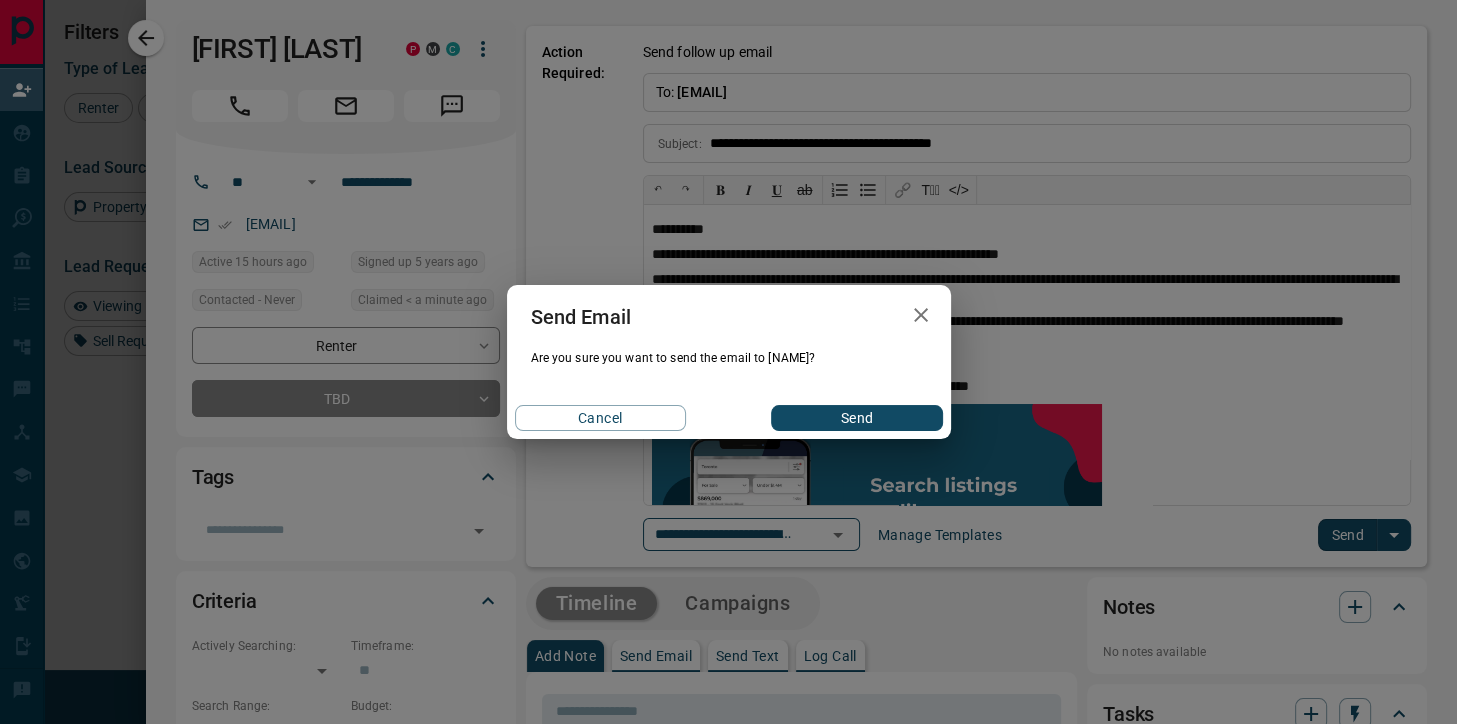 click on "Send" at bounding box center [856, 418] 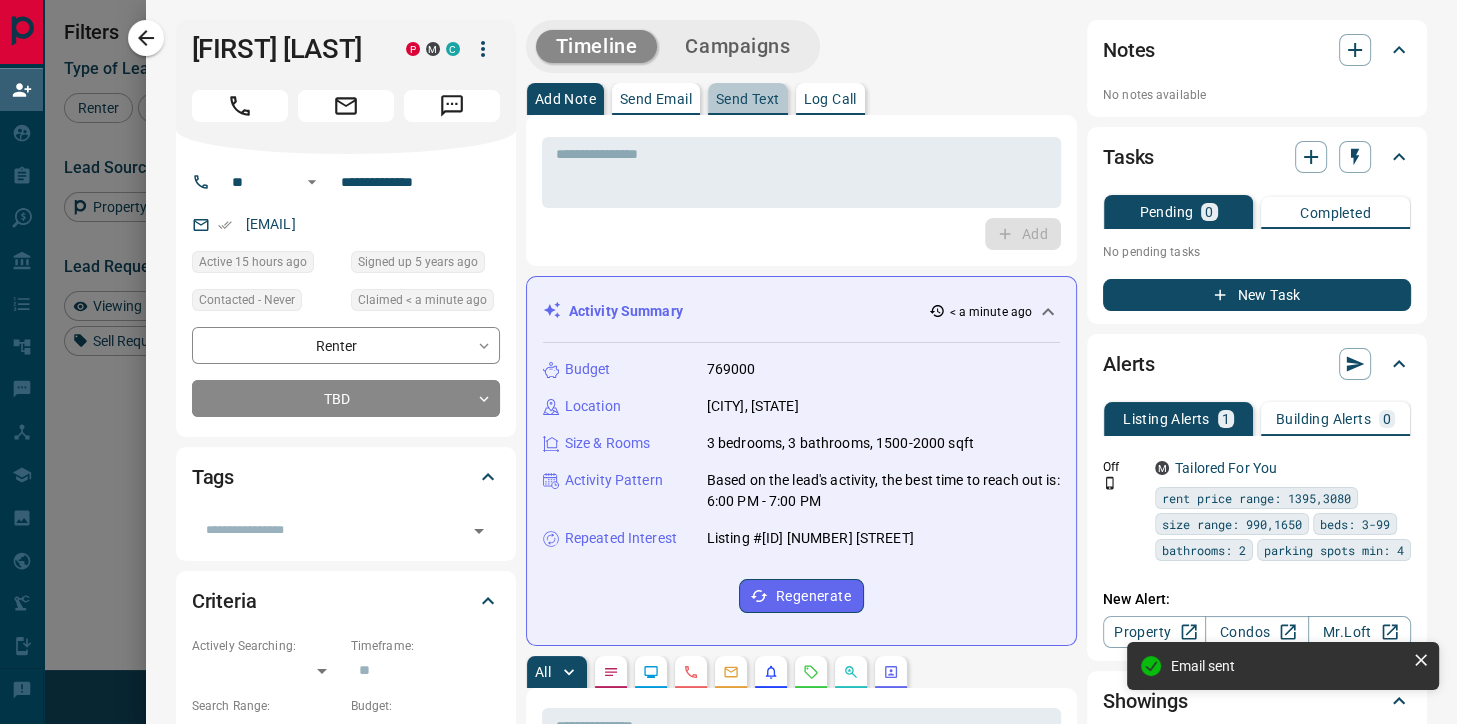 click on "Send Text" at bounding box center [748, 99] 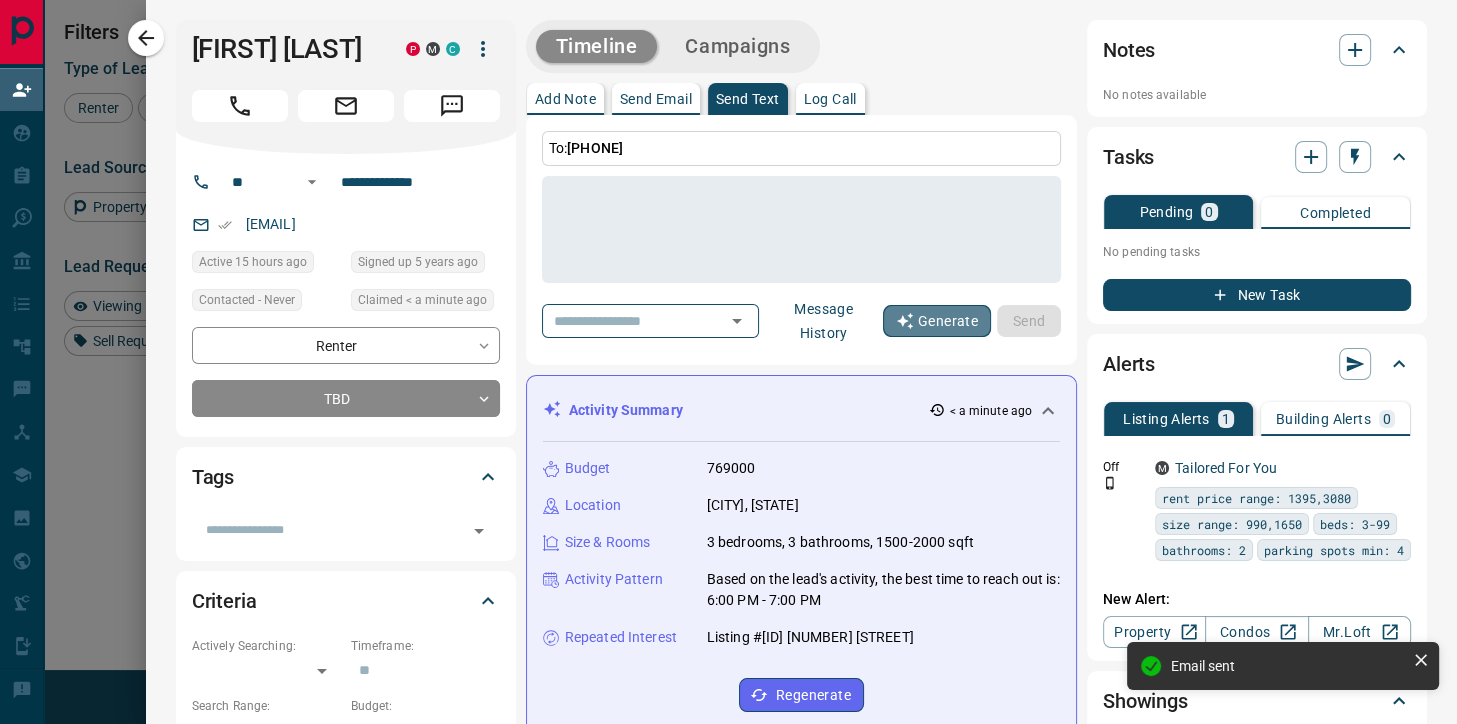 click on "Generate" at bounding box center [937, 321] 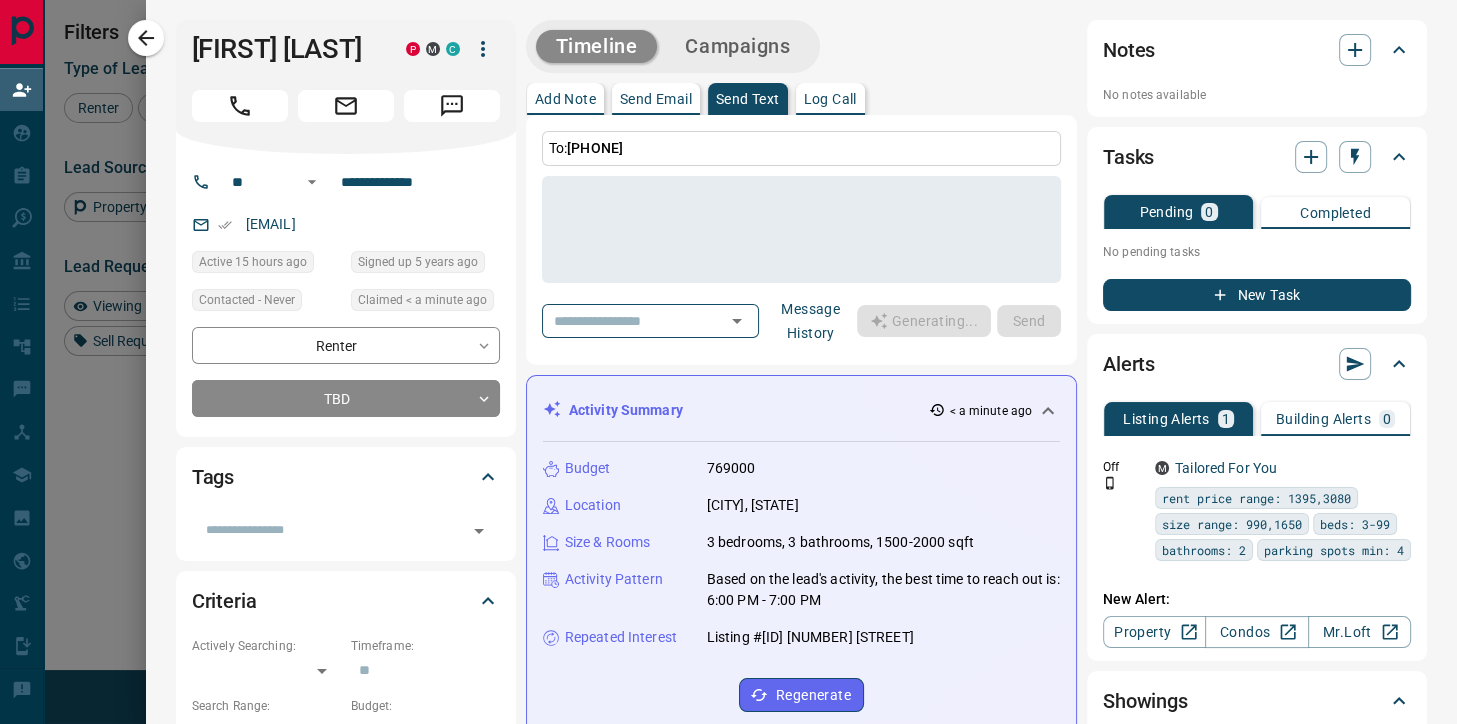 type on "**********" 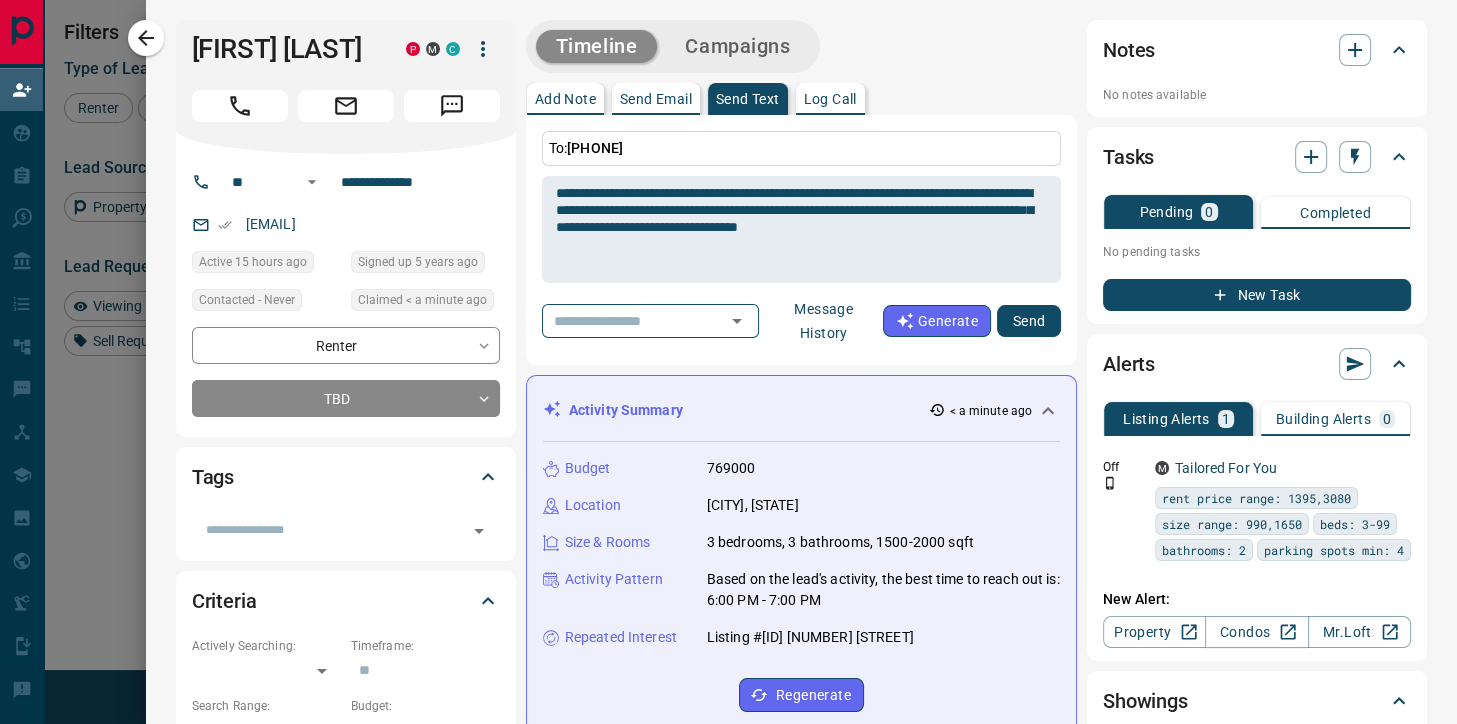 click on "Send" at bounding box center (1029, 321) 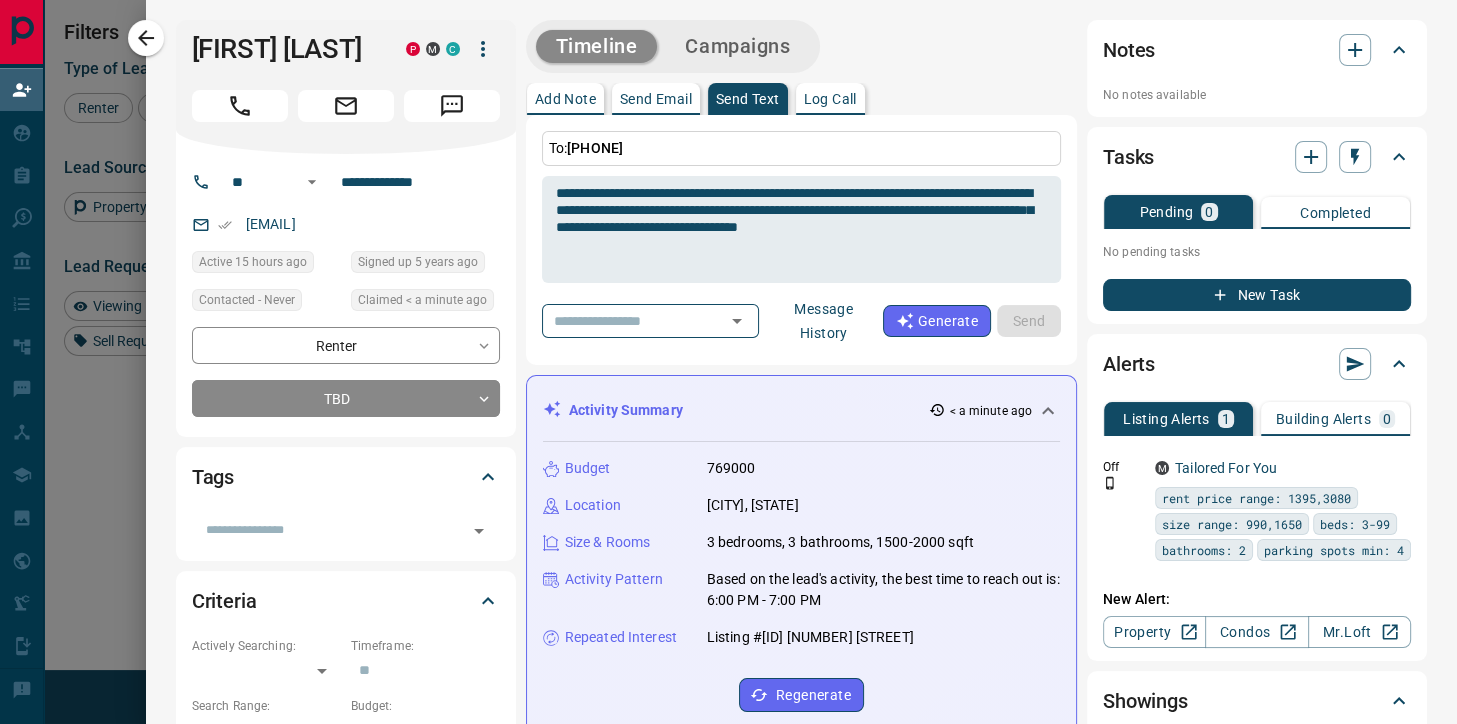 type 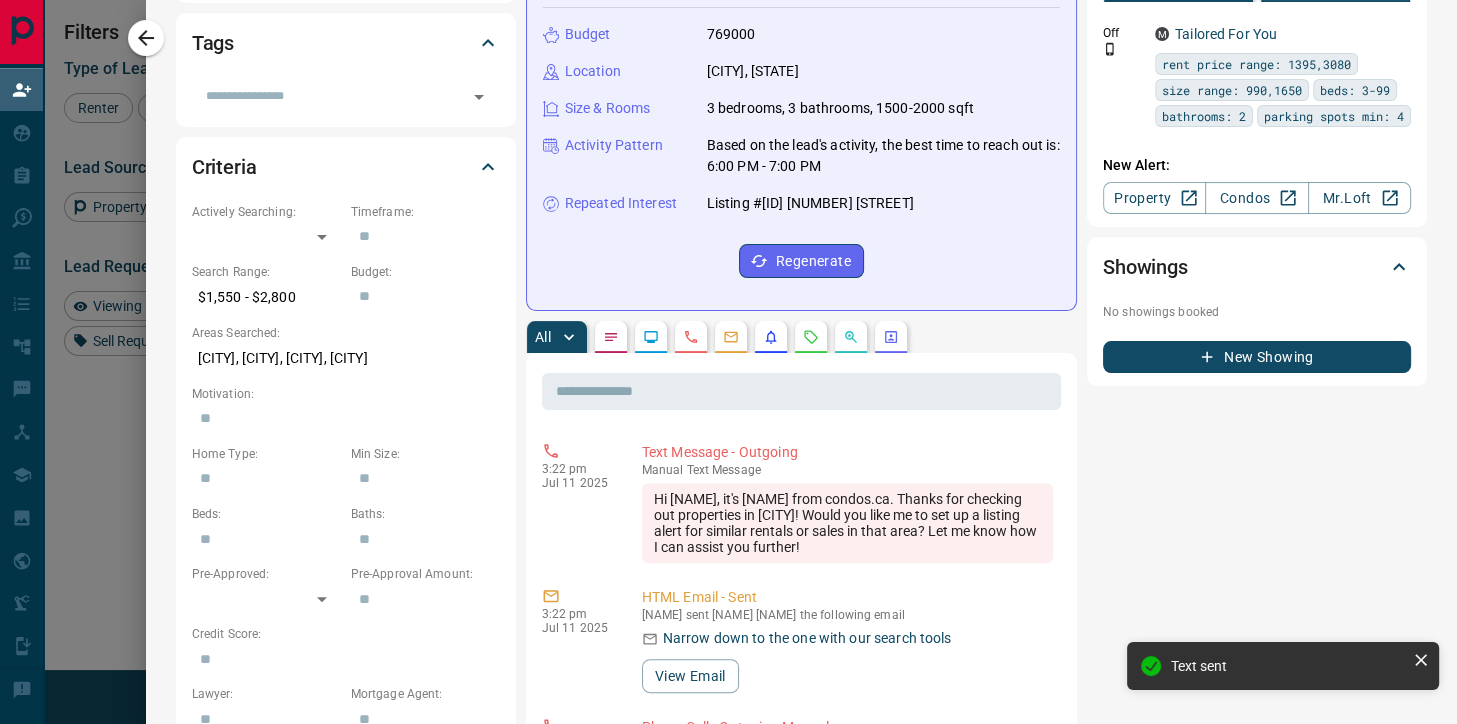scroll, scrollTop: 448, scrollLeft: 0, axis: vertical 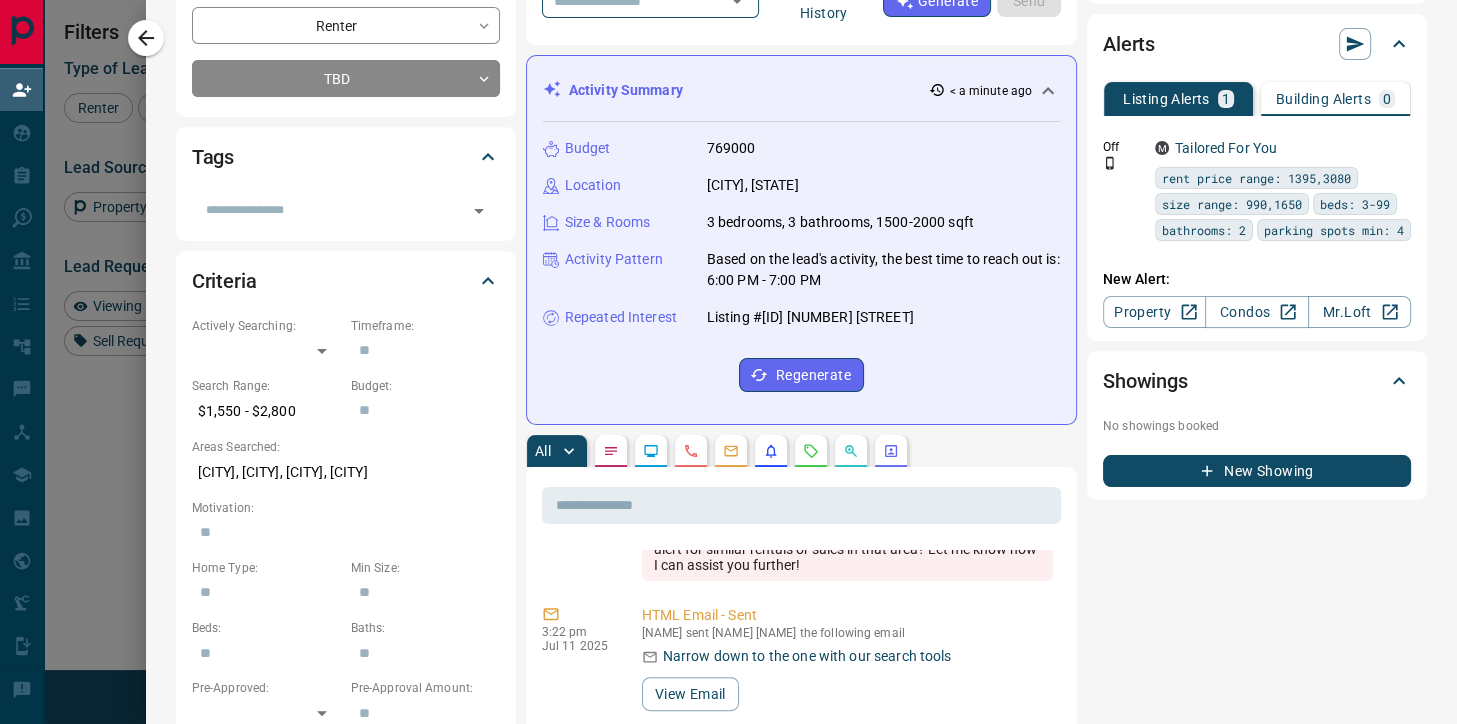 click at bounding box center (651, 451) 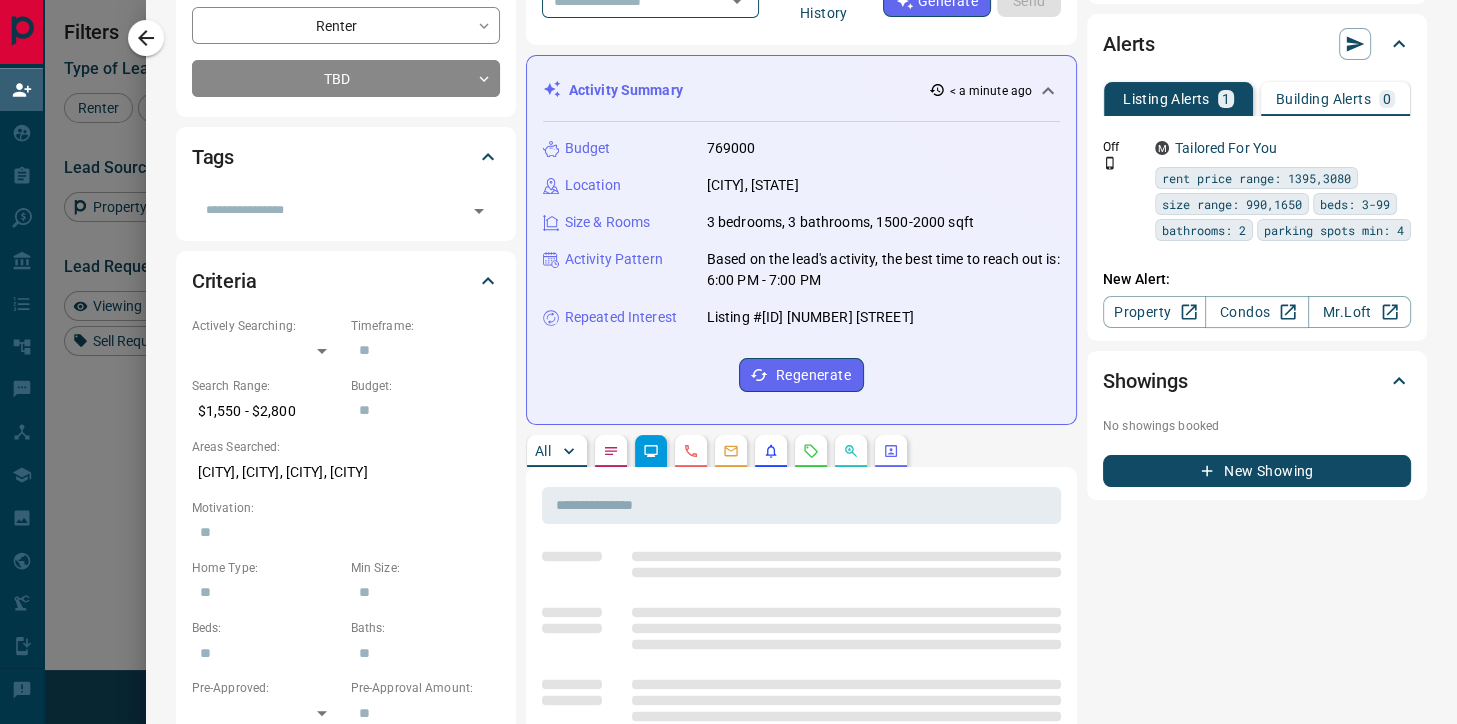 scroll, scrollTop: 0, scrollLeft: 0, axis: both 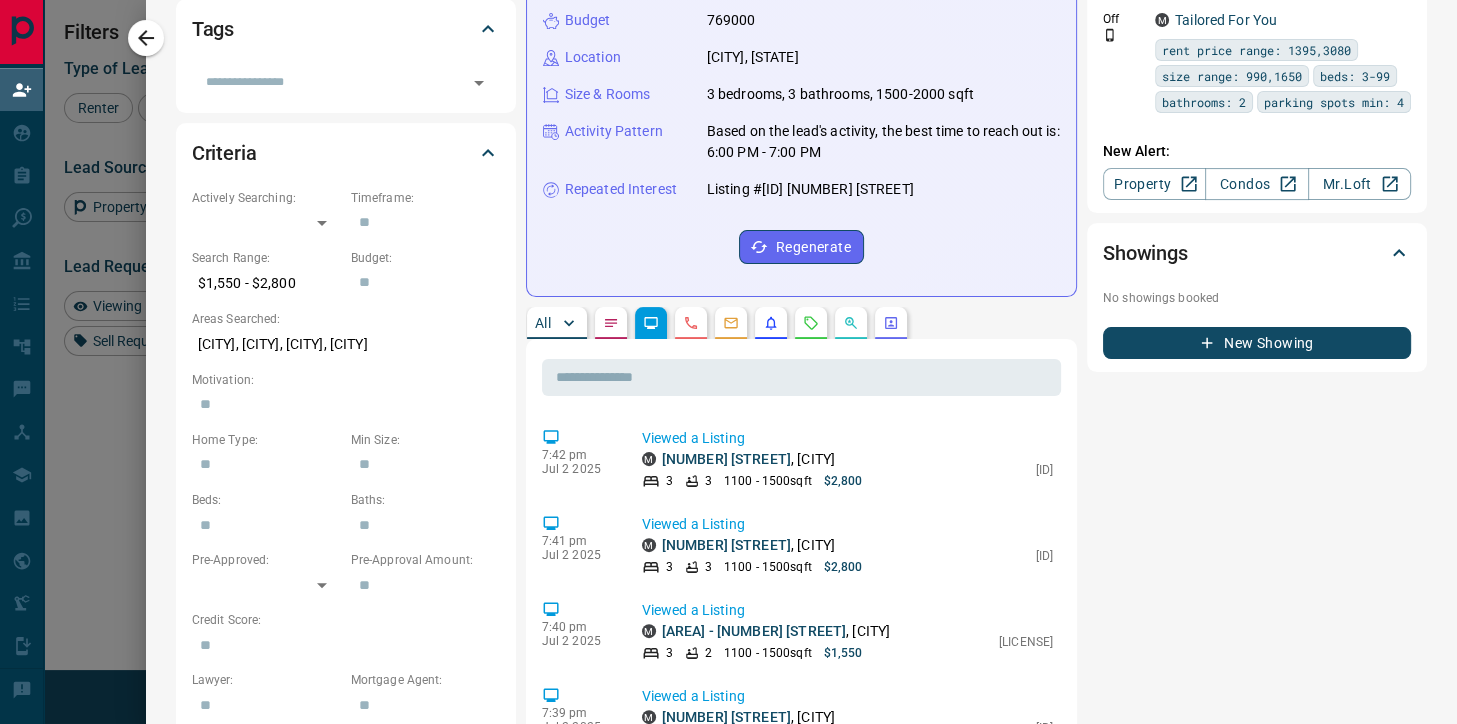click 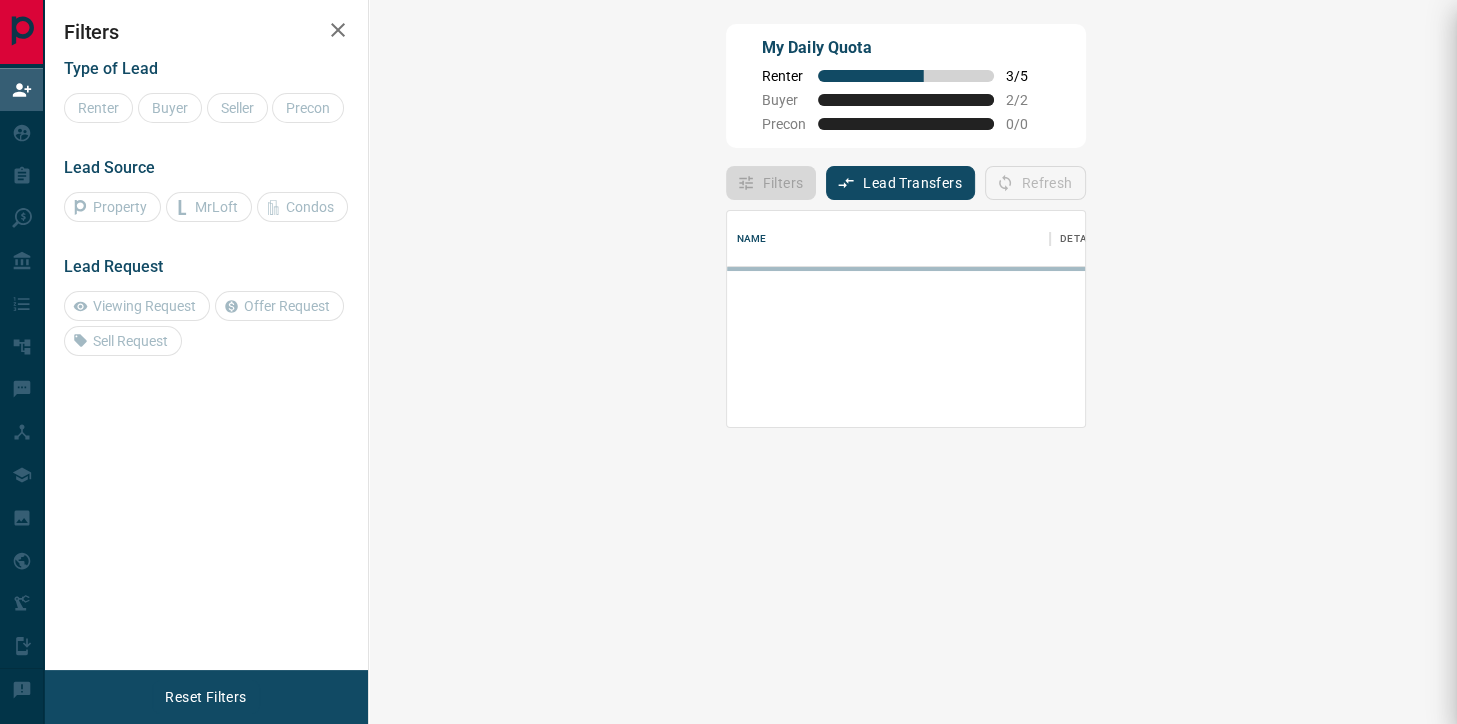 scroll, scrollTop: 448, scrollLeft: 0, axis: vertical 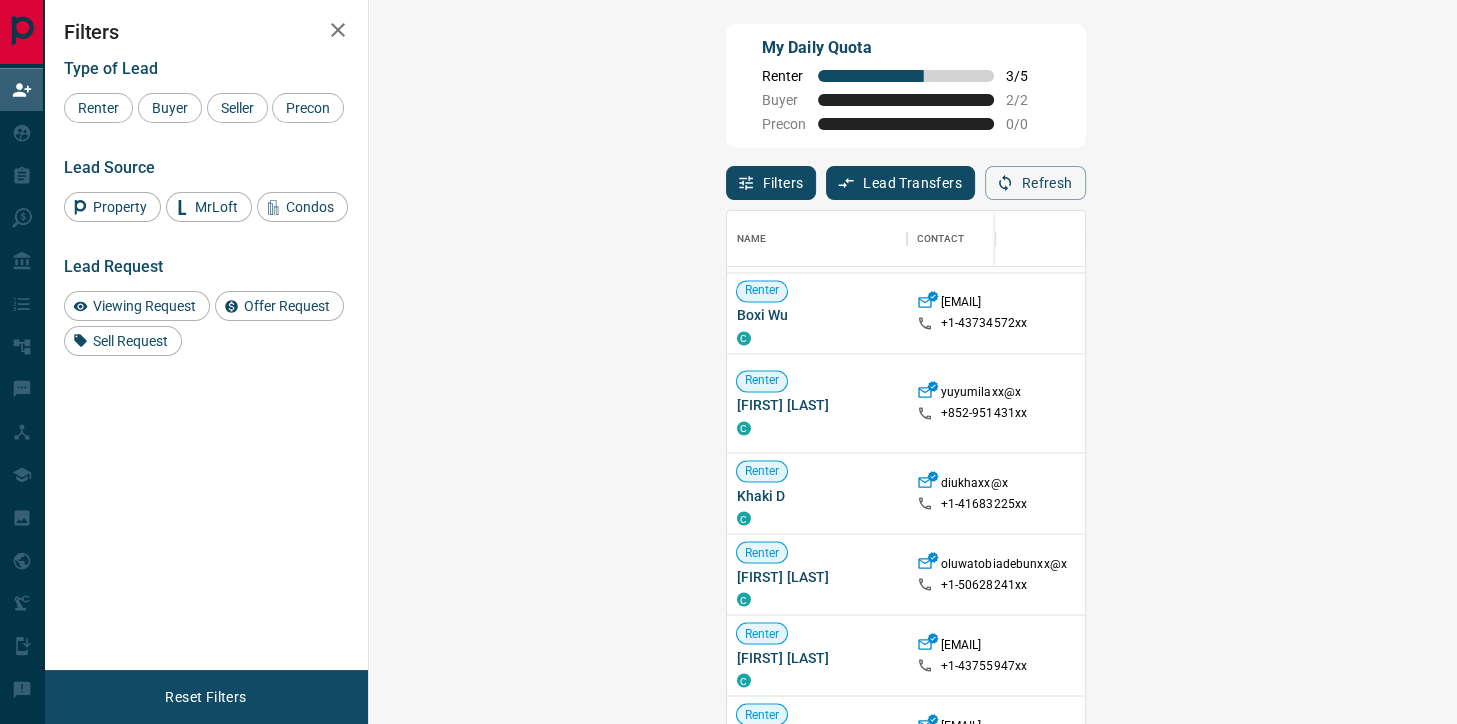 click on "Claim" at bounding box center [1727, 573] 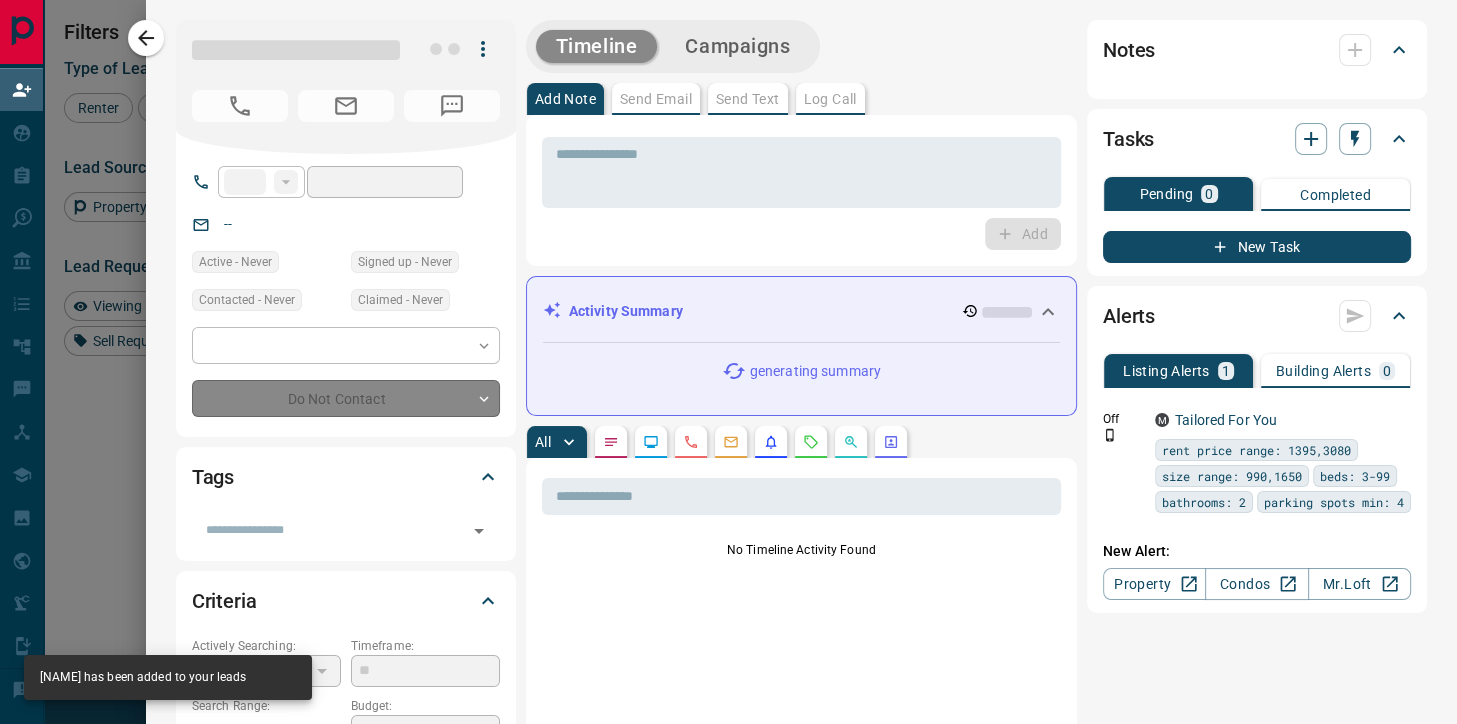 type on "**" 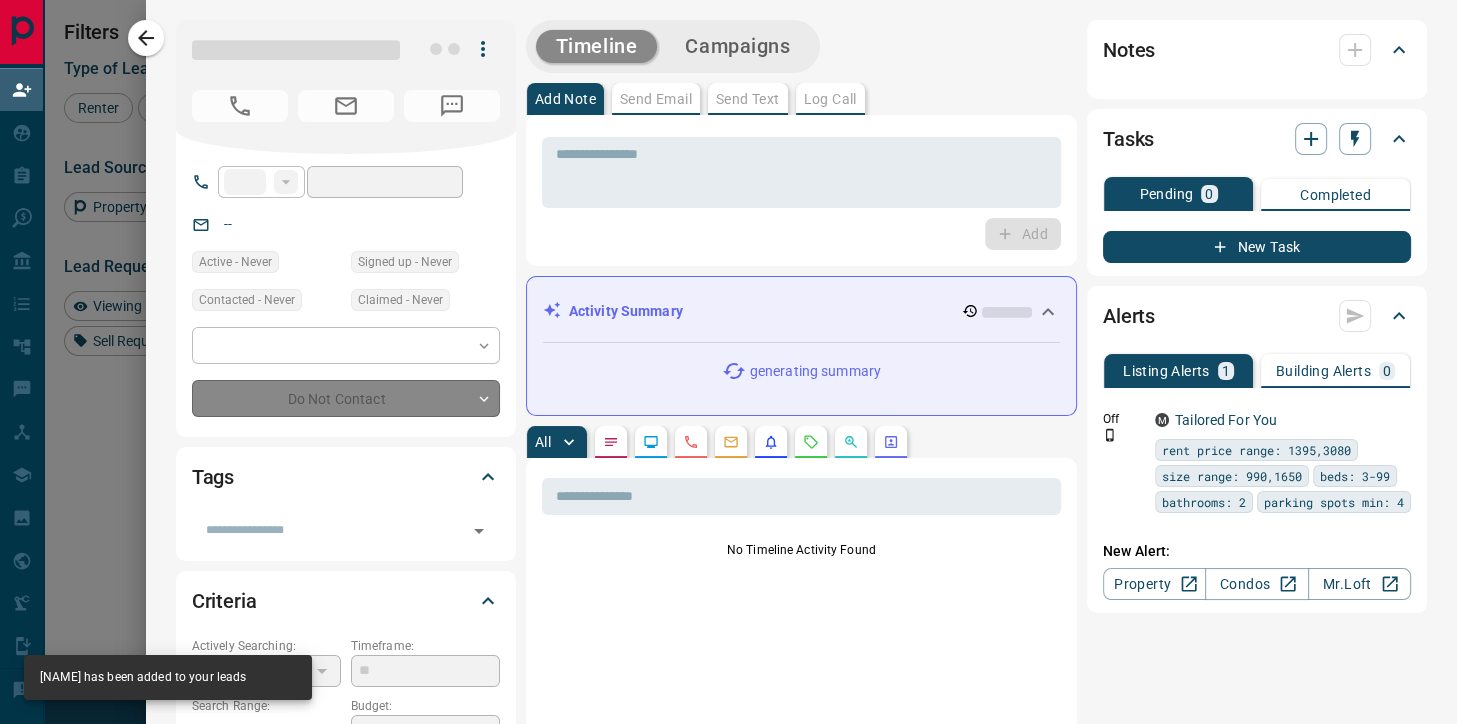 type on "**********" 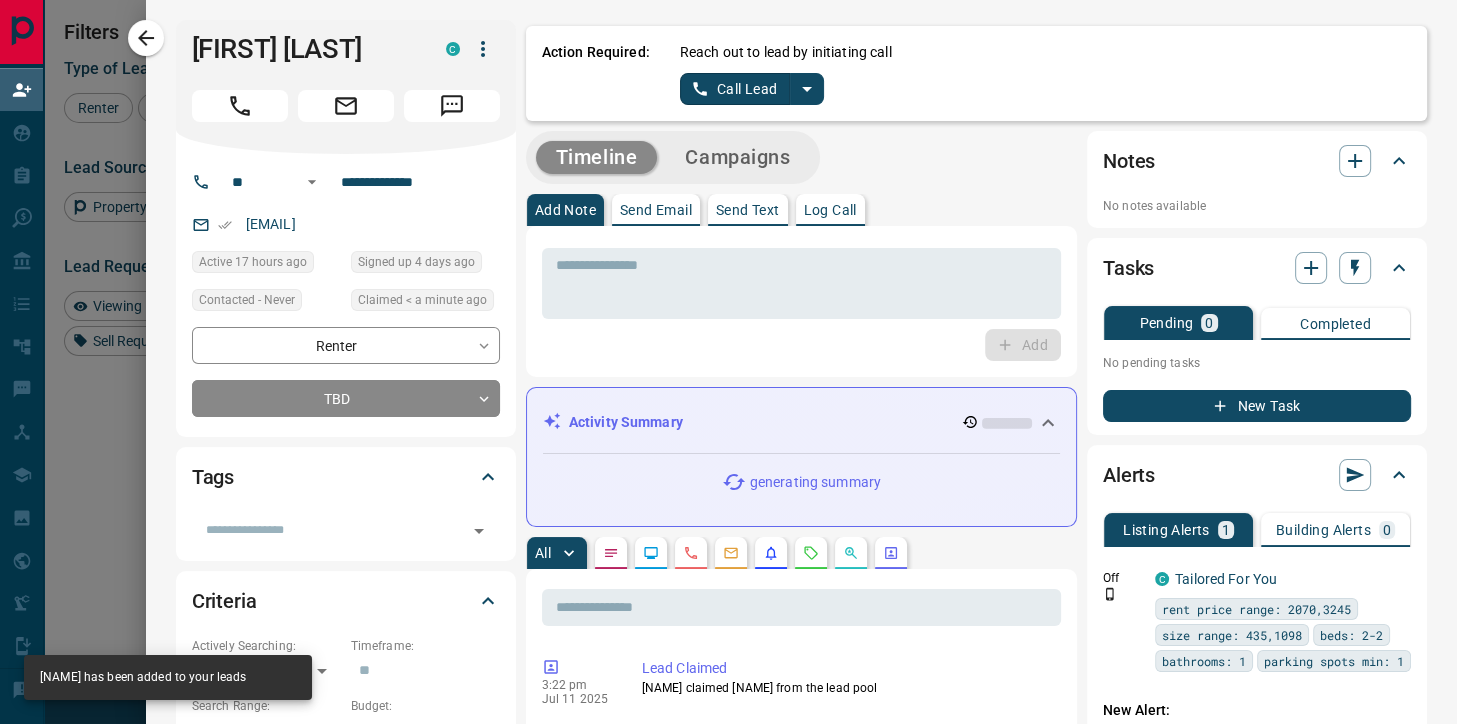 click on "Reach out to lead by initiating call Call Lead" at bounding box center [1045, 73] 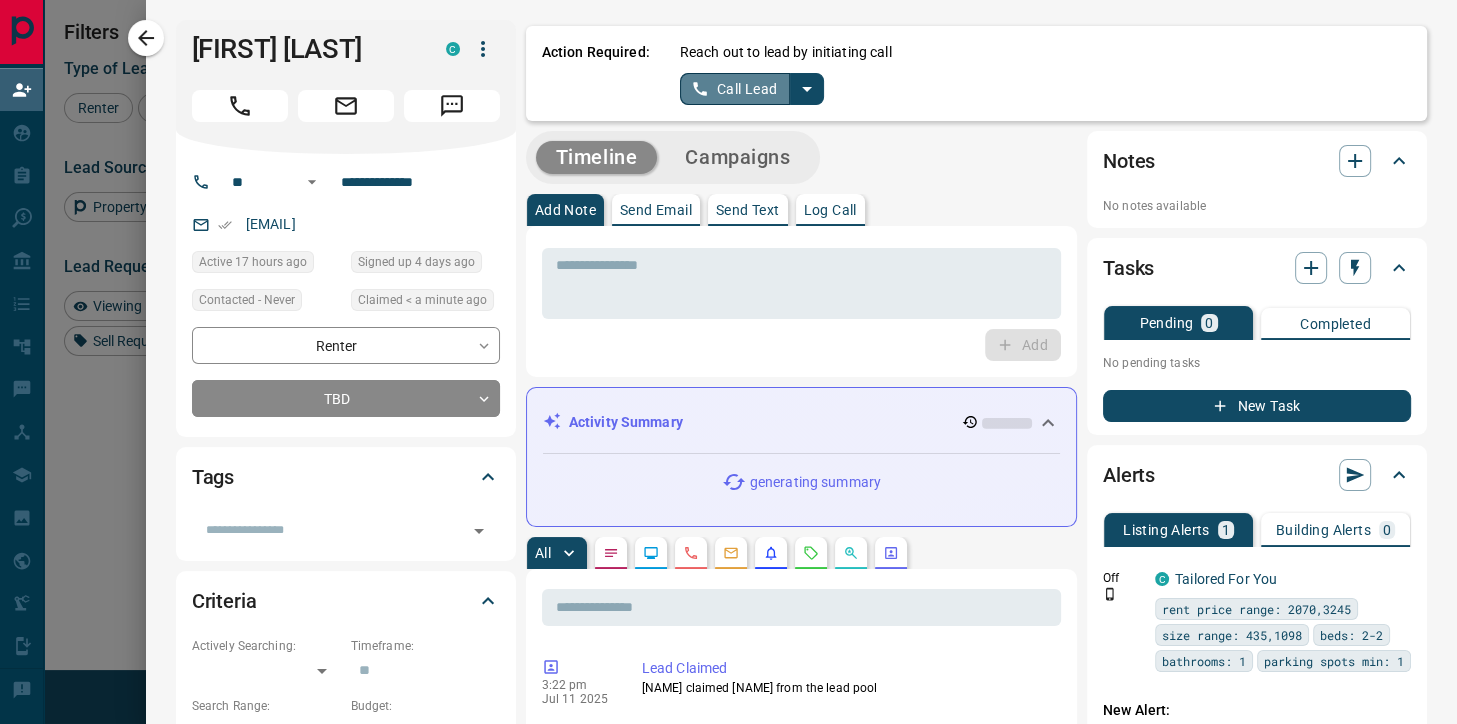click on "Call Lead" at bounding box center [735, 89] 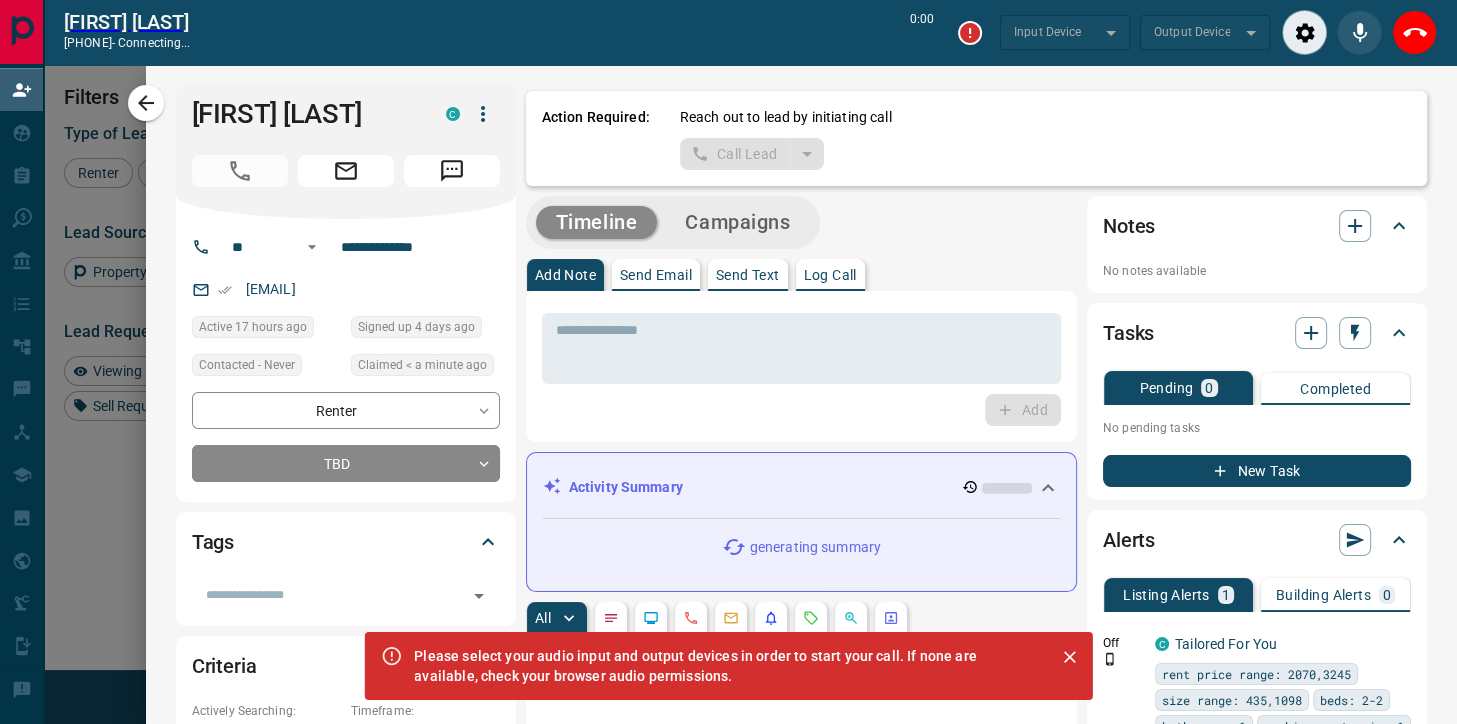 scroll, scrollTop: 498, scrollLeft: 1046, axis: both 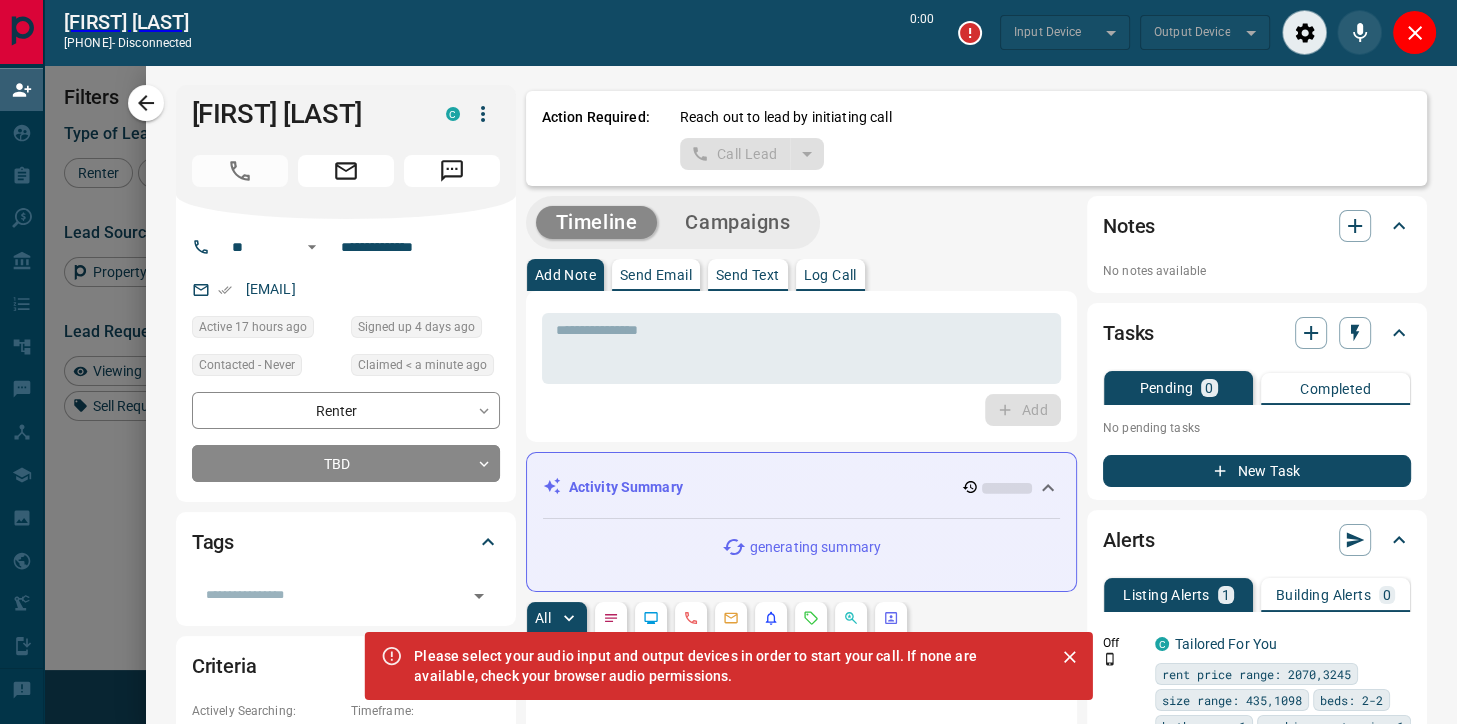 click 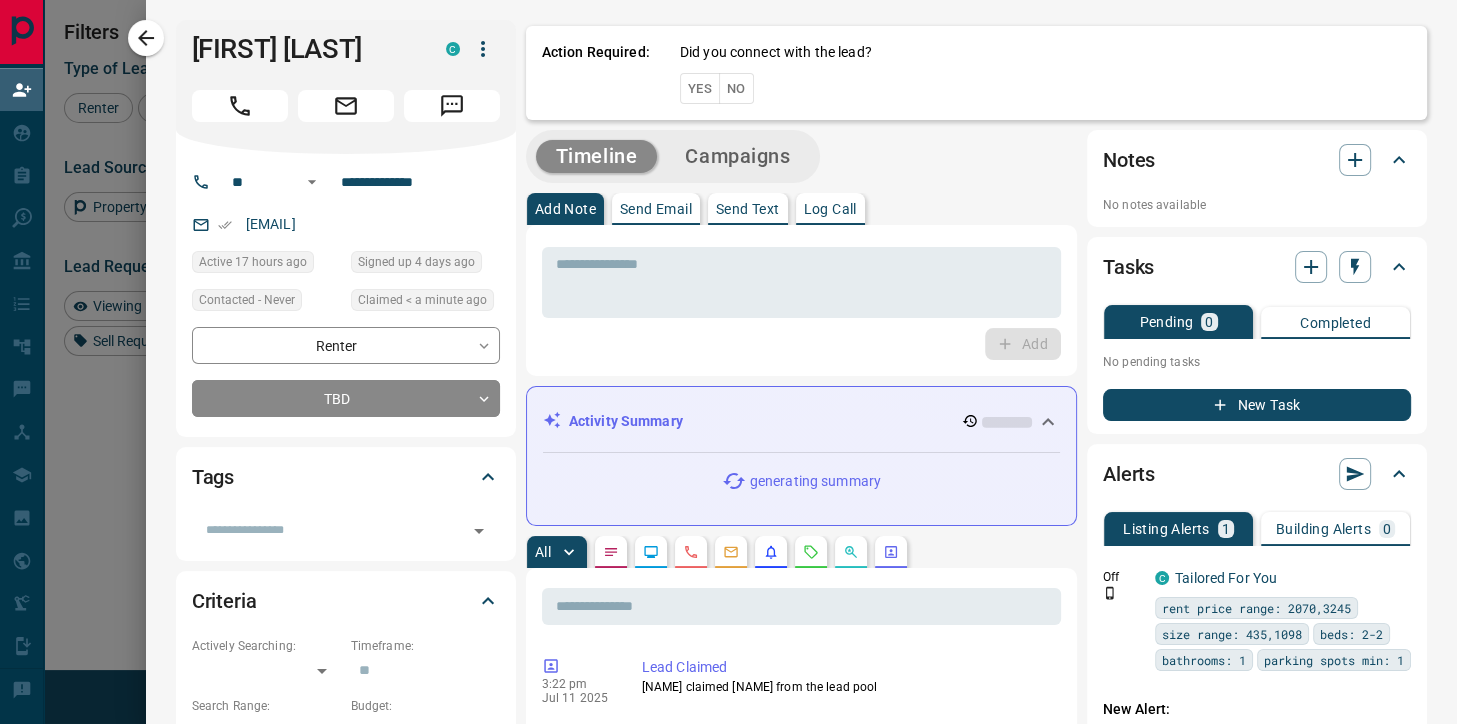 scroll, scrollTop: 1, scrollLeft: 1, axis: both 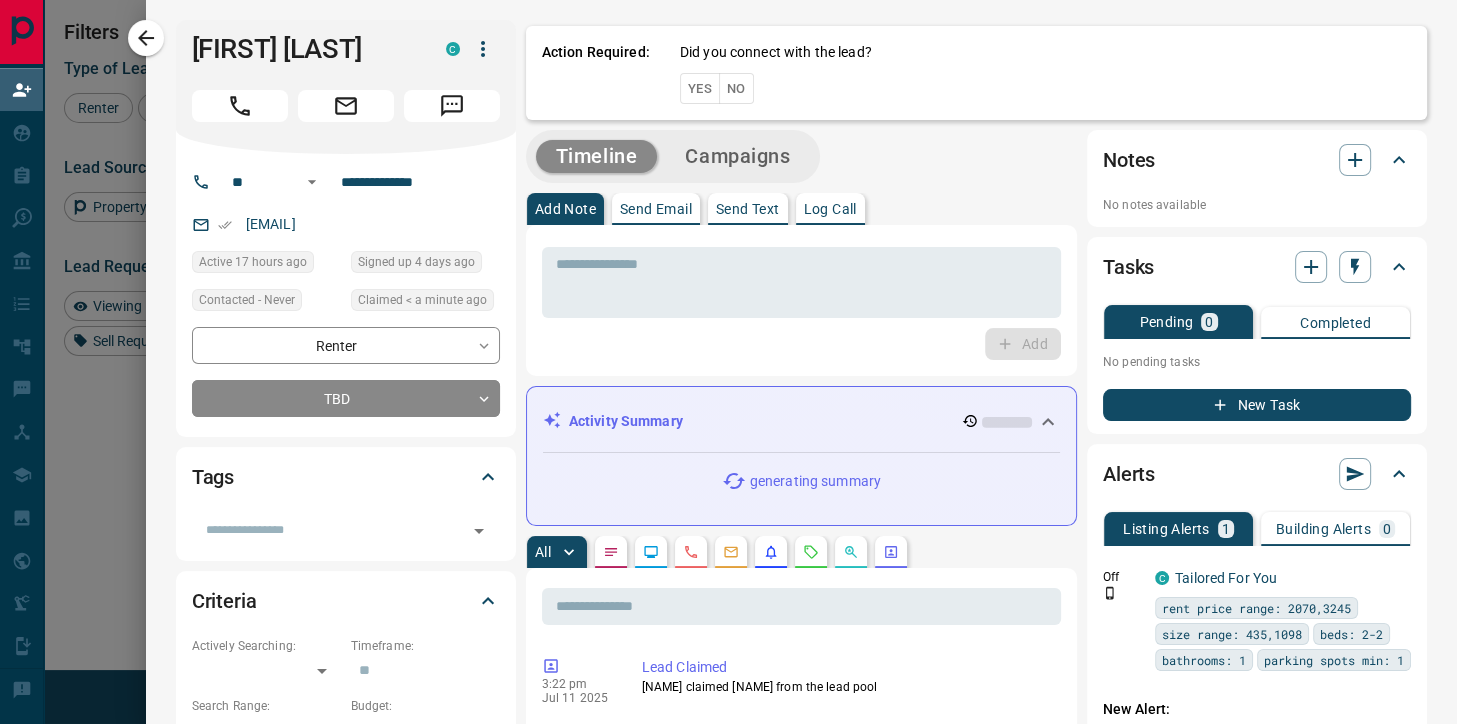 click on "No" at bounding box center (736, 88) 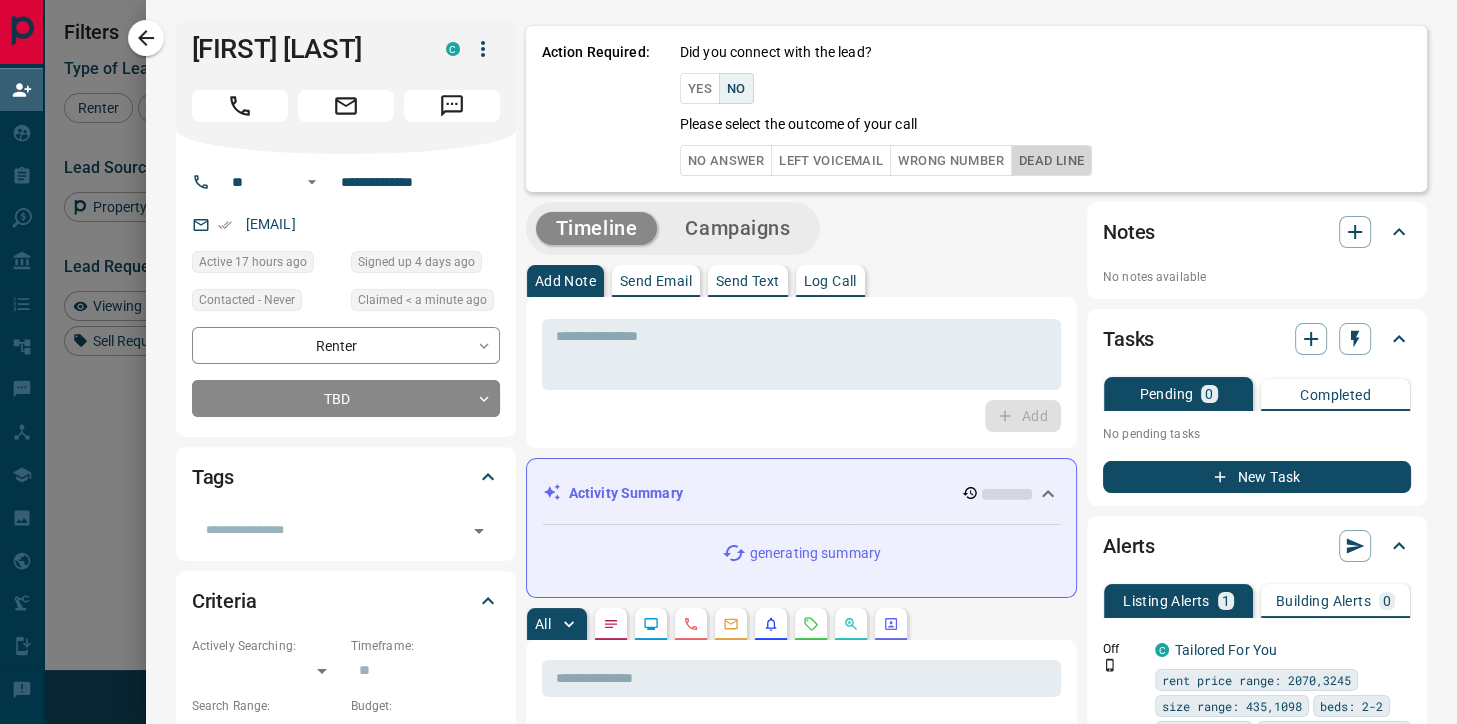 click on "Dead Line" at bounding box center (1051, 160) 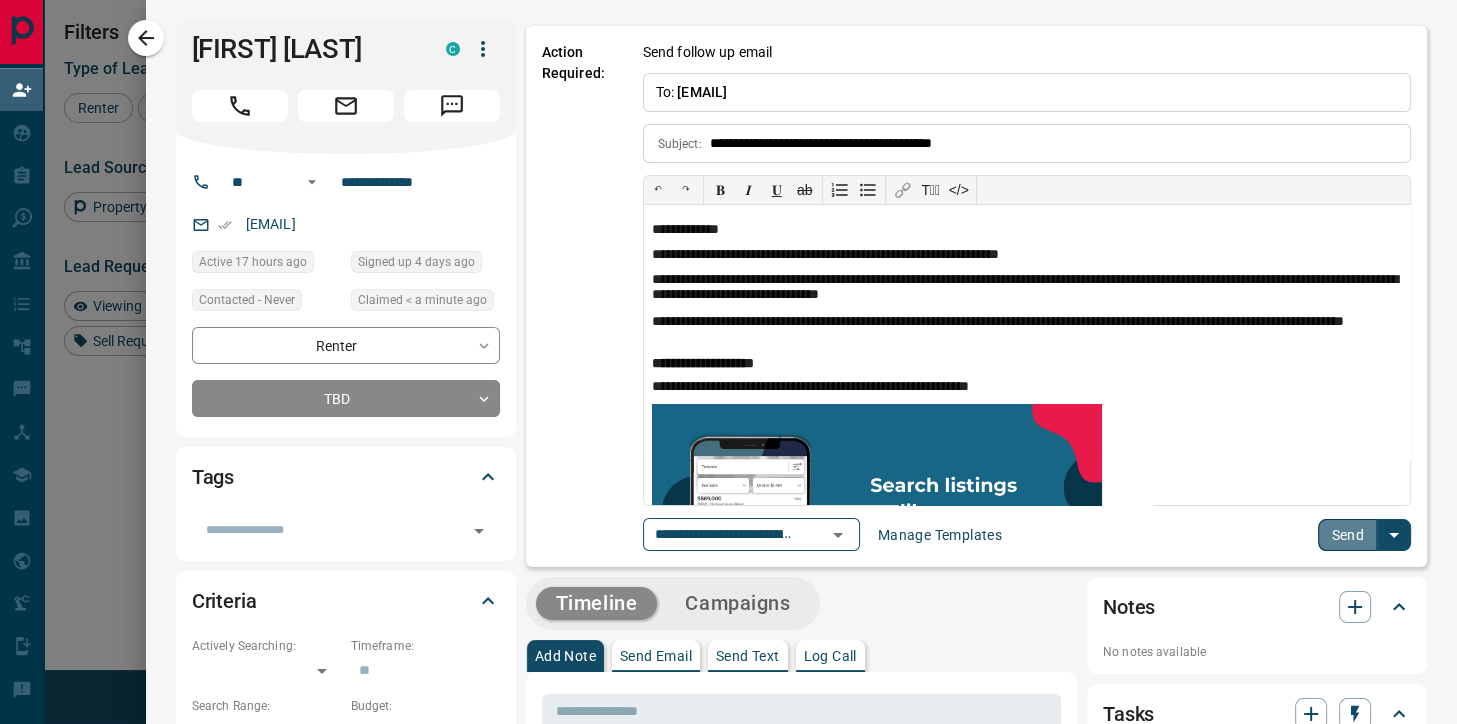 click on "Send" at bounding box center (1347, 535) 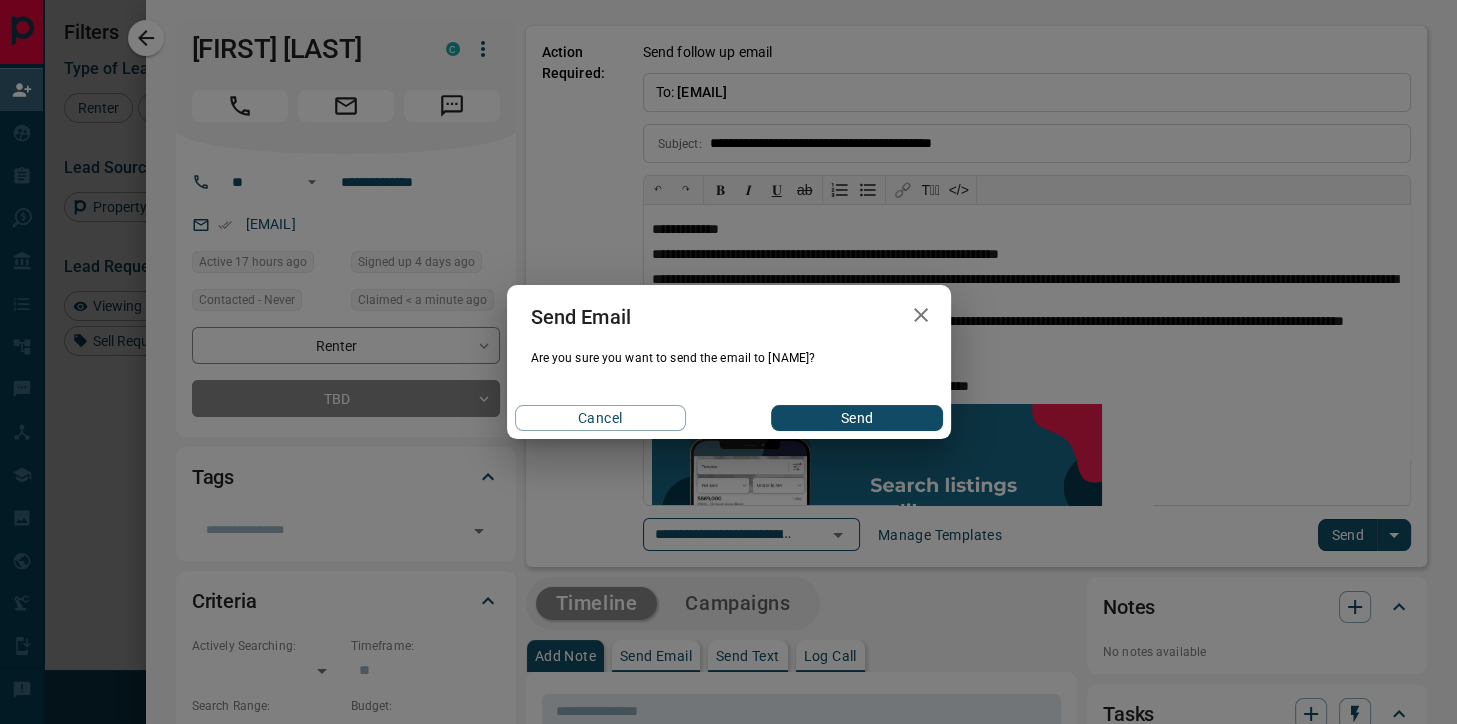click on "Send" at bounding box center (856, 418) 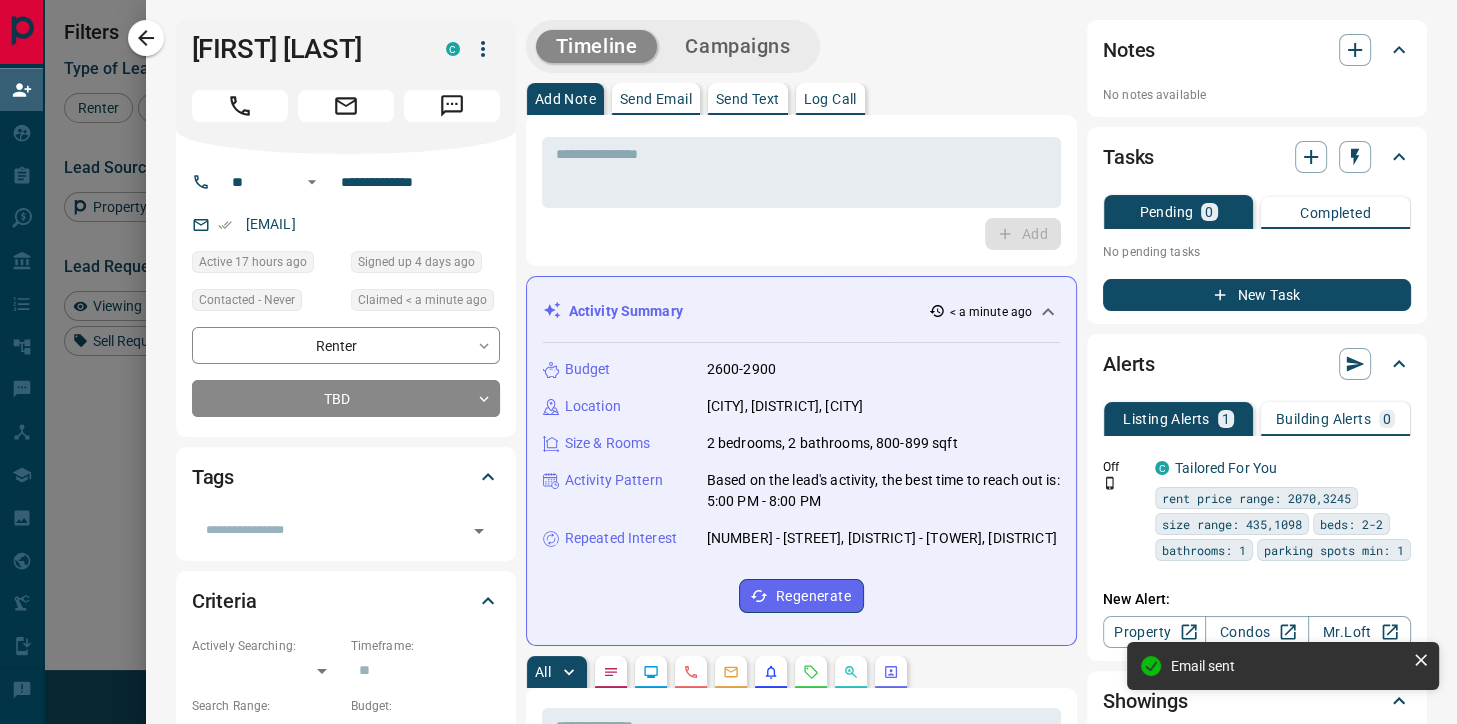click on "Send Text" at bounding box center (748, 99) 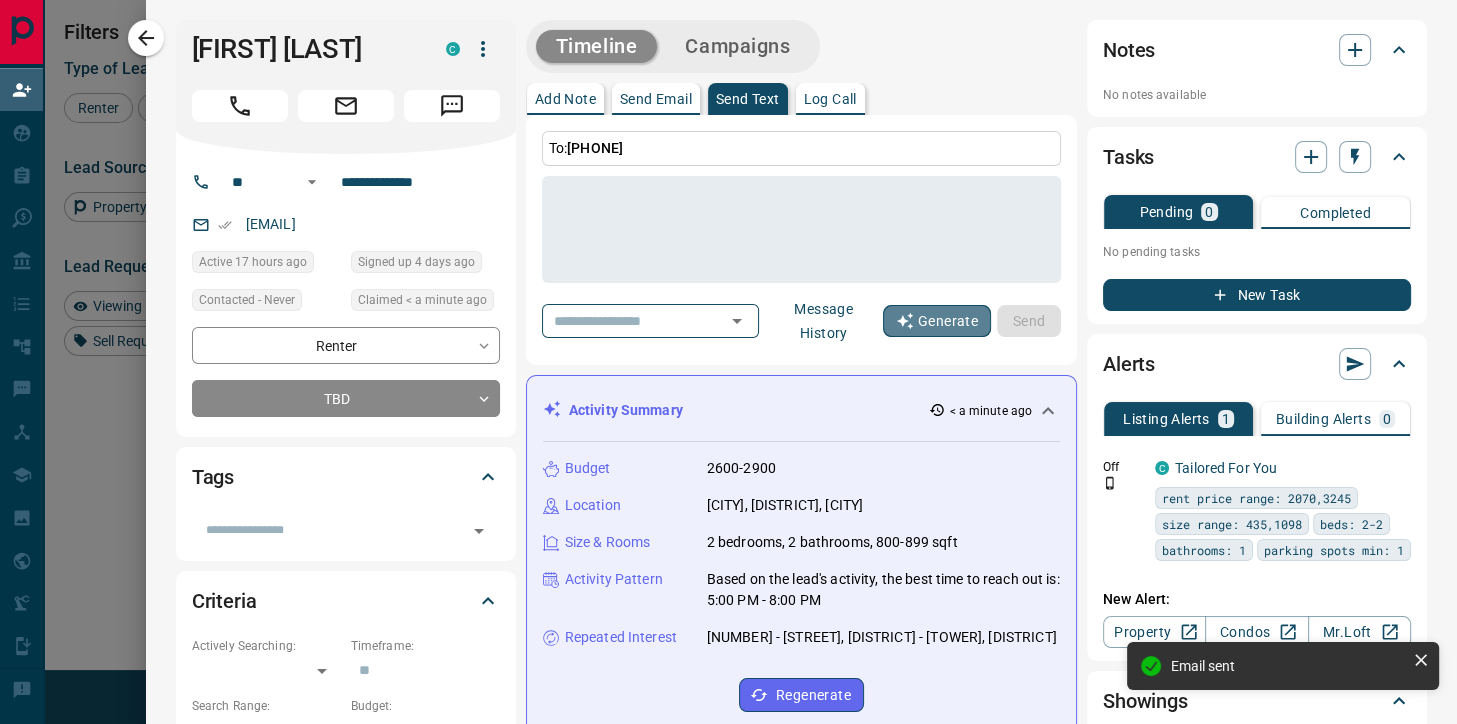 click on "Generate" at bounding box center (937, 321) 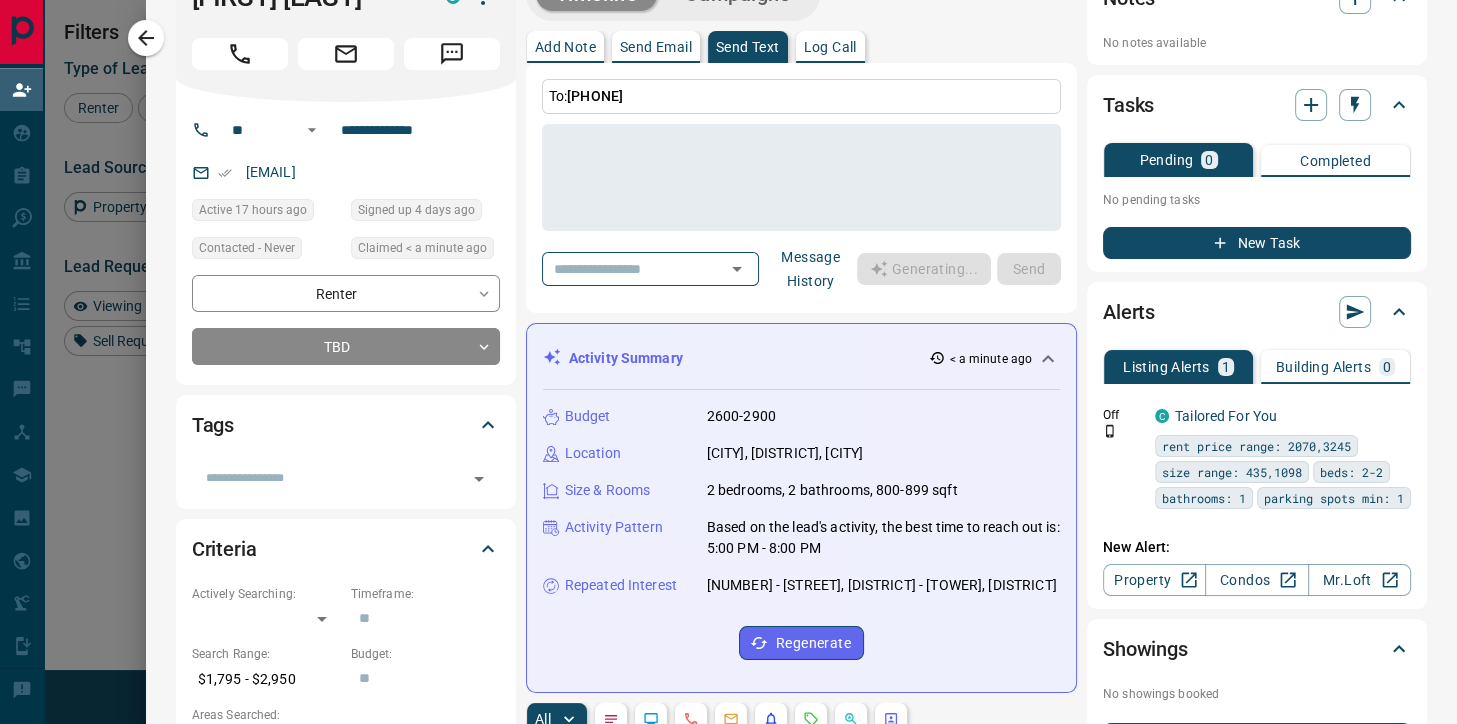 type on "**********" 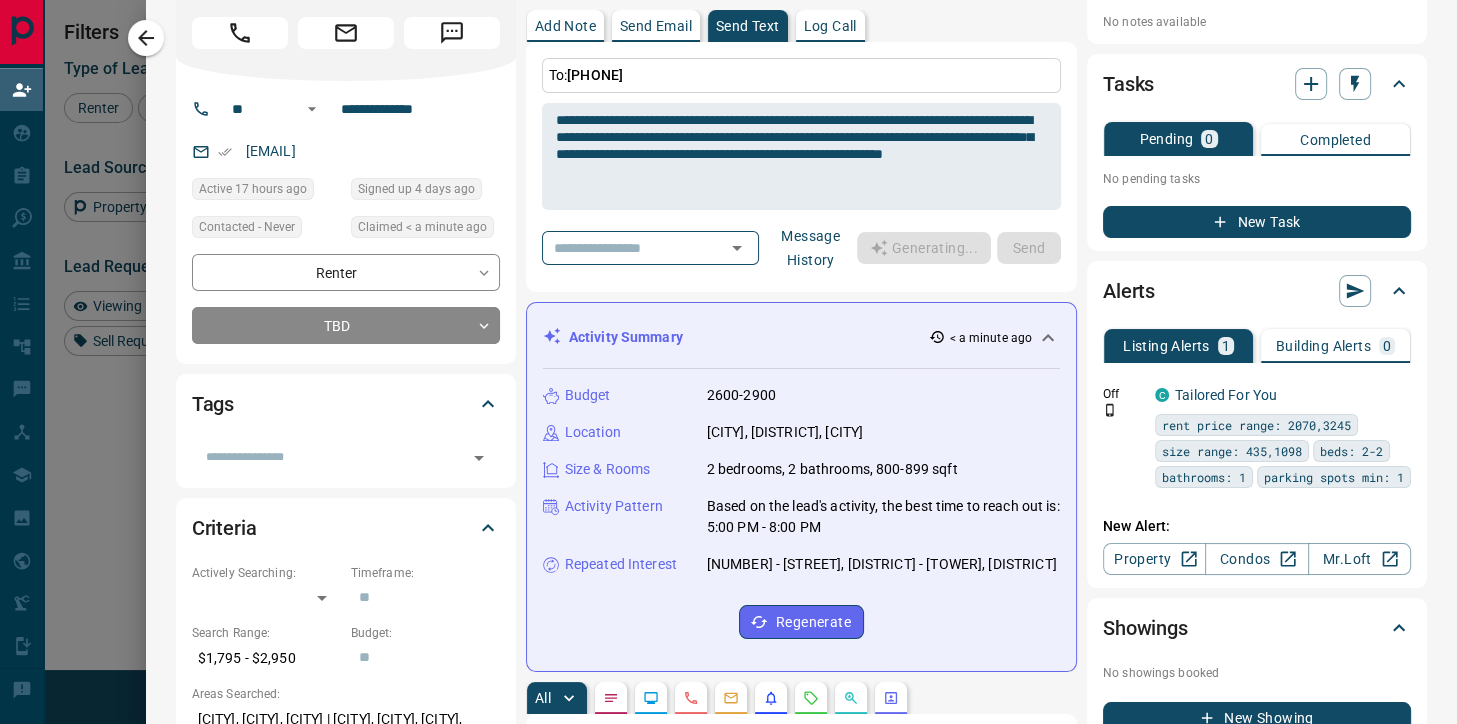 scroll, scrollTop: 96, scrollLeft: 0, axis: vertical 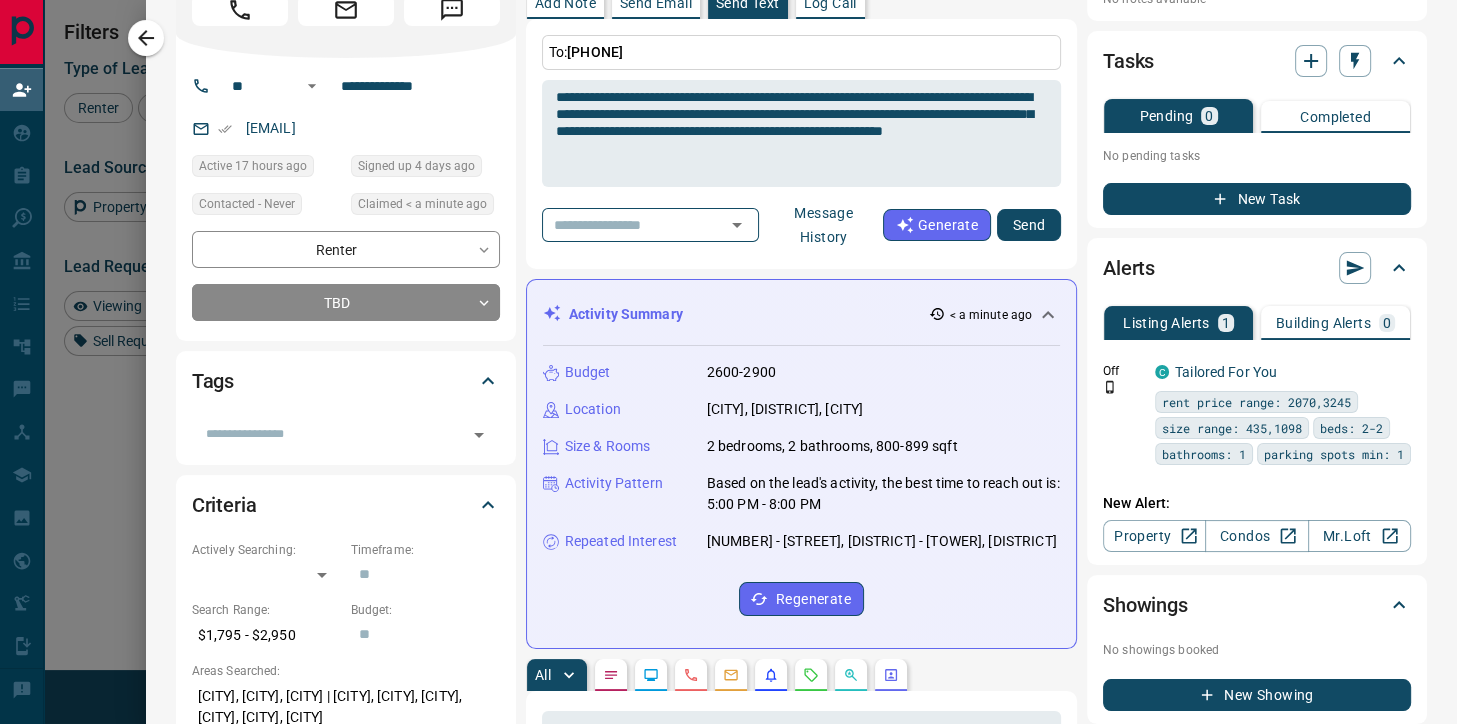 click on "Send" at bounding box center [1029, 225] 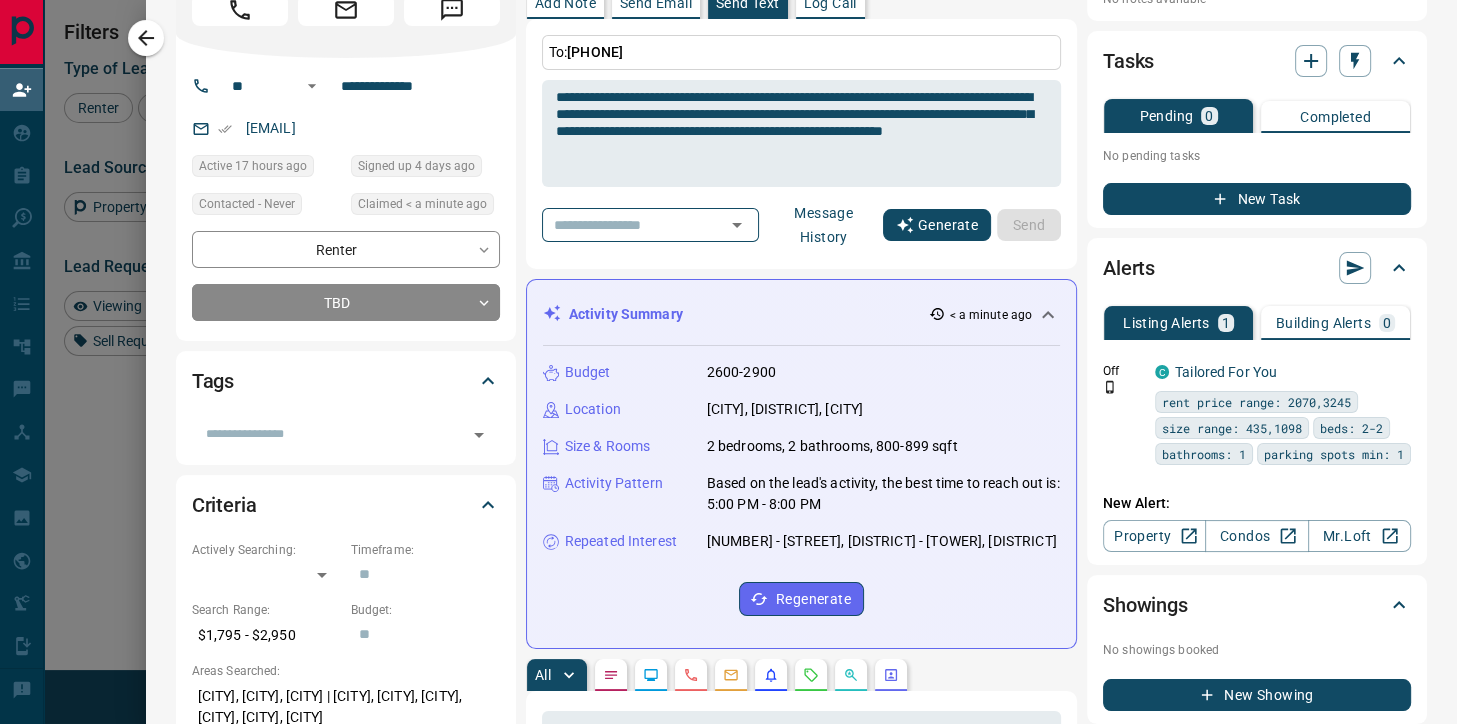 type 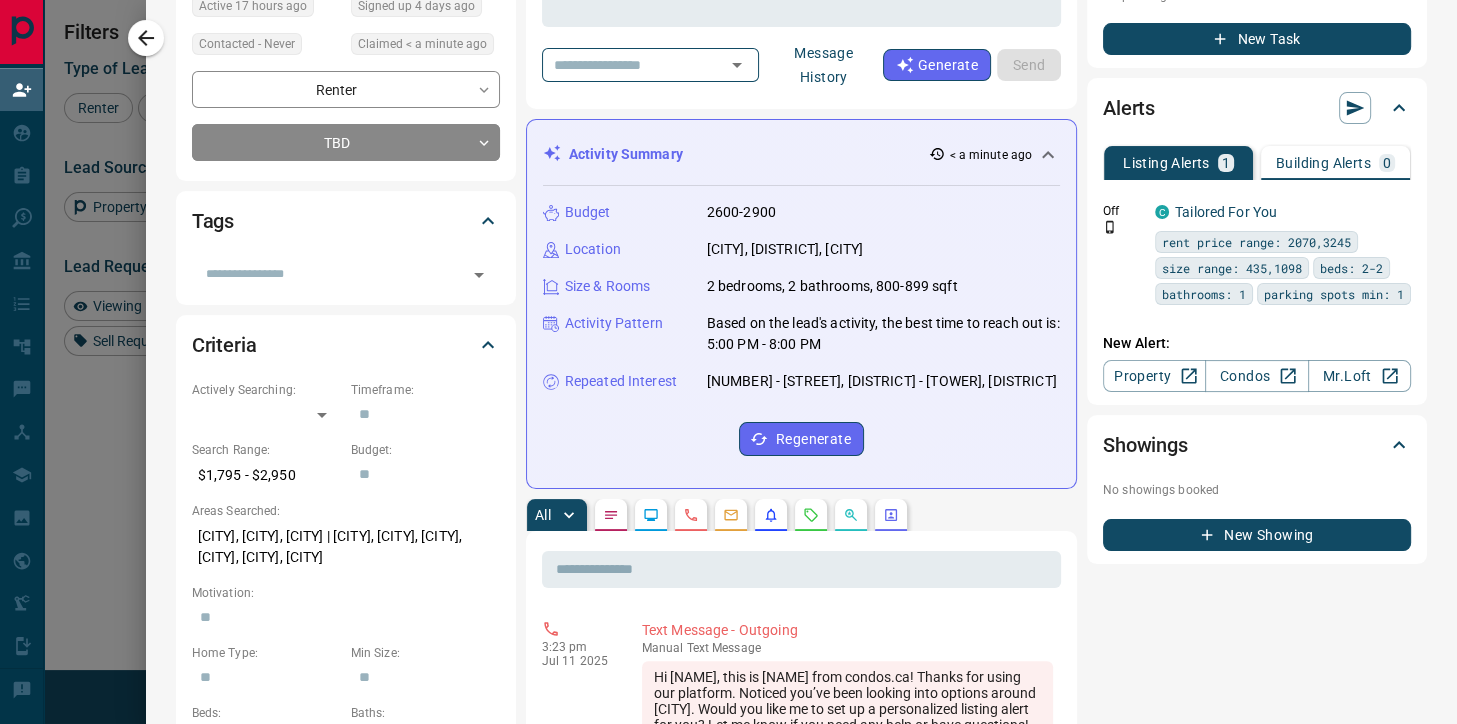 scroll, scrollTop: 64, scrollLeft: 0, axis: vertical 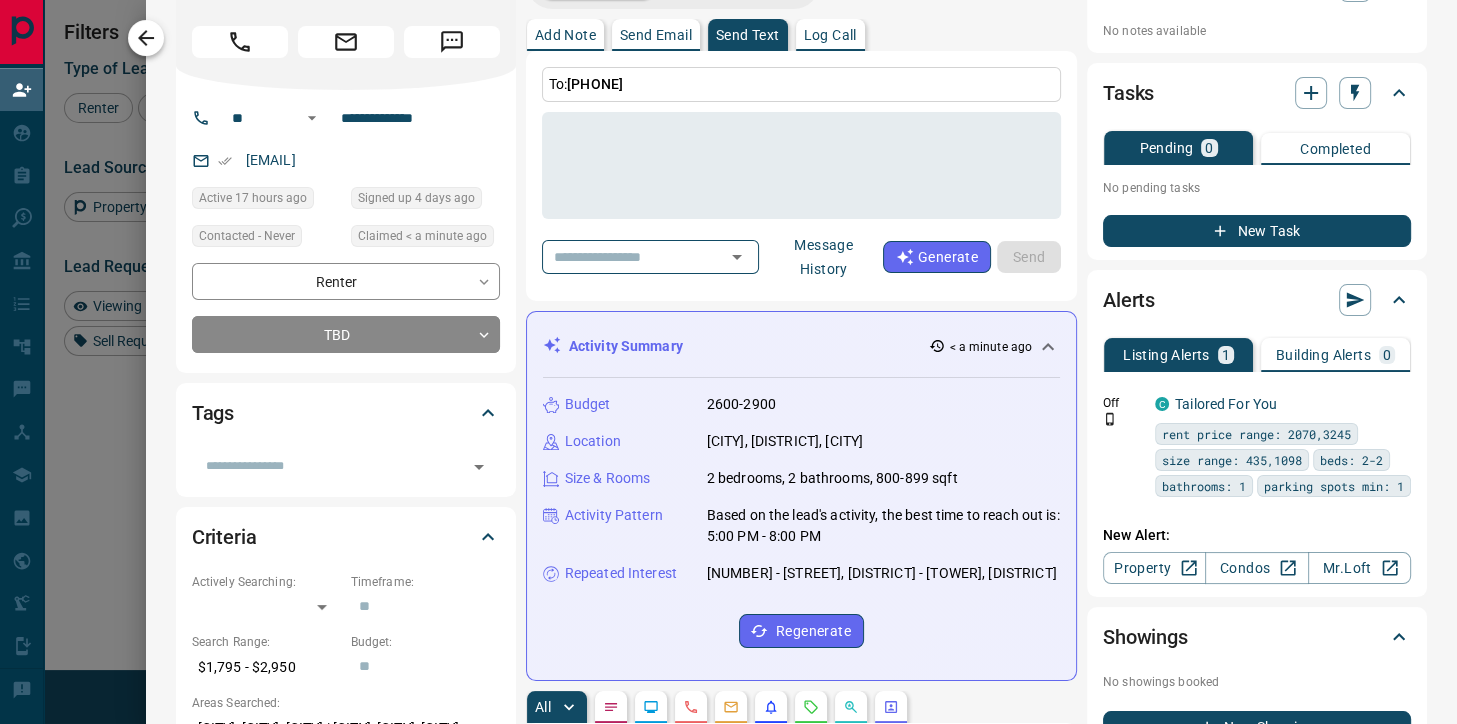 click at bounding box center [146, 38] 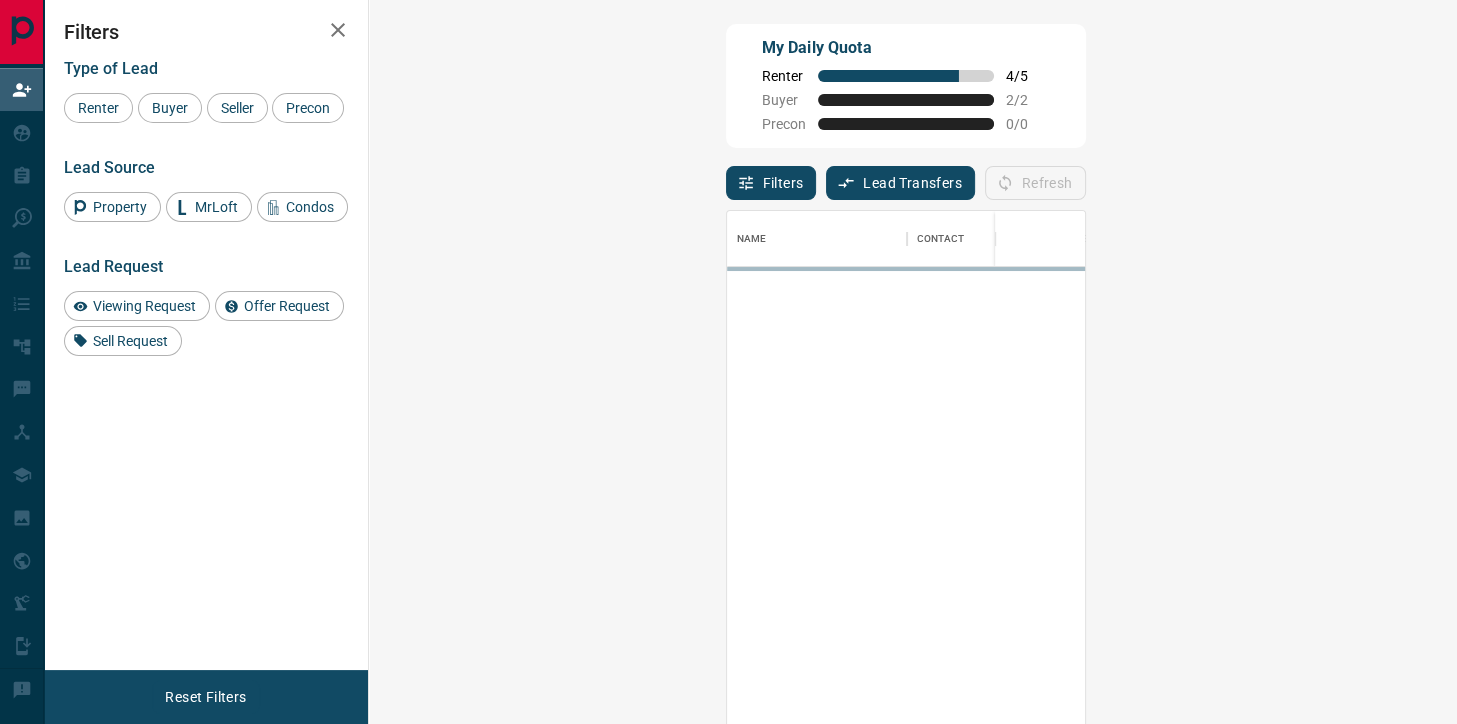 scroll, scrollTop: 1, scrollLeft: 1, axis: both 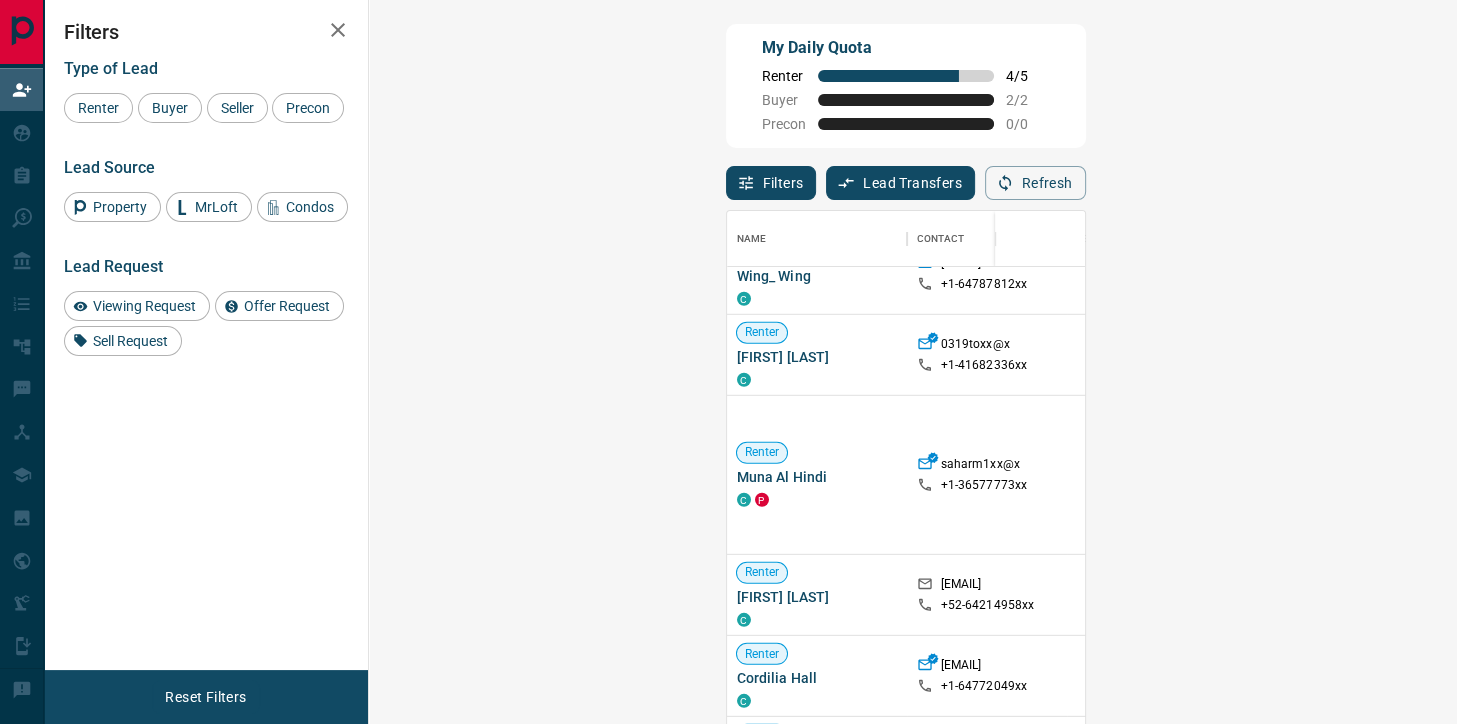 click on "Claim" at bounding box center (1727, 473) 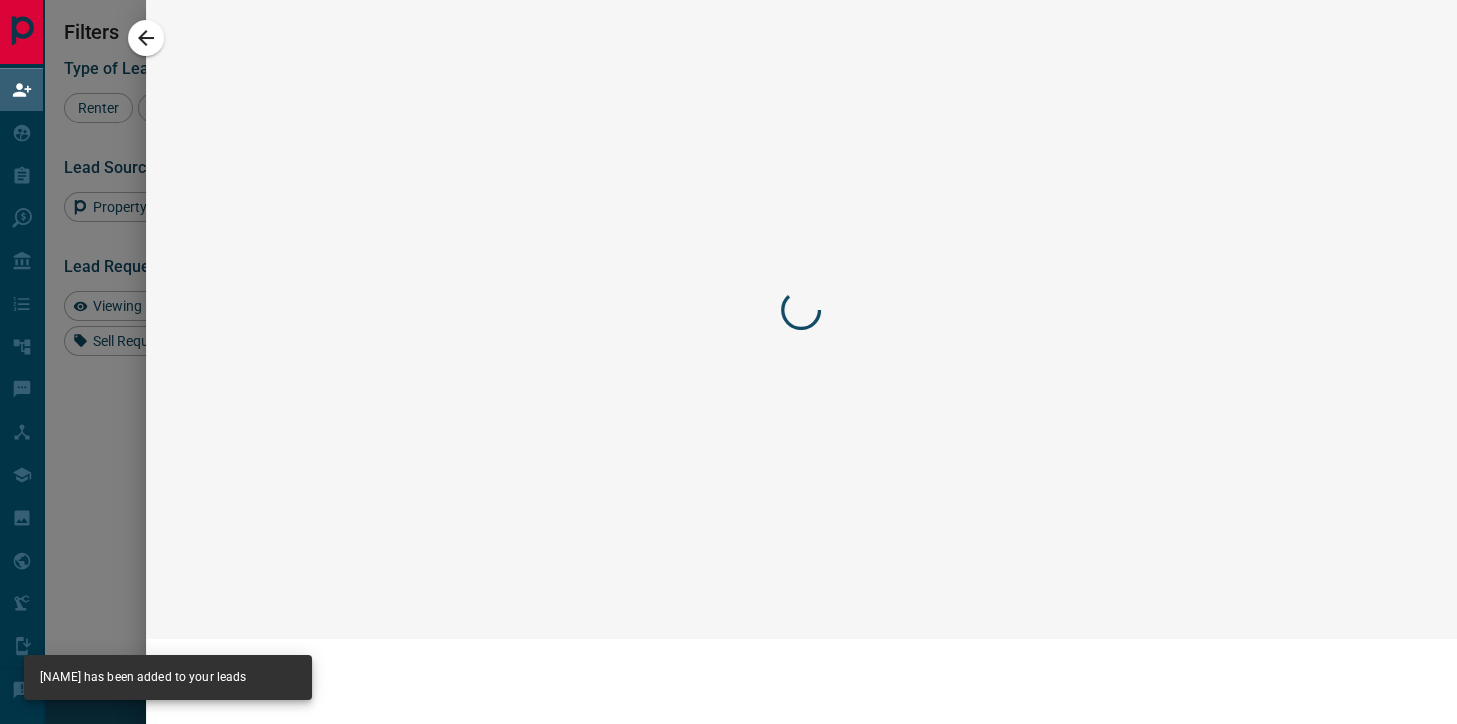 scroll, scrollTop: 1751, scrollLeft: 0, axis: vertical 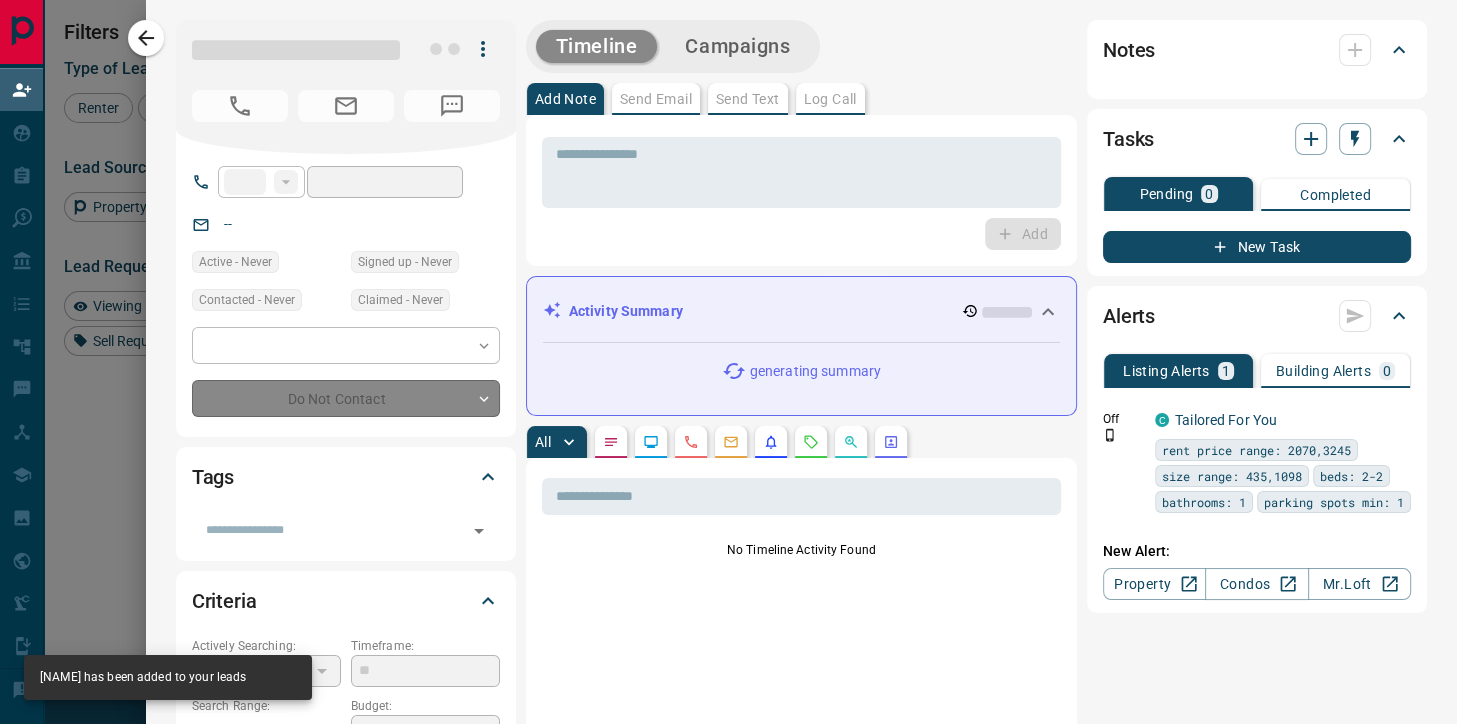 type on "**" 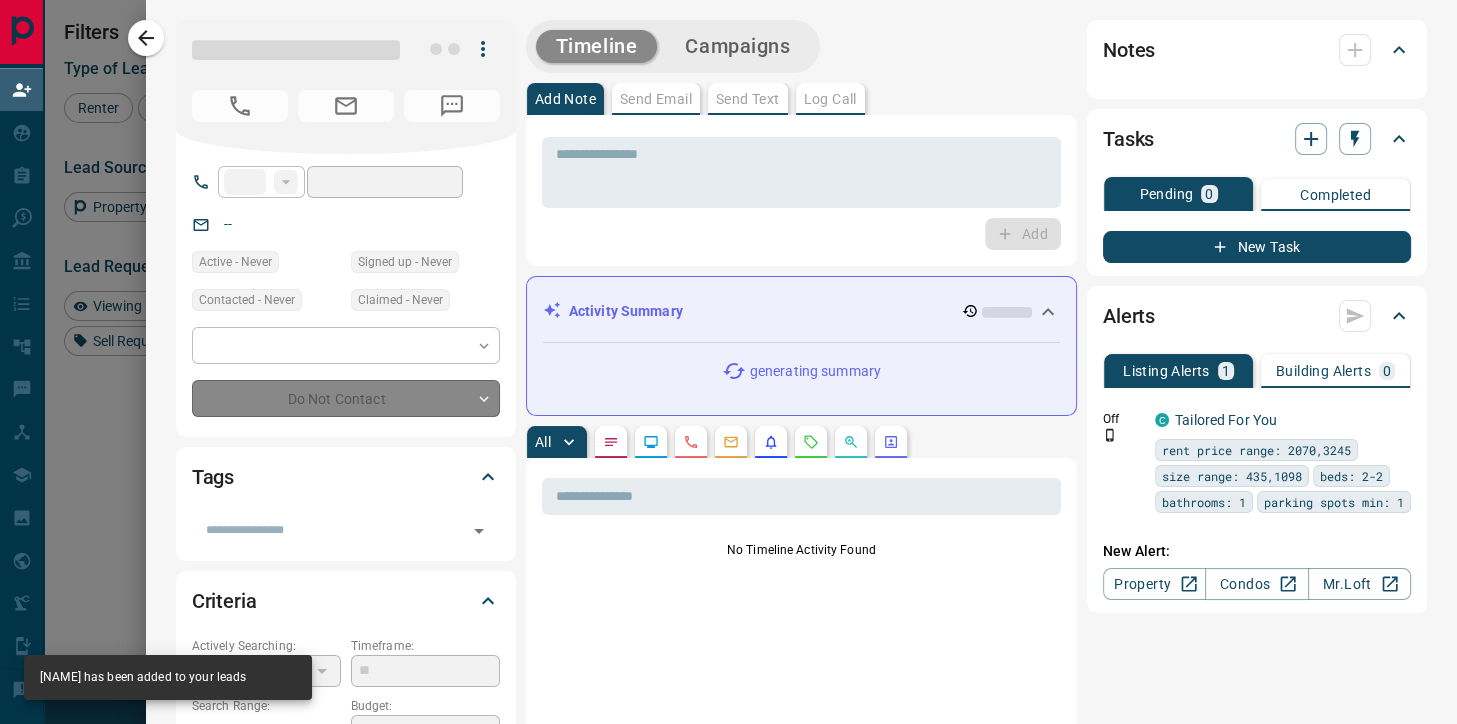 type on "**********" 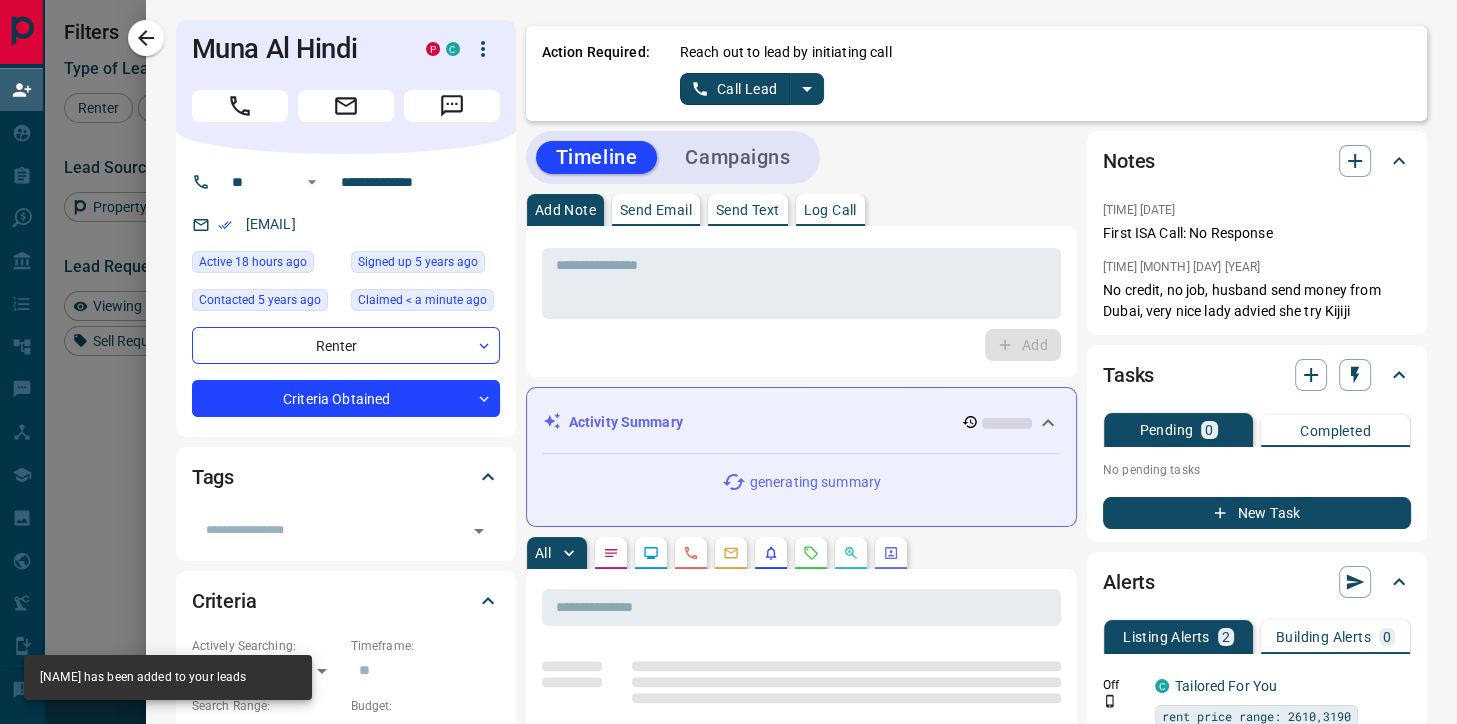 click on "Call Lead" at bounding box center (735, 89) 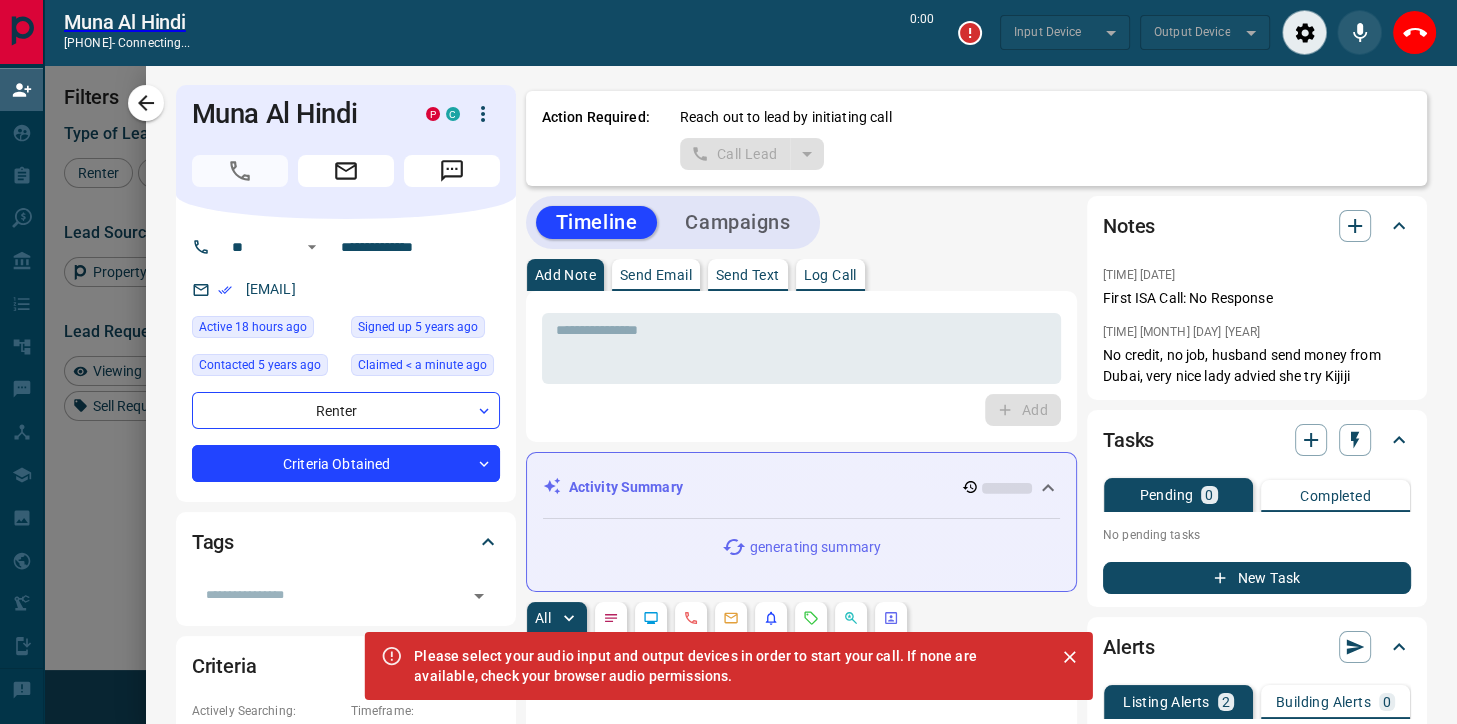 scroll, scrollTop: 498, scrollLeft: 1046, axis: both 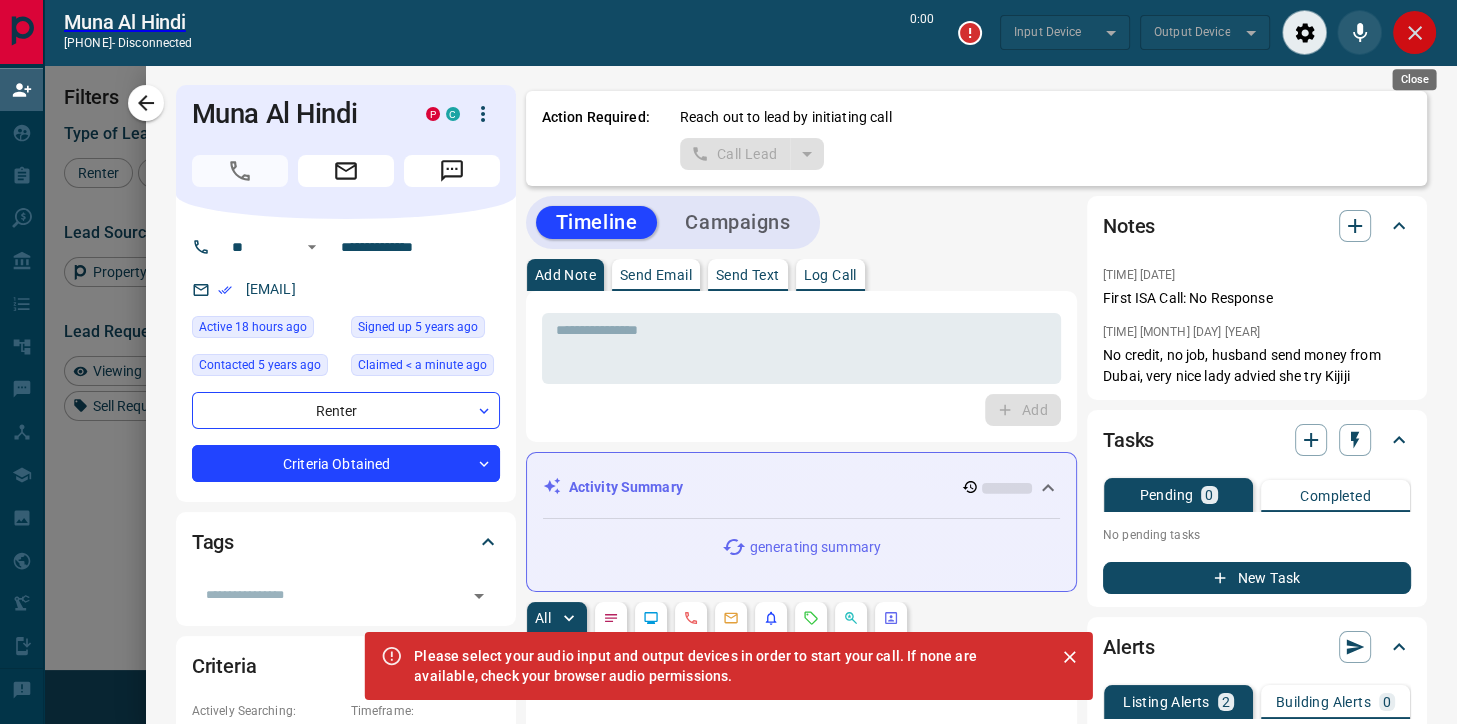 click 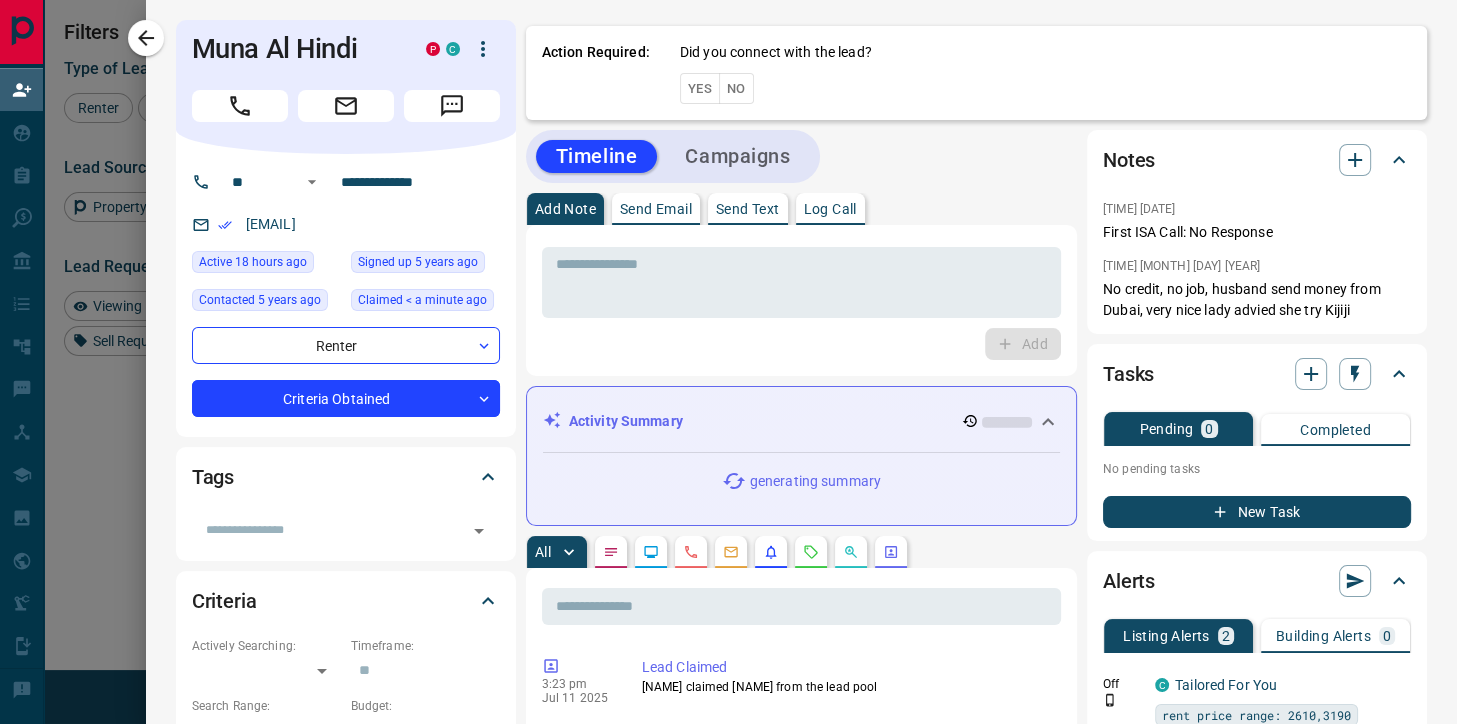 scroll, scrollTop: 1, scrollLeft: 1, axis: both 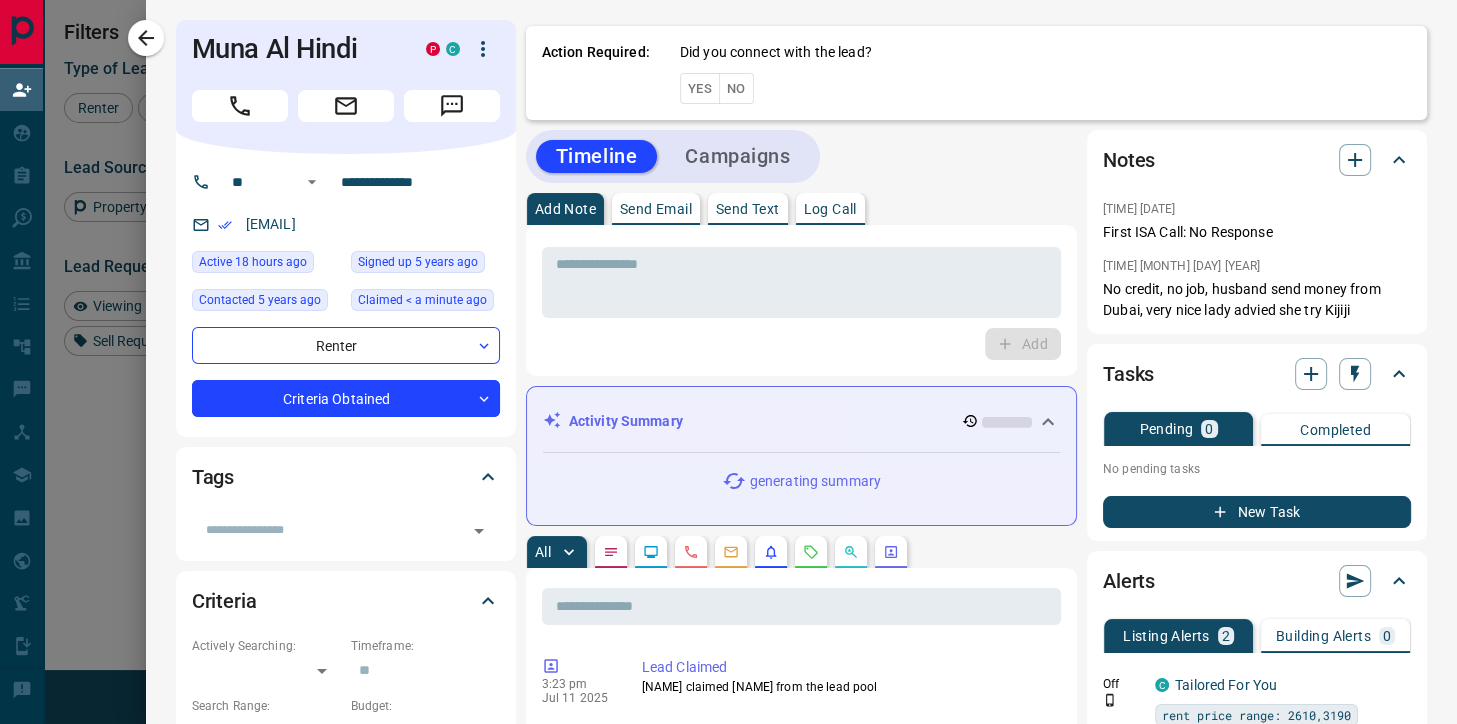 click on "No" at bounding box center [736, 88] 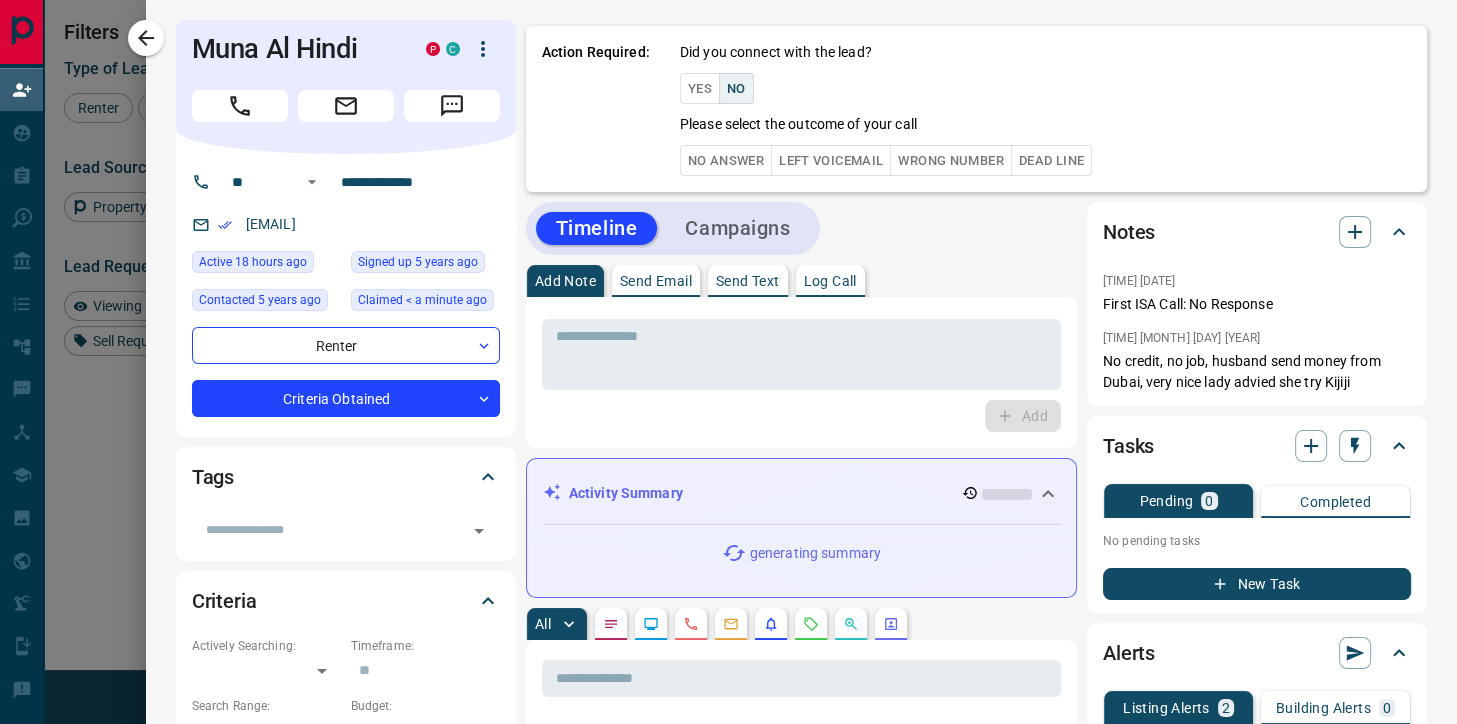 click on "Dead Line" at bounding box center [1051, 160] 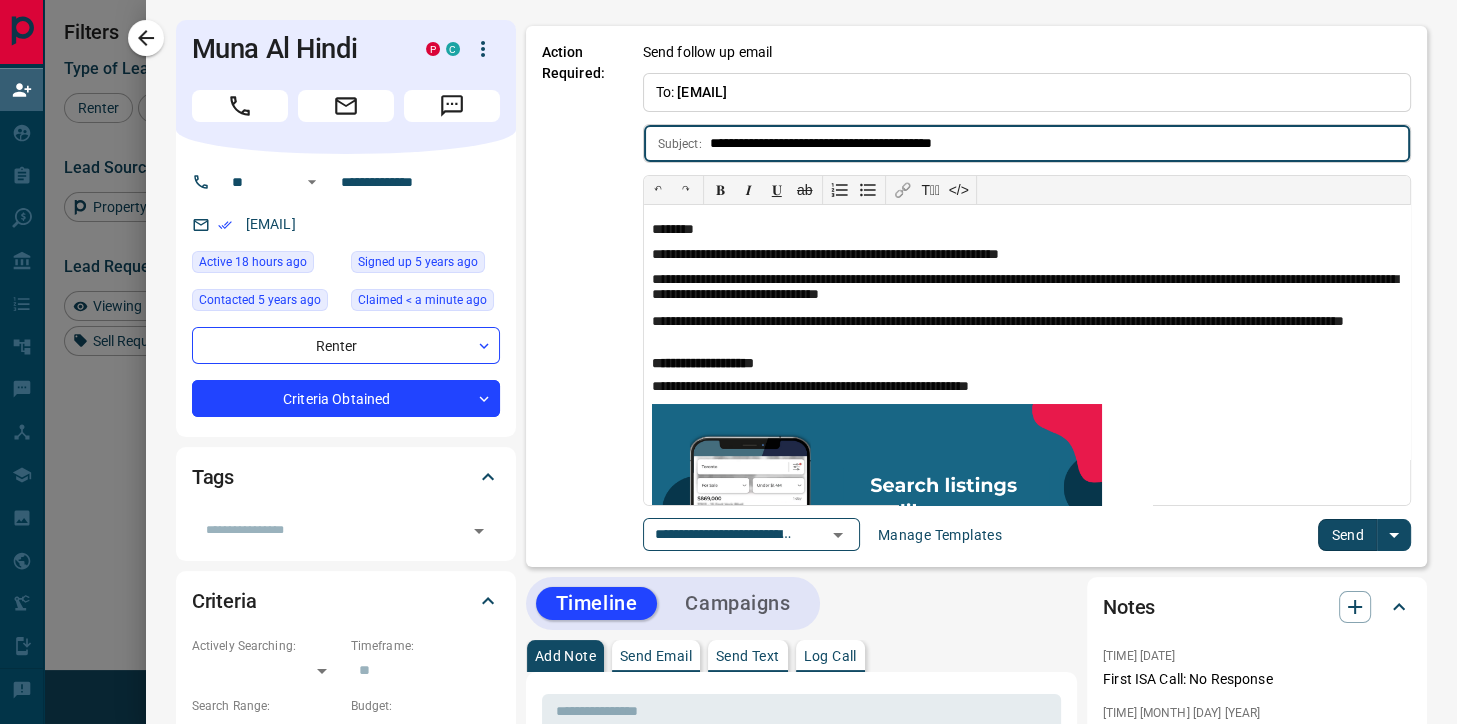 click on "Send" at bounding box center [1347, 535] 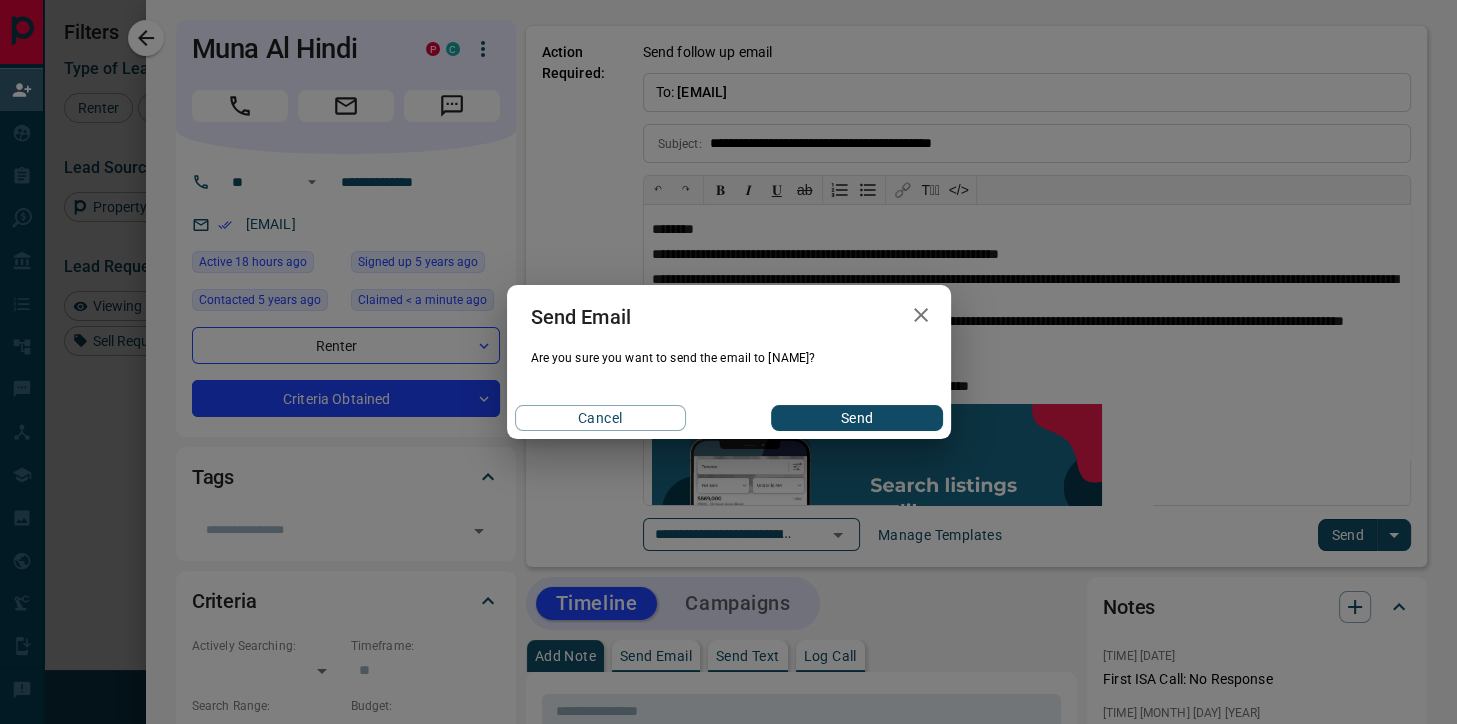click on "Send" at bounding box center [856, 418] 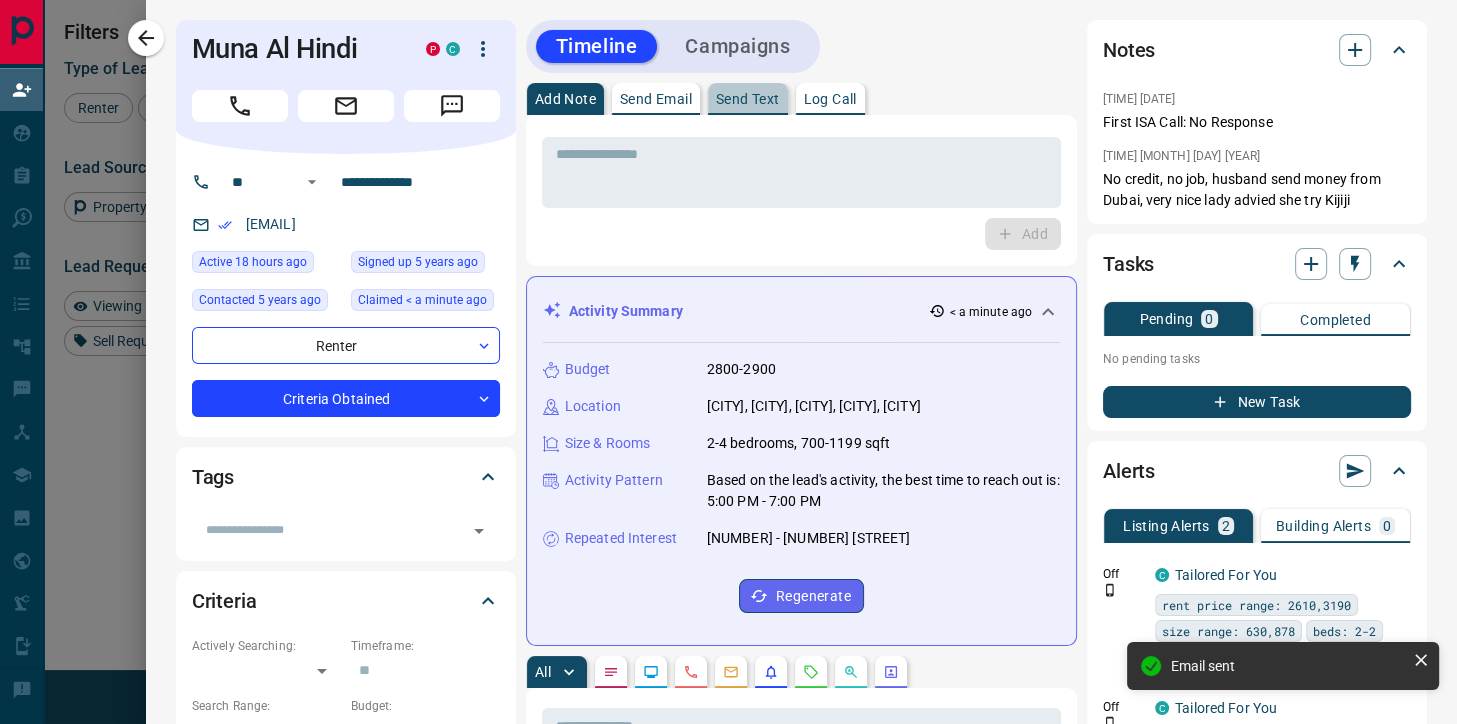click on "Send Text" at bounding box center (748, 99) 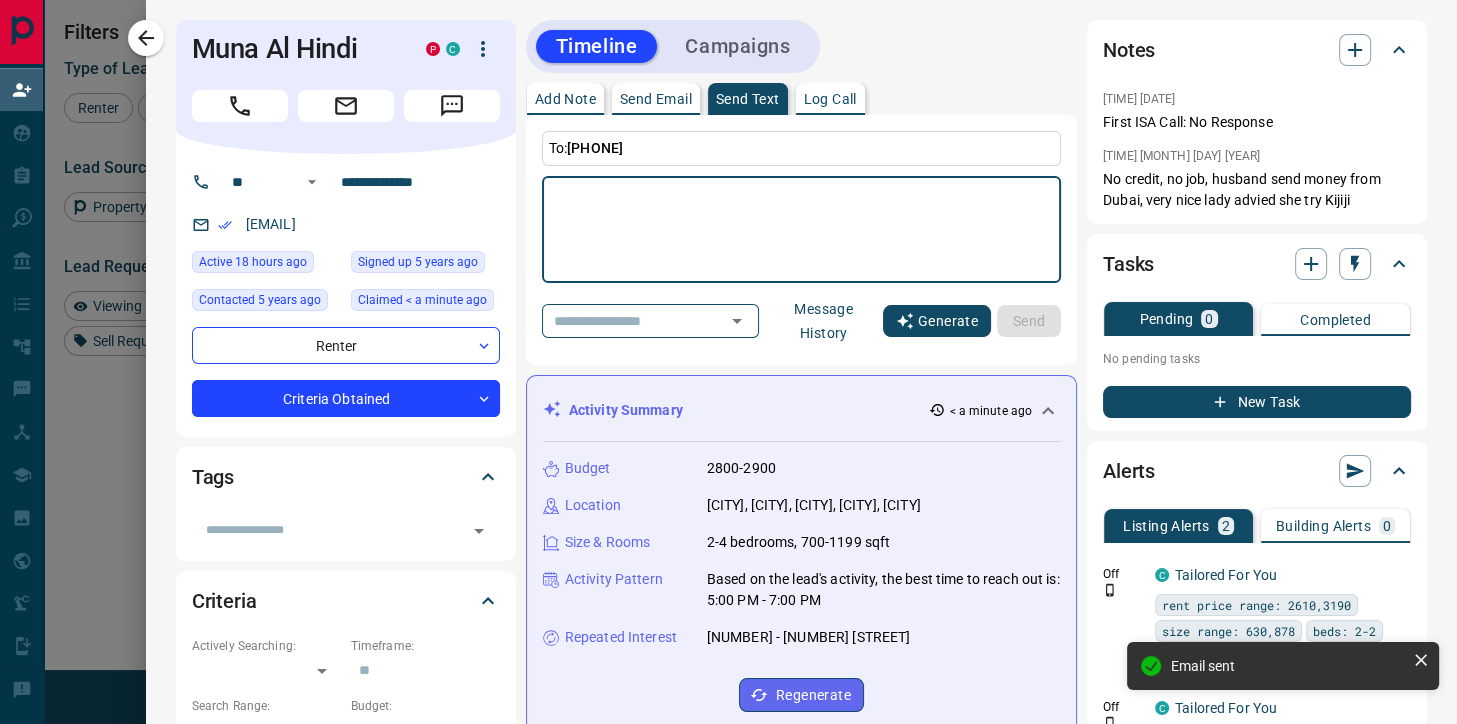 click on "Generate" at bounding box center [937, 321] 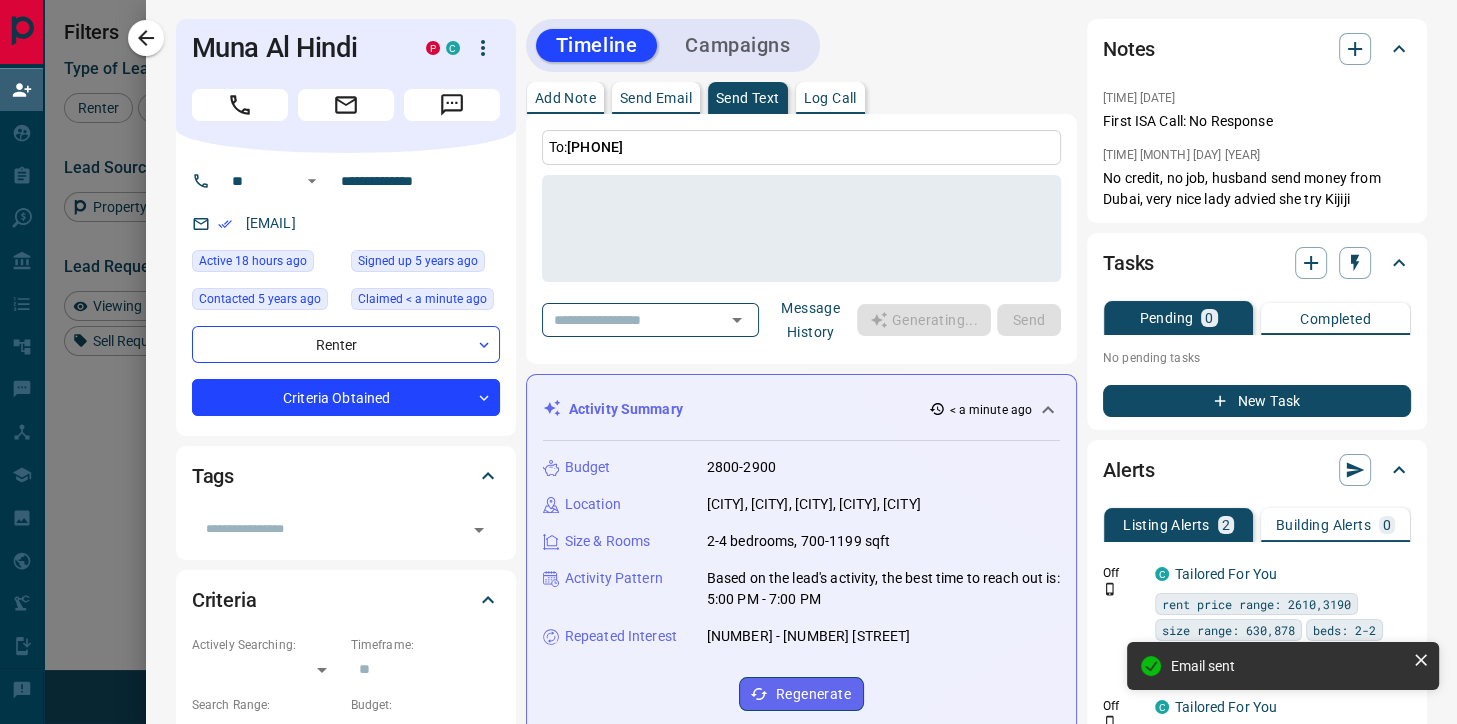 scroll, scrollTop: 0, scrollLeft: 0, axis: both 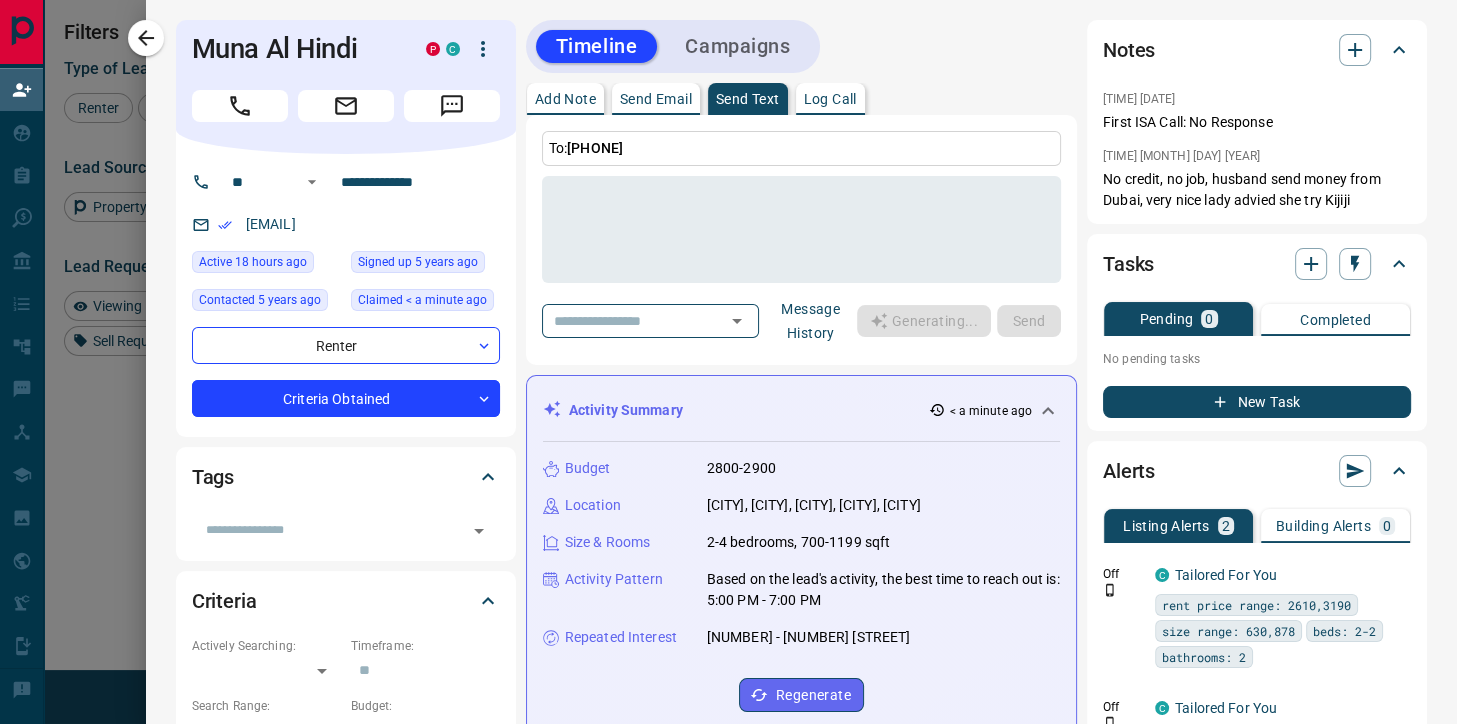 type on "**********" 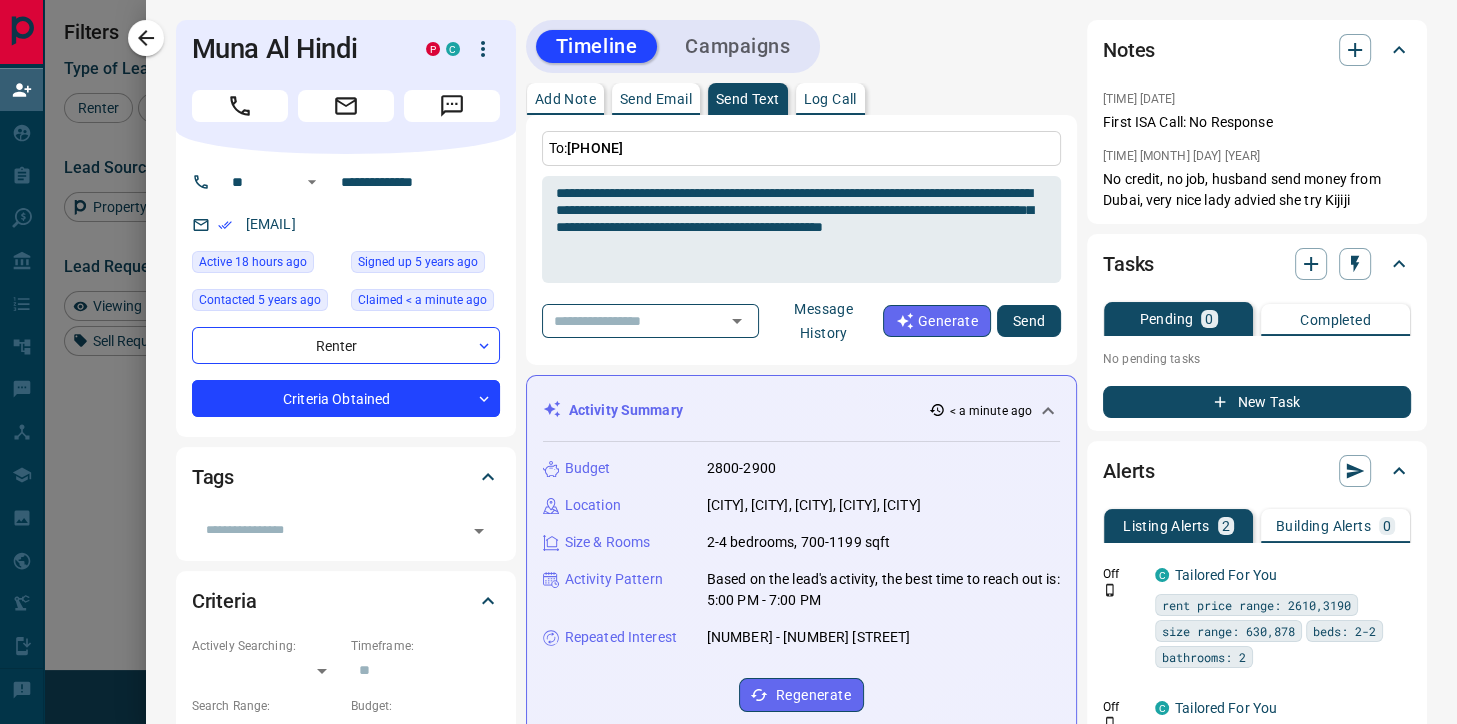click on "Send" at bounding box center (1029, 321) 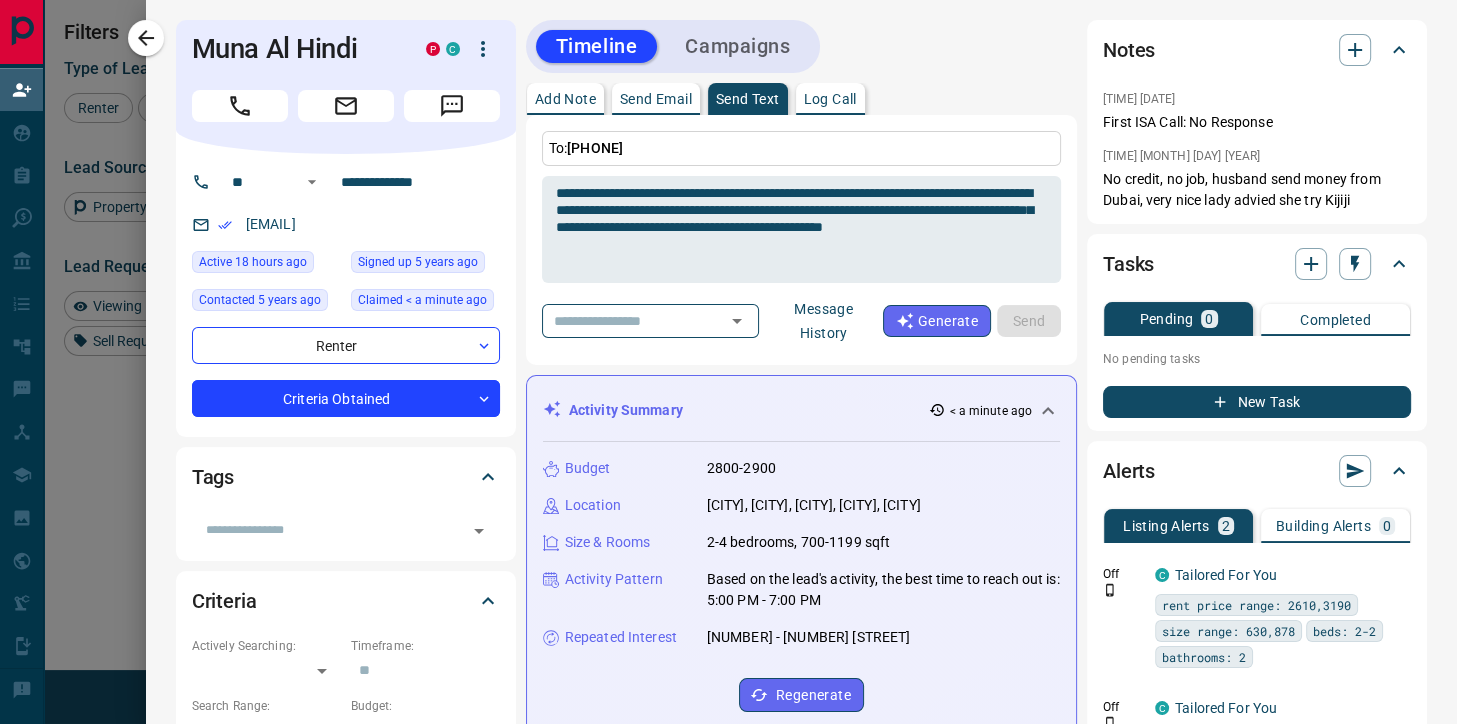 type 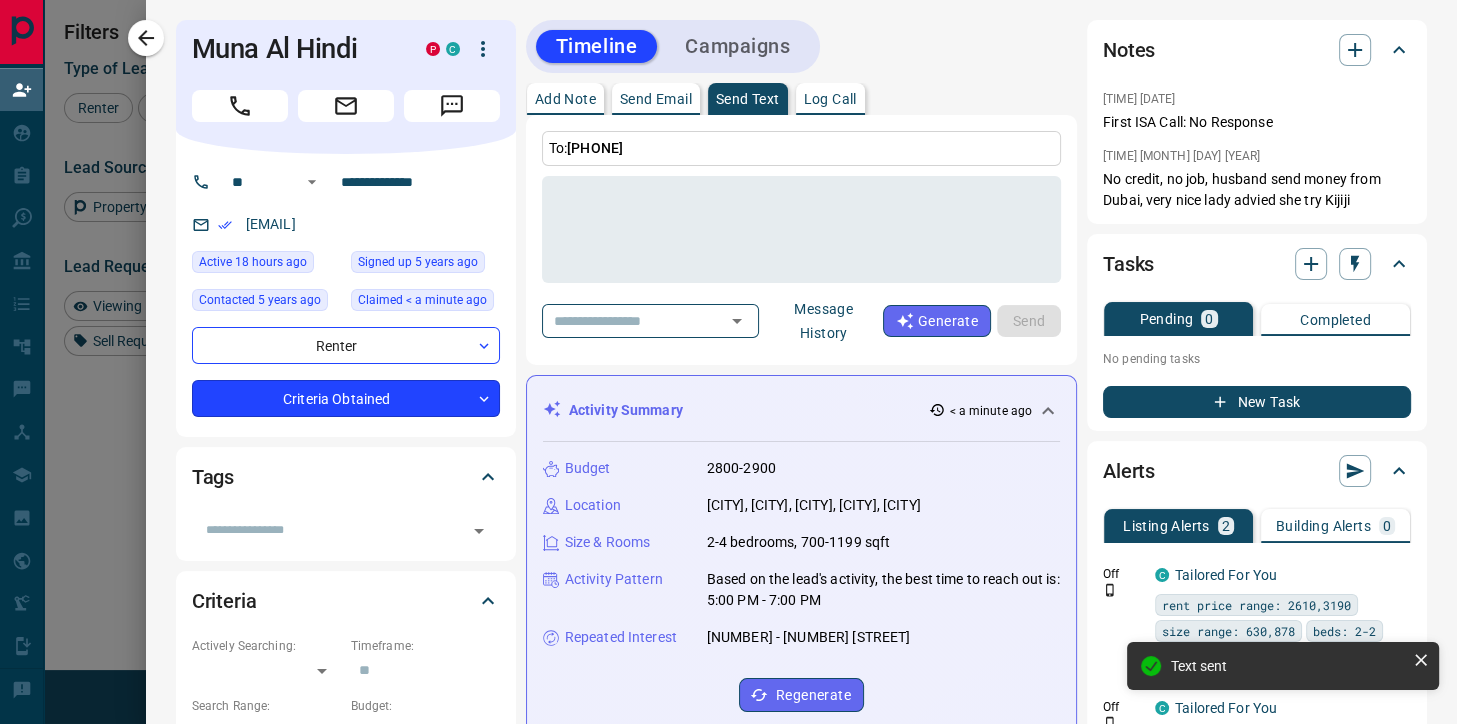 click on "Lead Transfers Claim Leads My Leads Tasks Opportunities Deals Campaigns Automations Messages Broker Bay Training Media Services Agent Resources Precon Worksheet Mobile Apps Disclosure Logout My Daily Quota Renter [NUMBER] / [NUMBER] Buyer [NUMBER] / [NUMBER] Precon [NUMBER] / [NUMBER] Filters Lead Transfers [NUMBER] Refresh Name Contact Search Search Range Location Requests AI Status Recent Opportunities ([NUMBER]d) Renter [NAME] C [EMAIL] +[PHONE] $[NUMBER] - $[NUMBER] [CITY], [CITY] High Interest Reactivated Back to Site Renter [NAME] C [EMAIL] +[PHONE] $[NUMBER] - $[NUMBER] [CITY], [CITY] Renter [NAME] C [EMAIL] +[PHONE] $[NUMBER] - $[NUMBER] [CITY] Renter [NAME] C [EMAIL] +[PHONE] $[NUMBER] - $[NUMBER] [CITY], [CITY], [CITY] Renter [NAME] C [EMAIL] +[PHONE] $[NUMBER] - $[NUMBER] [CITY], [CITY] Back to Site Favourite Renter [NAME] C P [EMAIL] +[PHONE] $[NUMBER] - $[NUMBER] [CITY], [CITY] Back to Site High Interest Favourite Contact an Agent Request Requested a Viewing Renter [NAME] C [EMAIL]" at bounding box center [728, 309] 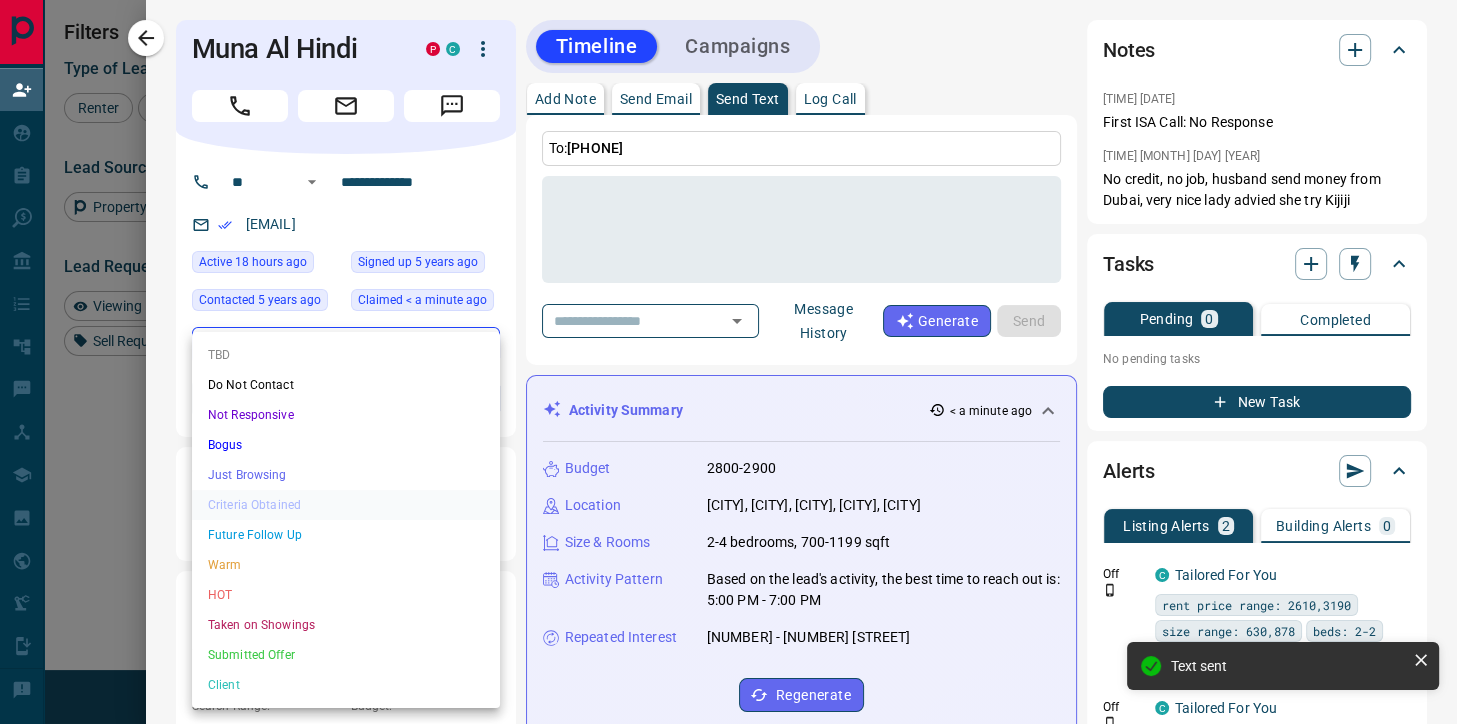 click on "TBD" at bounding box center [346, 355] 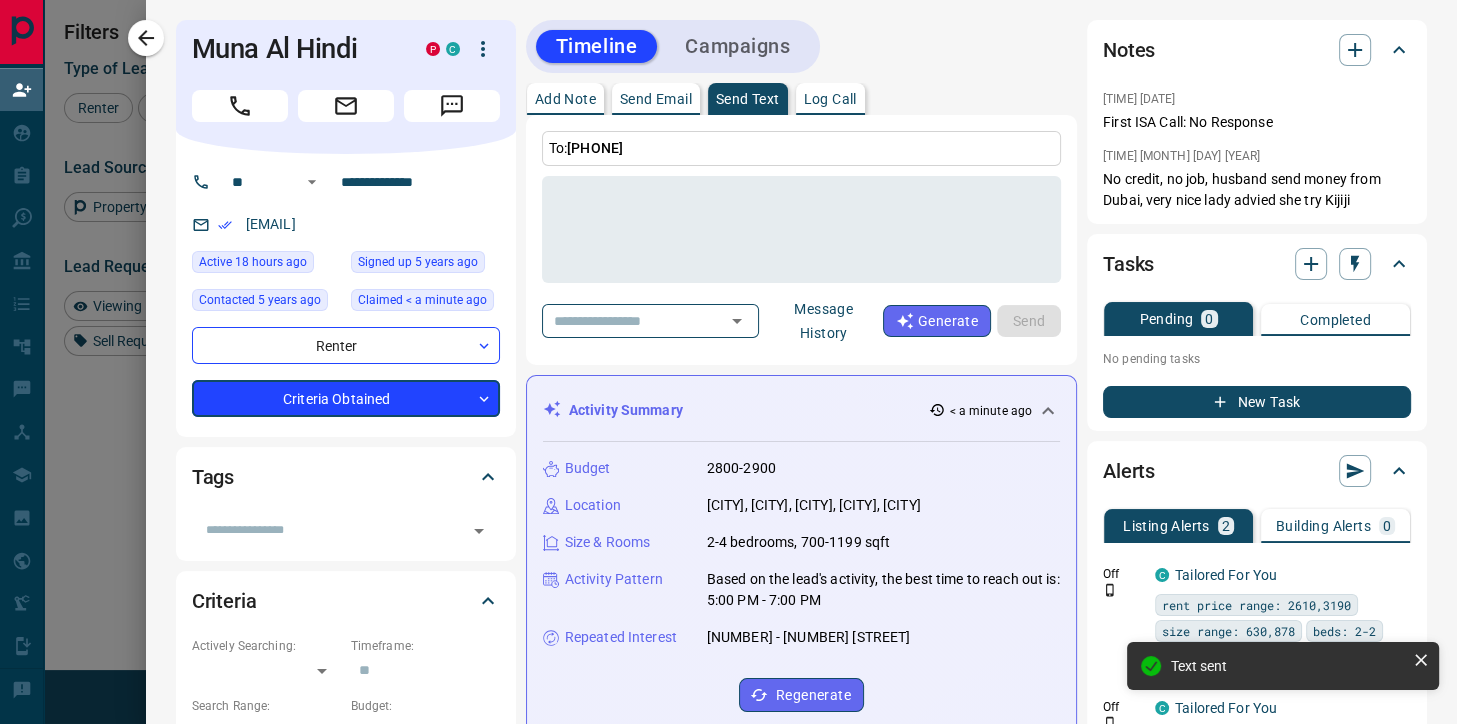 type on "**" 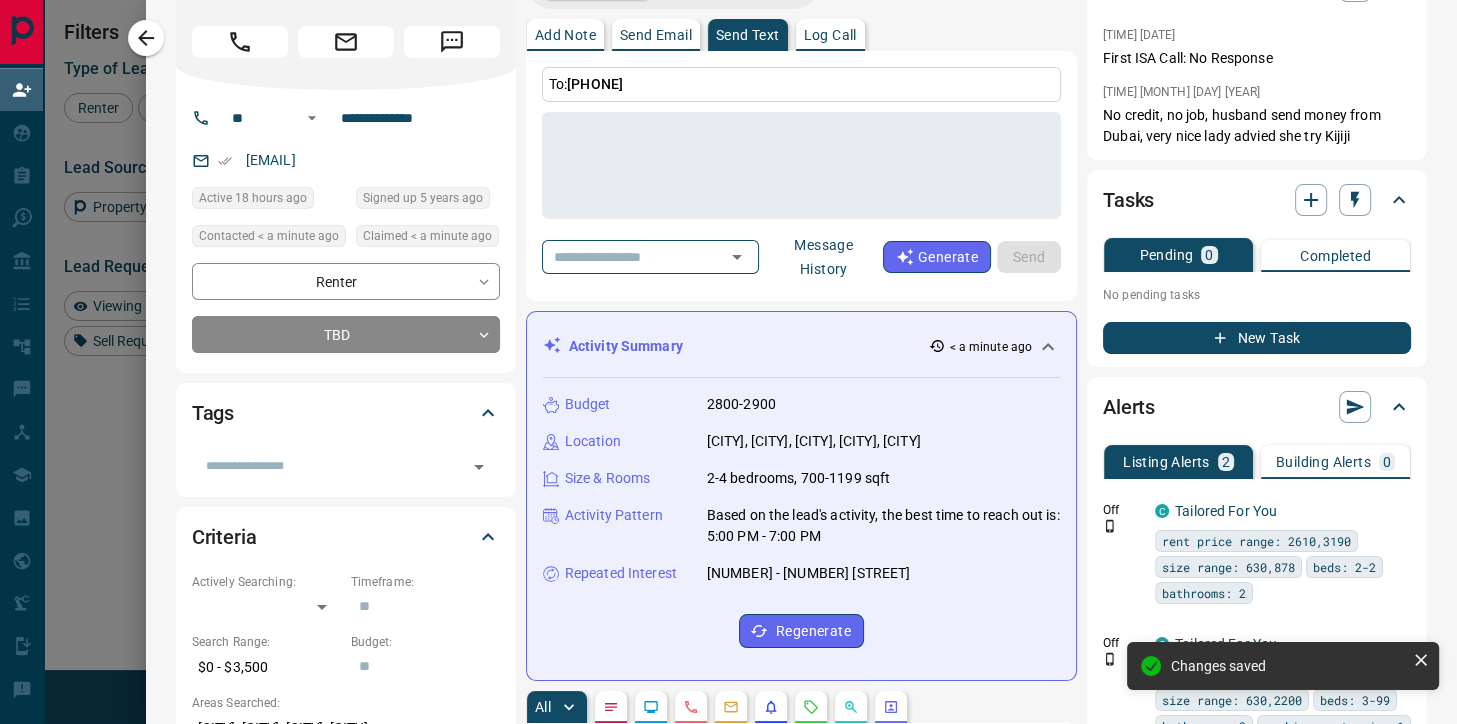 scroll, scrollTop: 0, scrollLeft: 0, axis: both 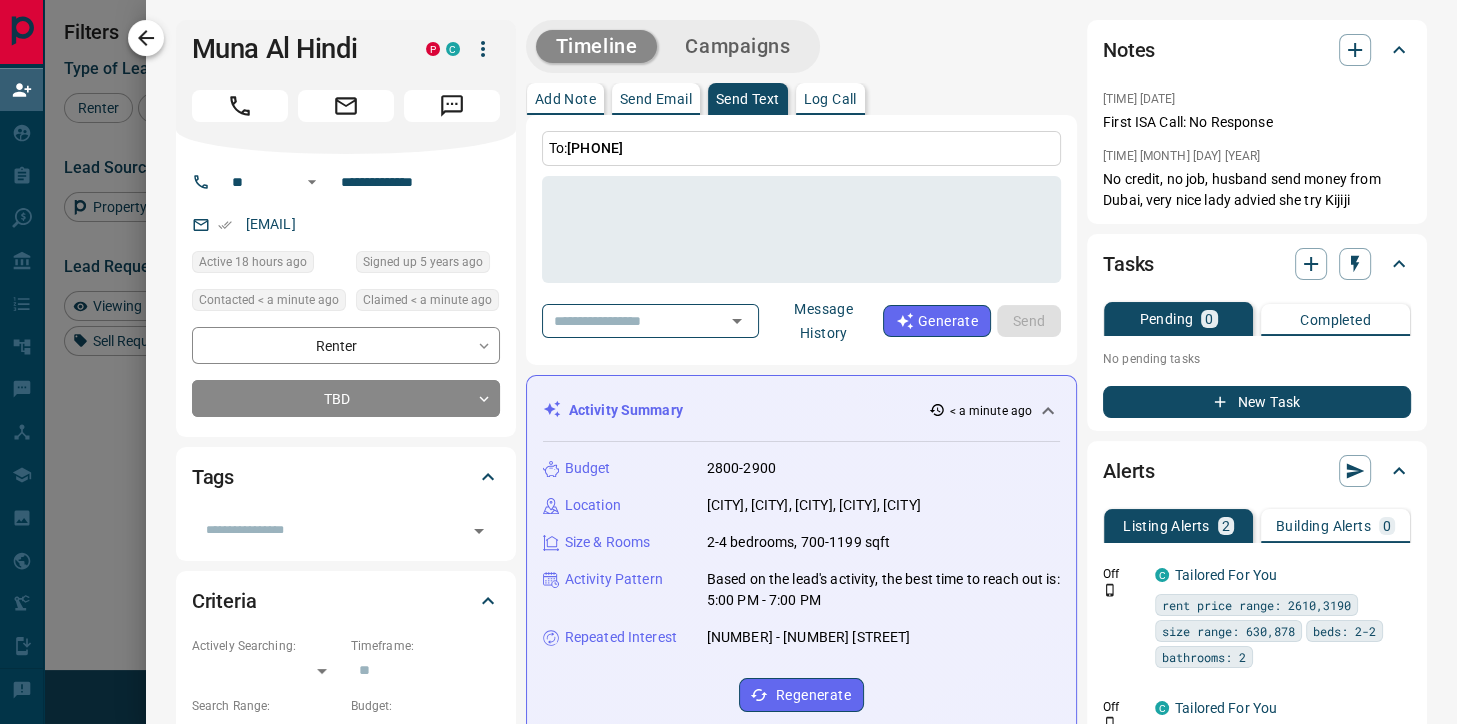 click 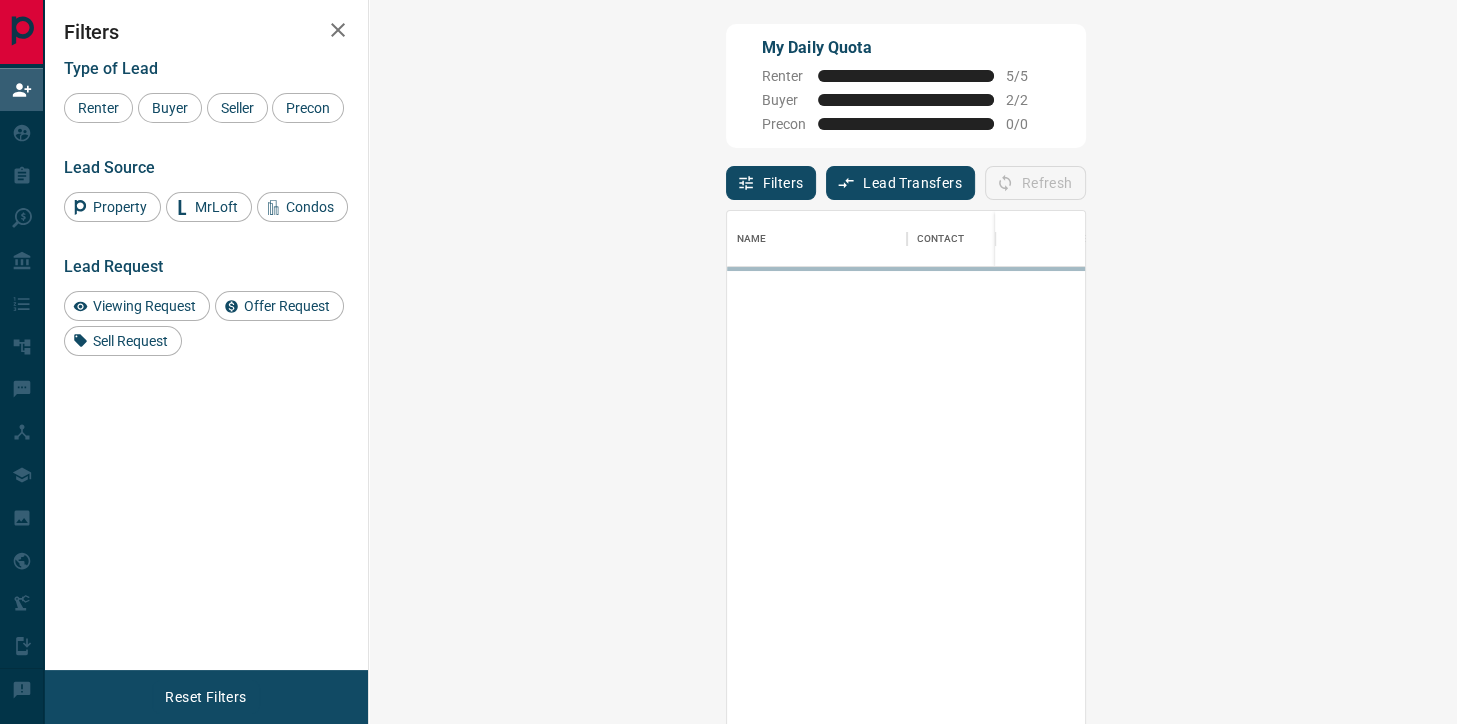 scroll, scrollTop: 1, scrollLeft: 1, axis: both 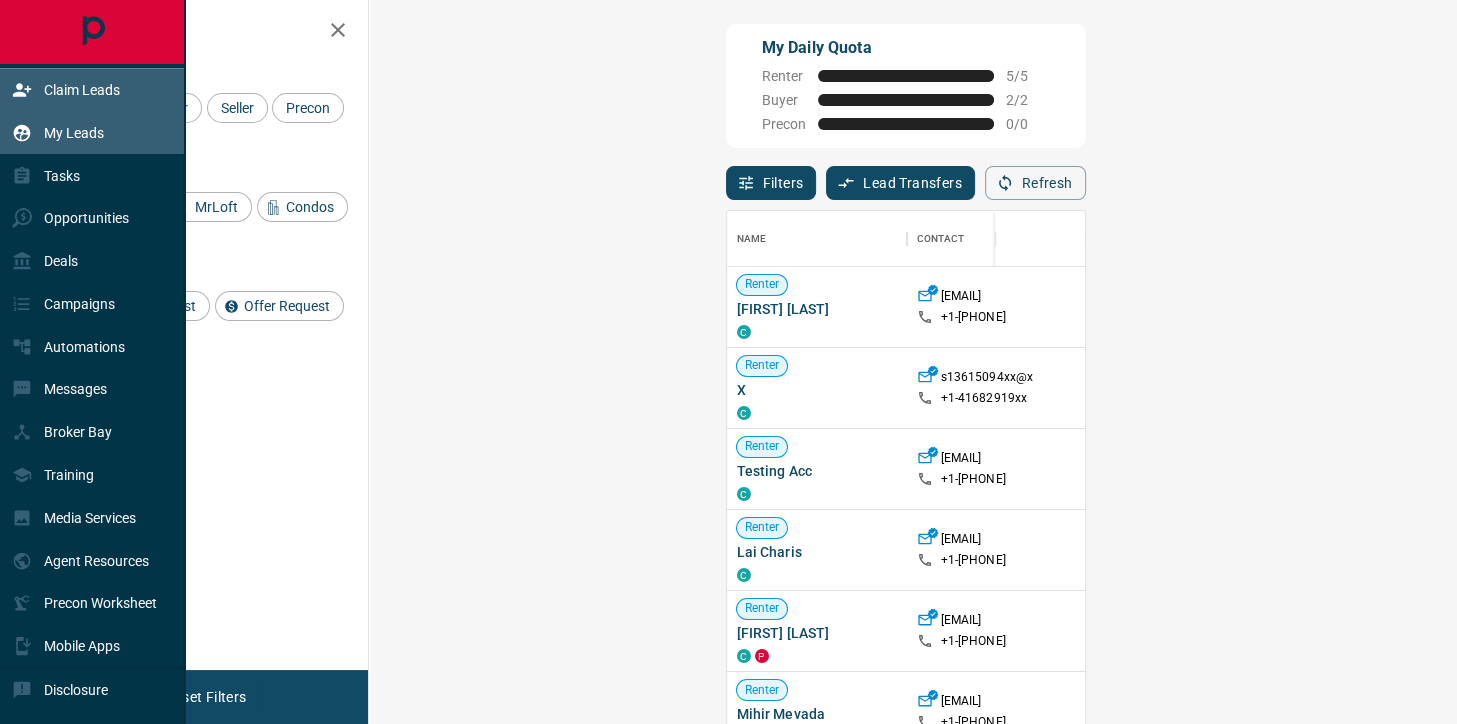 click on "My Leads" at bounding box center [74, 133] 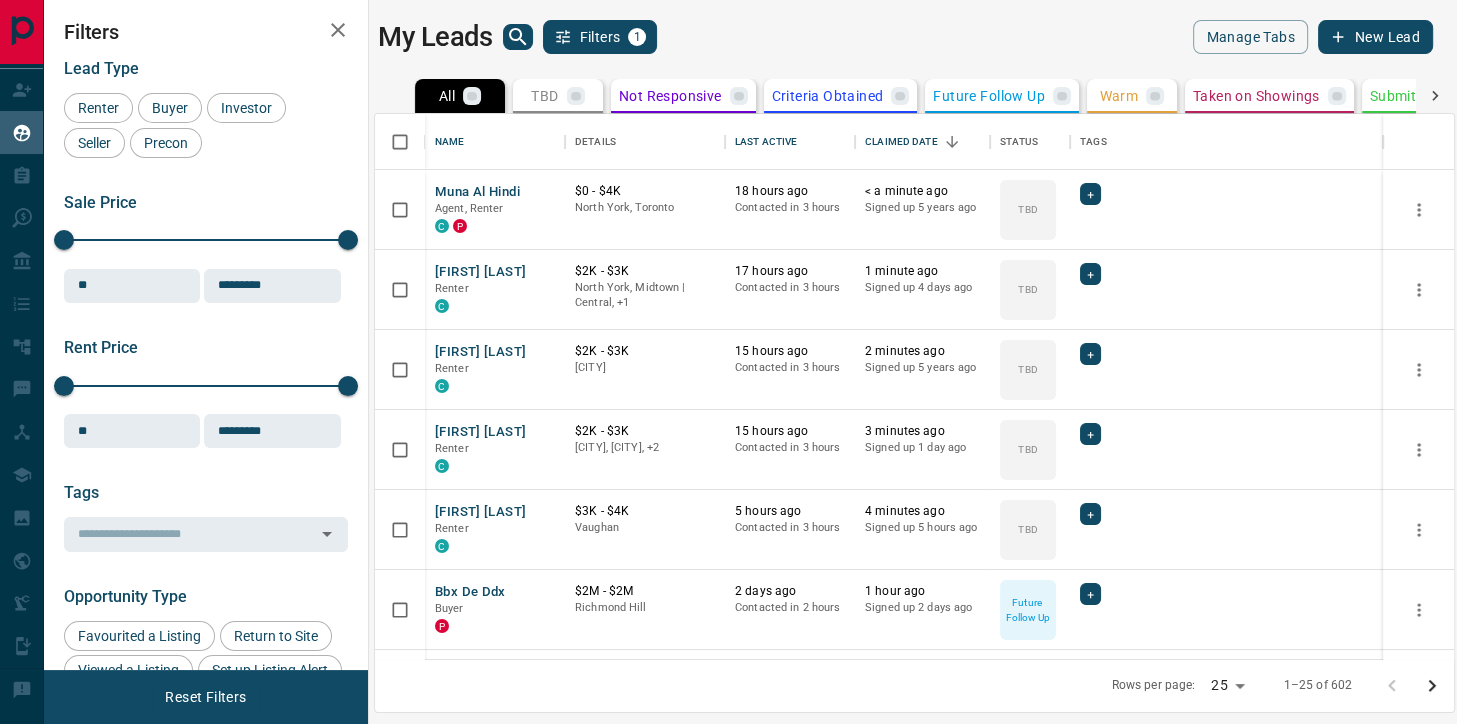 scroll, scrollTop: 2, scrollLeft: 1, axis: both 